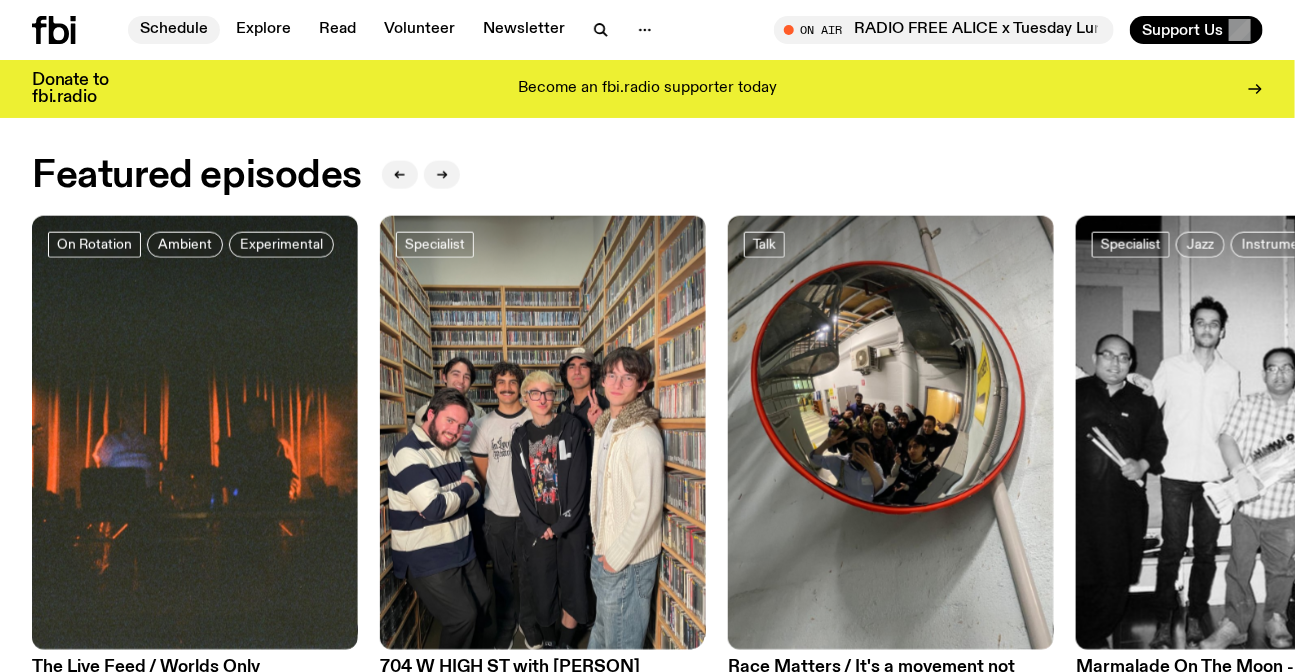 scroll, scrollTop: 802, scrollLeft: 0, axis: vertical 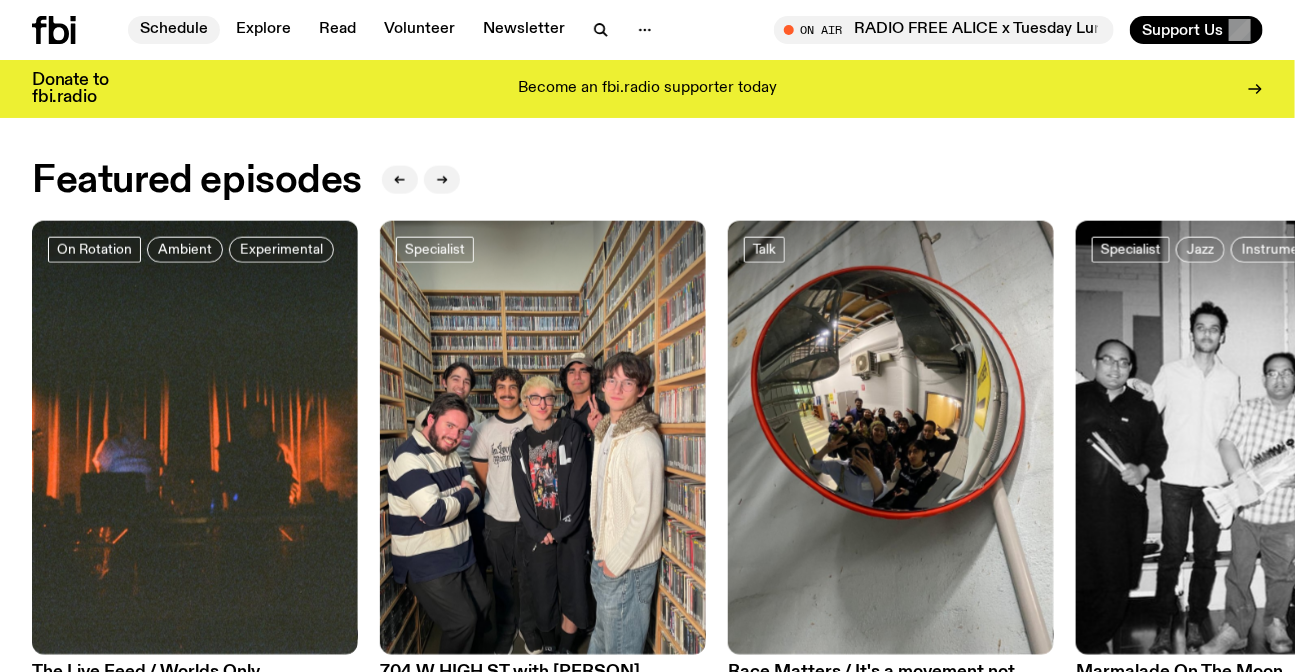 click on "Schedule" at bounding box center (174, 30) 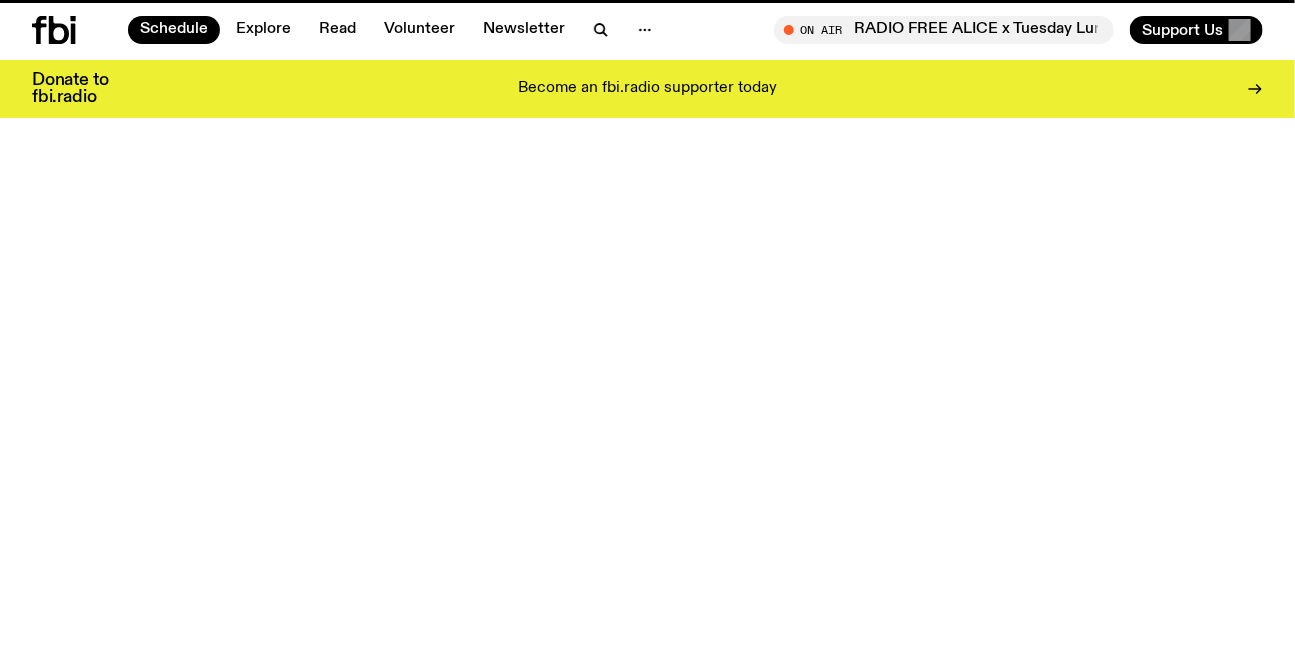 scroll, scrollTop: 0, scrollLeft: 0, axis: both 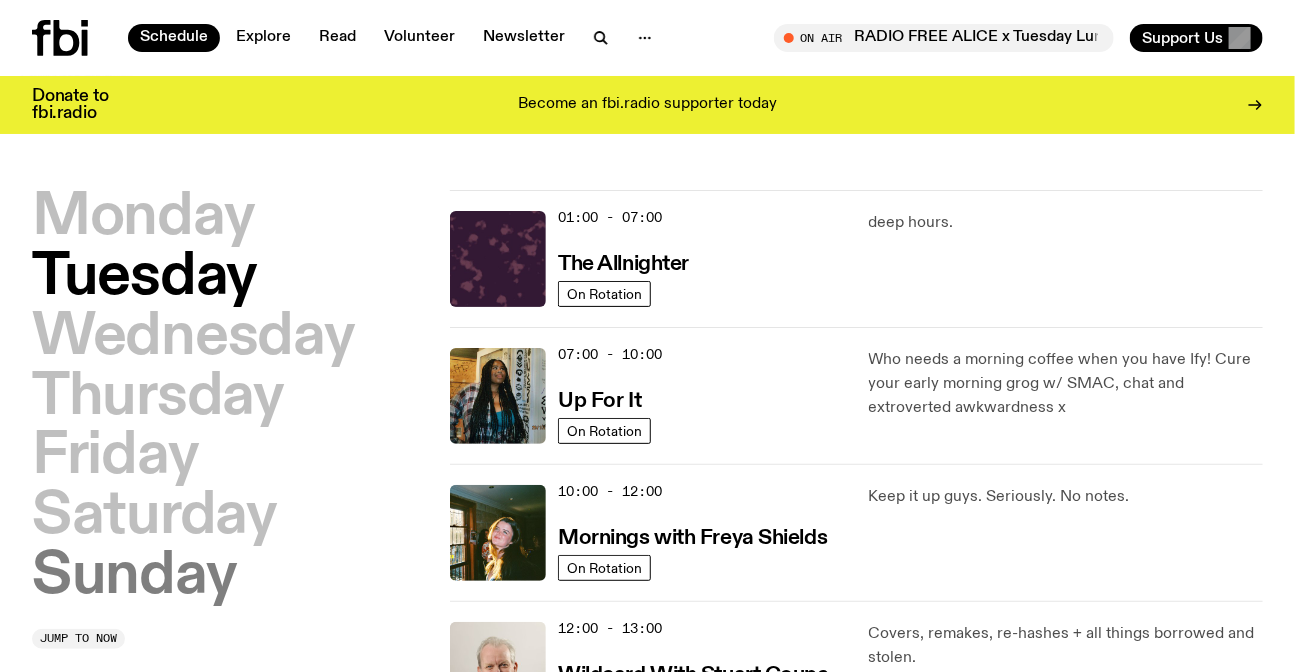 click on "Sunday" at bounding box center [134, 577] 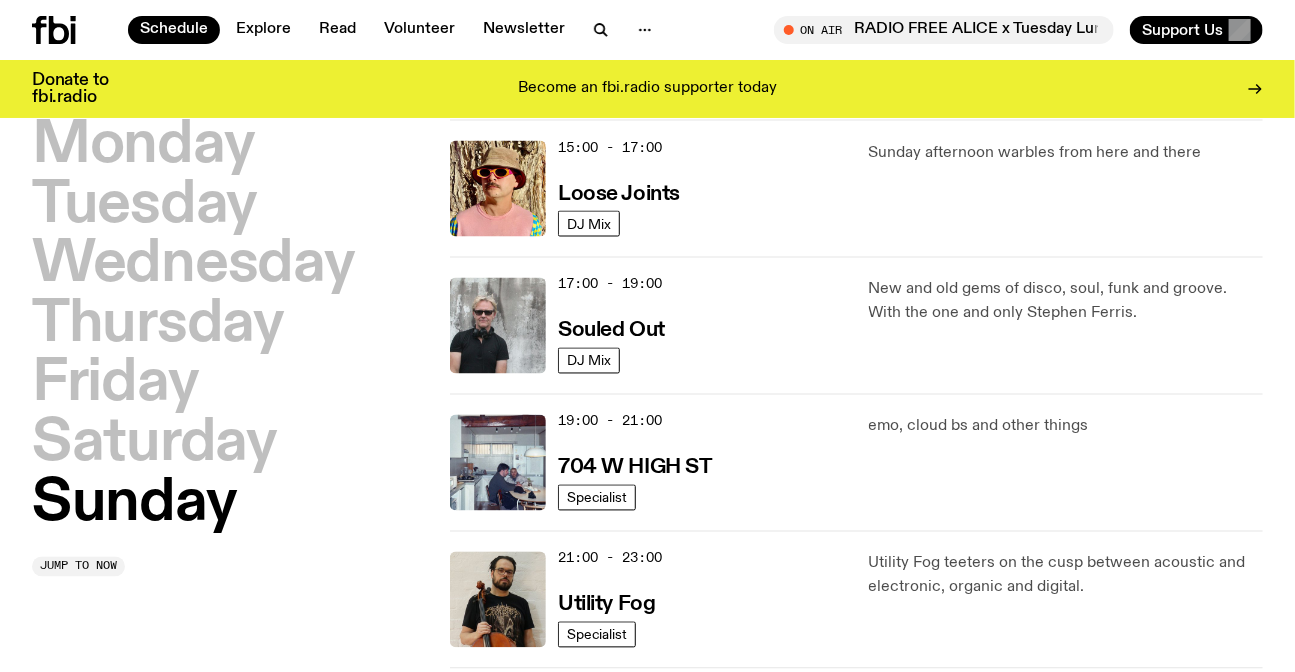 scroll, scrollTop: 1419, scrollLeft: 0, axis: vertical 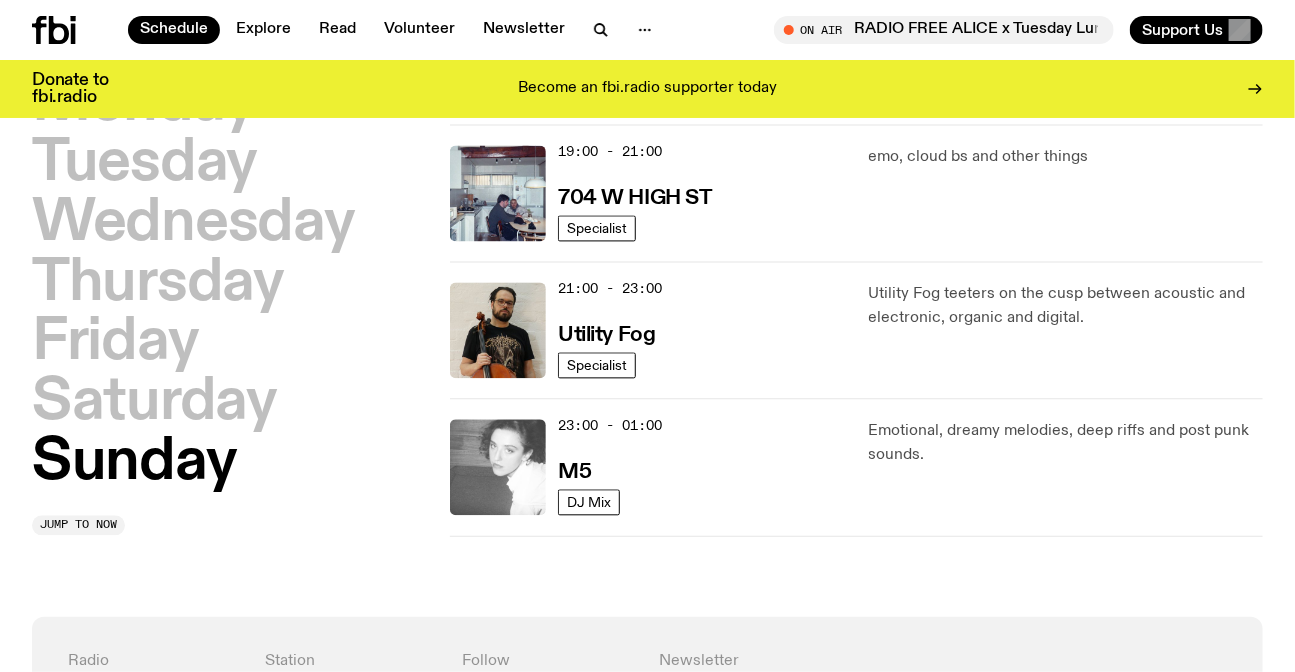 click 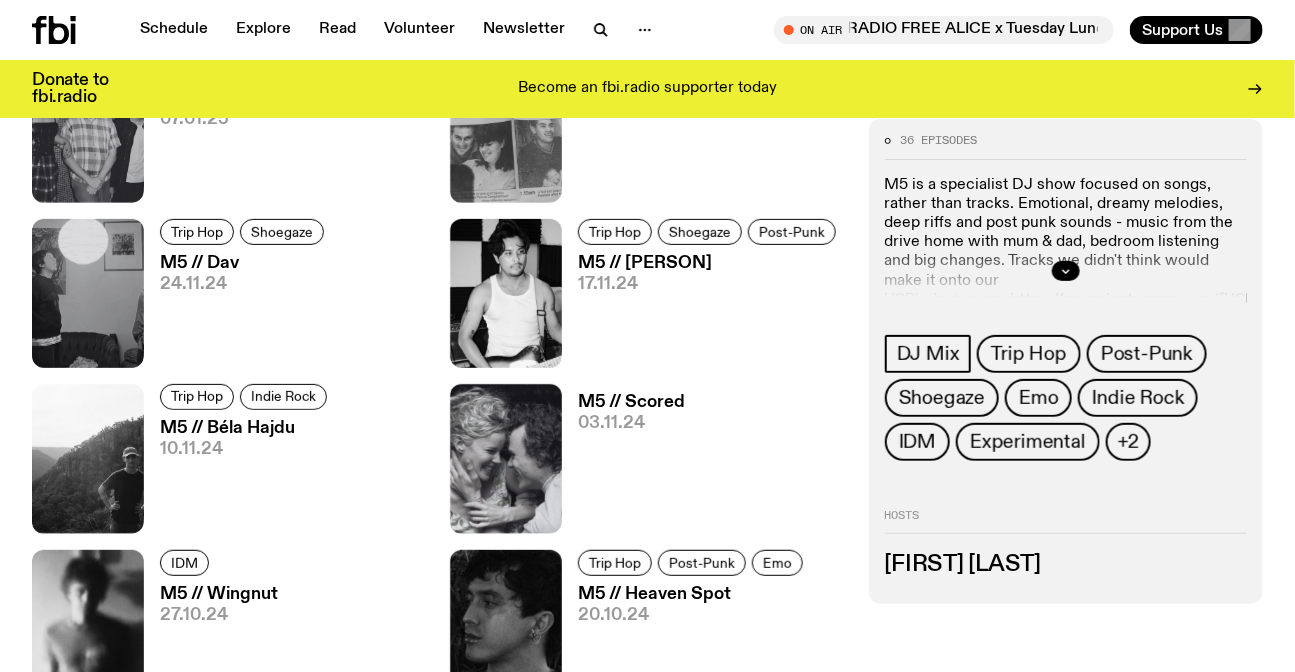 scroll, scrollTop: 3170, scrollLeft: 0, axis: vertical 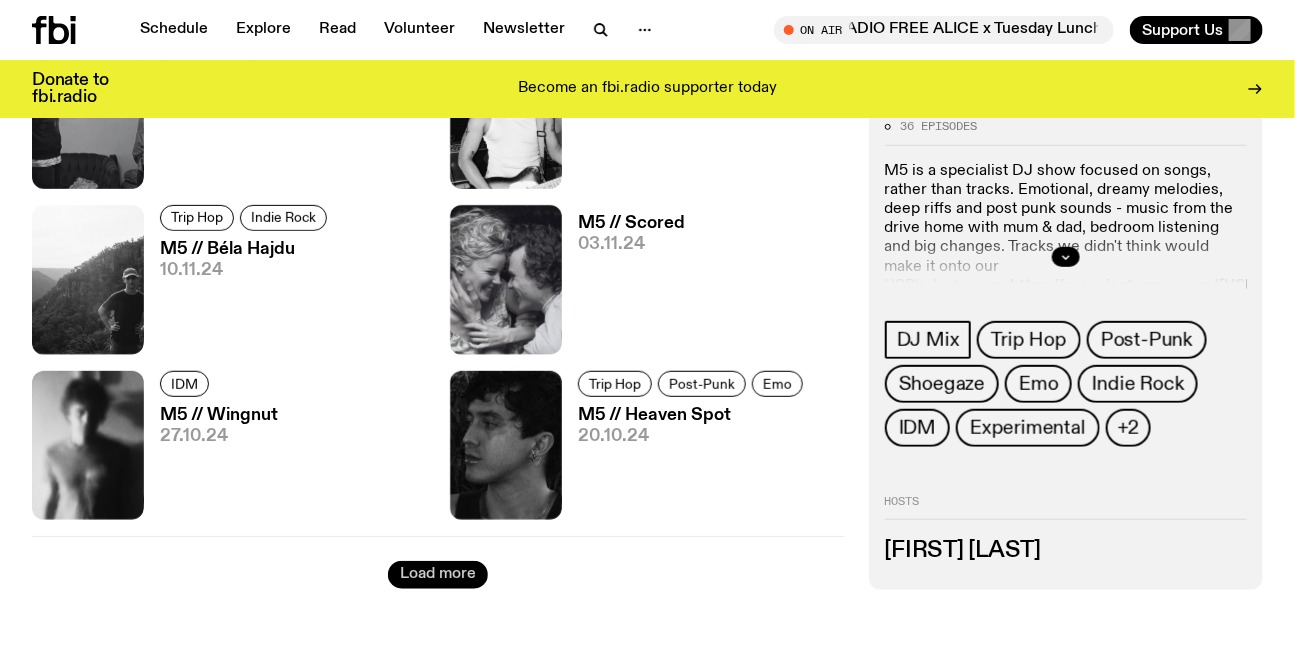 click on "Load more" at bounding box center (438, 575) 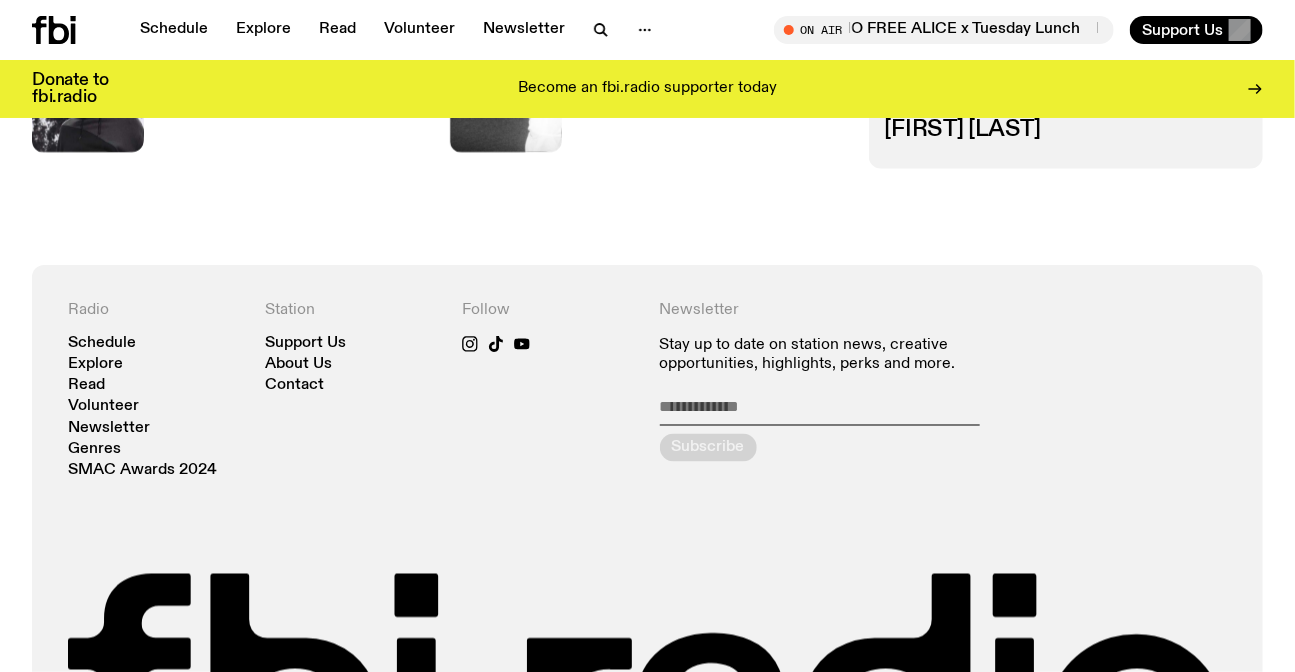 scroll, scrollTop: 3716, scrollLeft: 0, axis: vertical 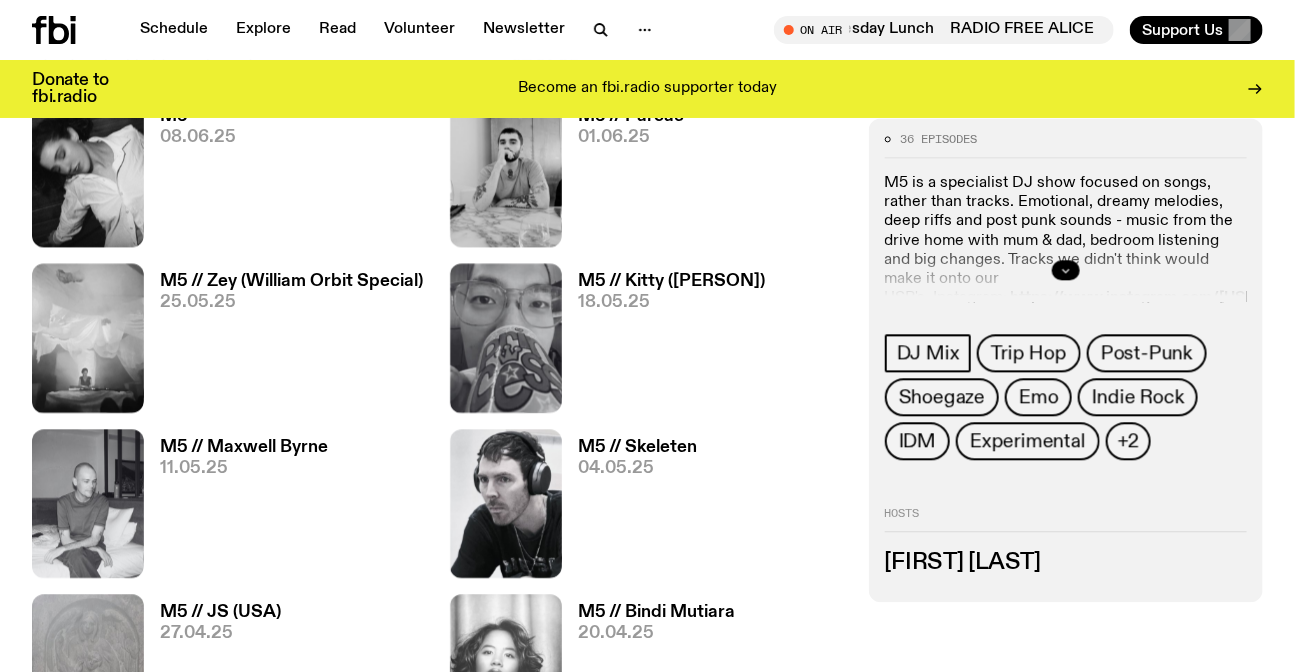 click at bounding box center [1066, 271] 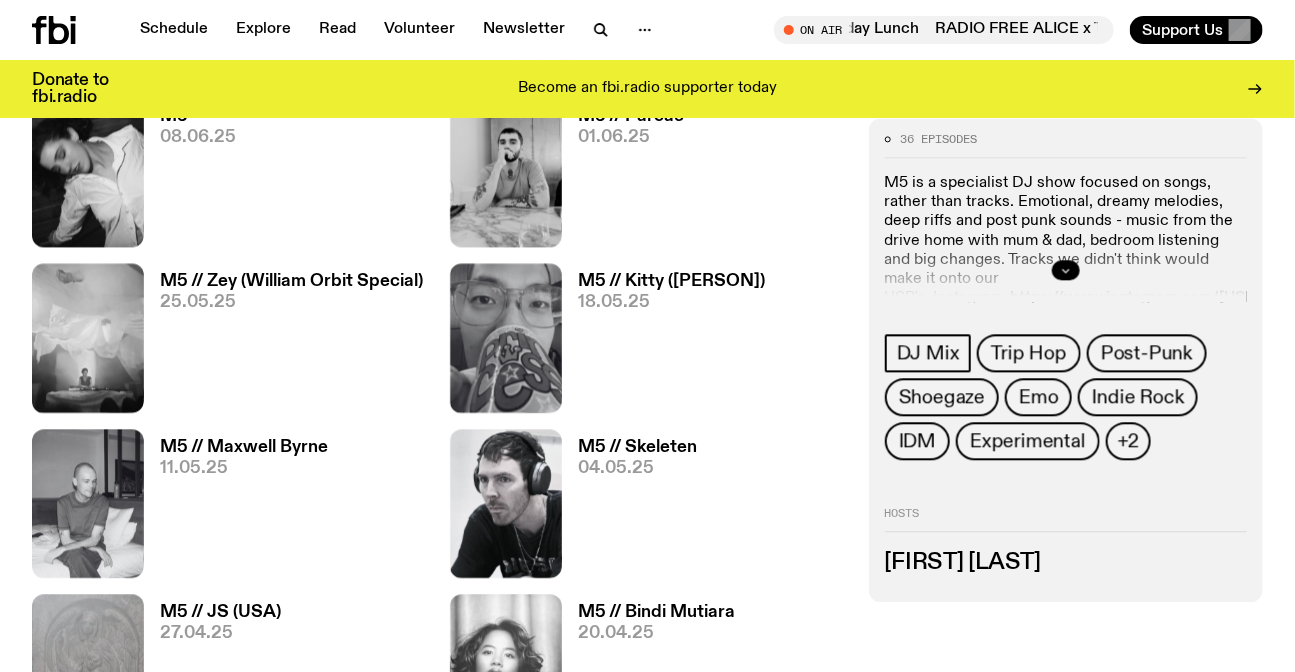 click 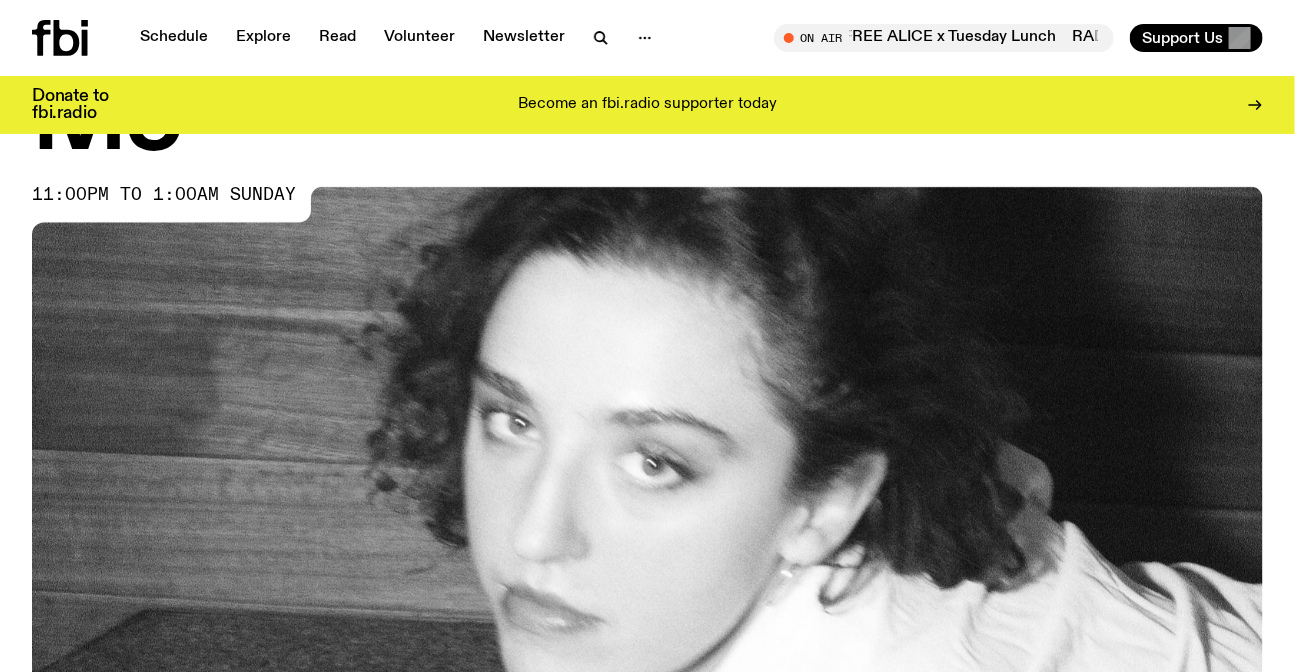 scroll, scrollTop: 0, scrollLeft: 0, axis: both 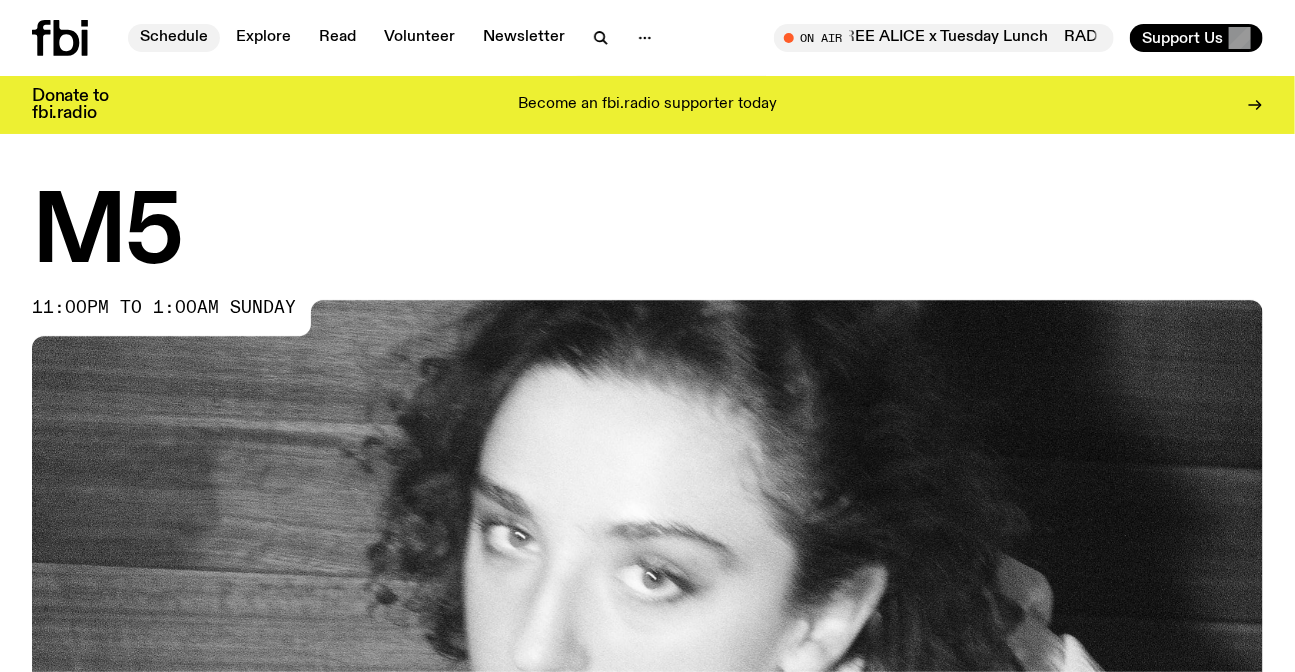 click on "Schedule" at bounding box center [174, 38] 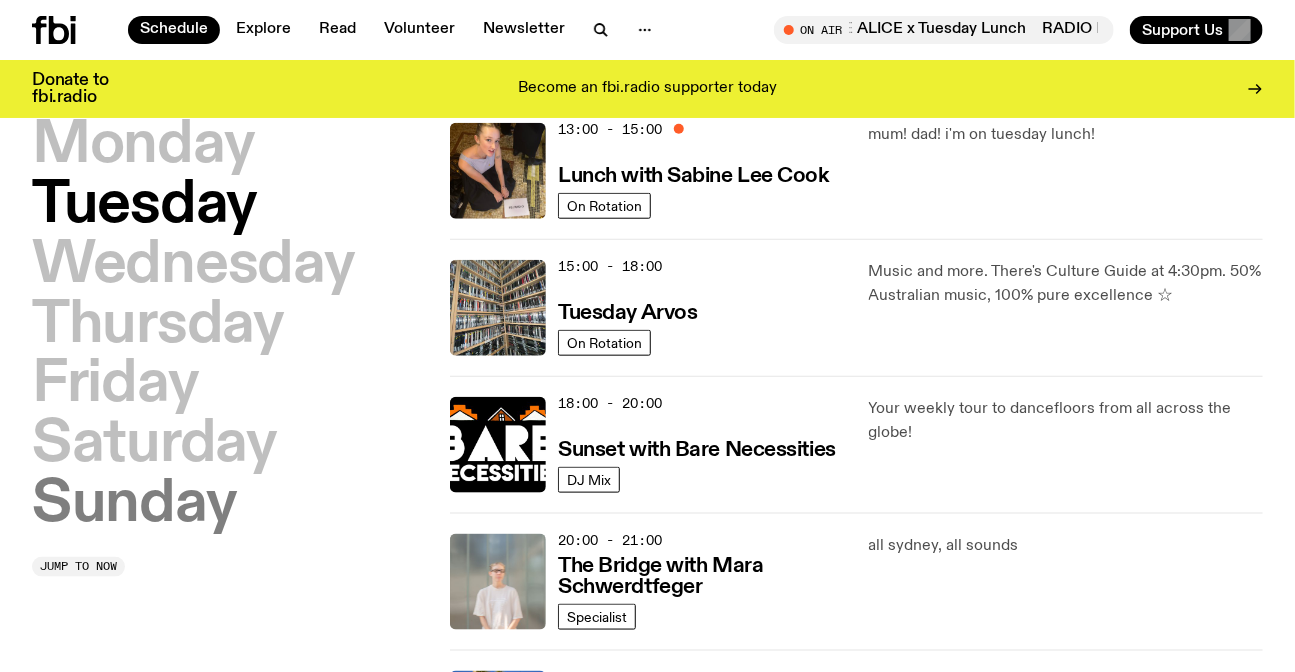 drag, startPoint x: 122, startPoint y: 506, endPoint x: 137, endPoint y: 510, distance: 15.524175 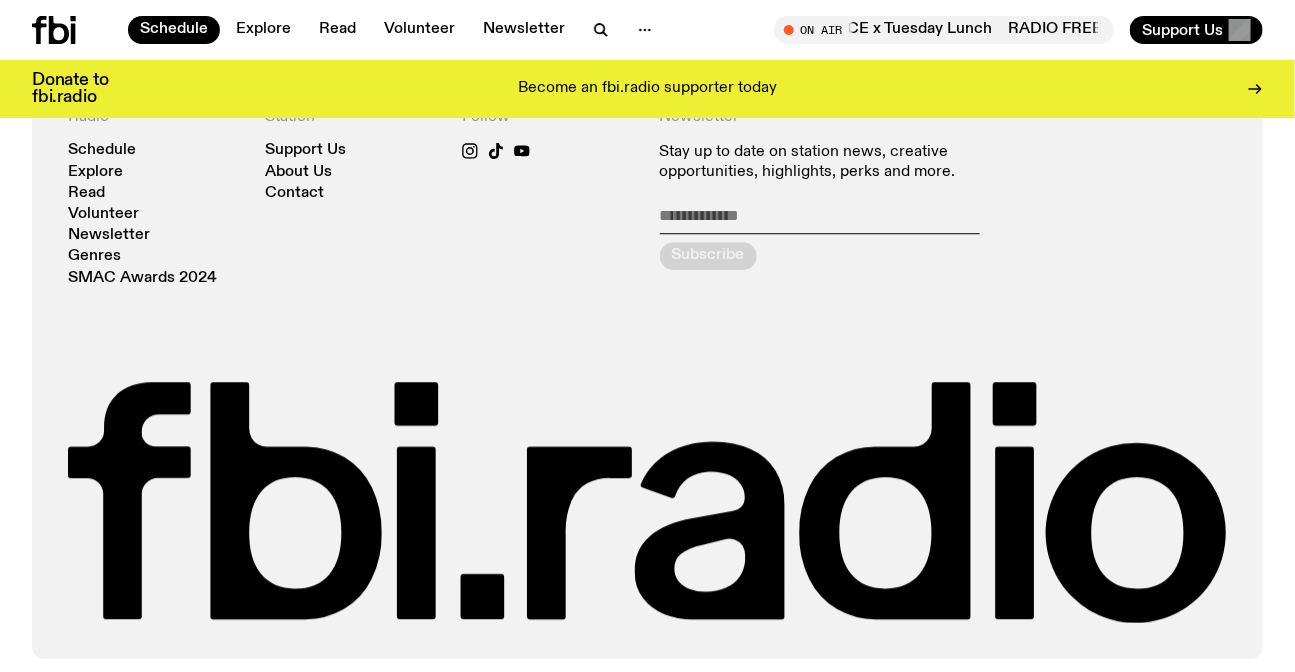 scroll, scrollTop: 1600, scrollLeft: 0, axis: vertical 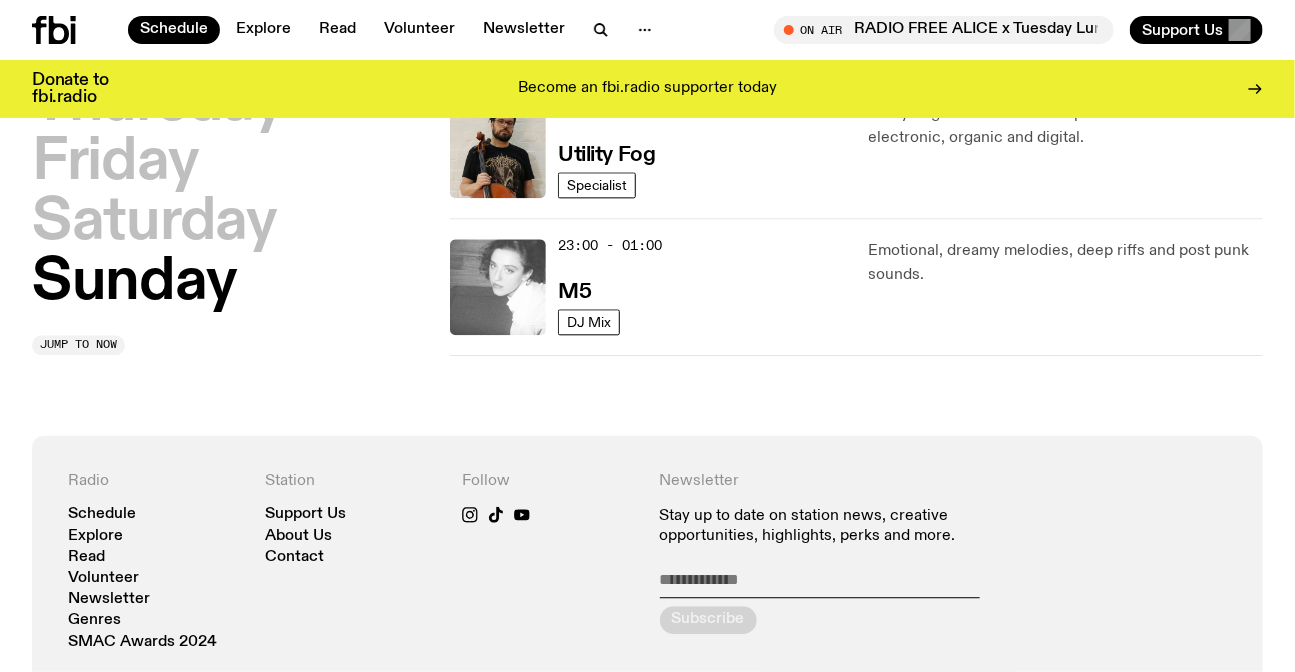 click 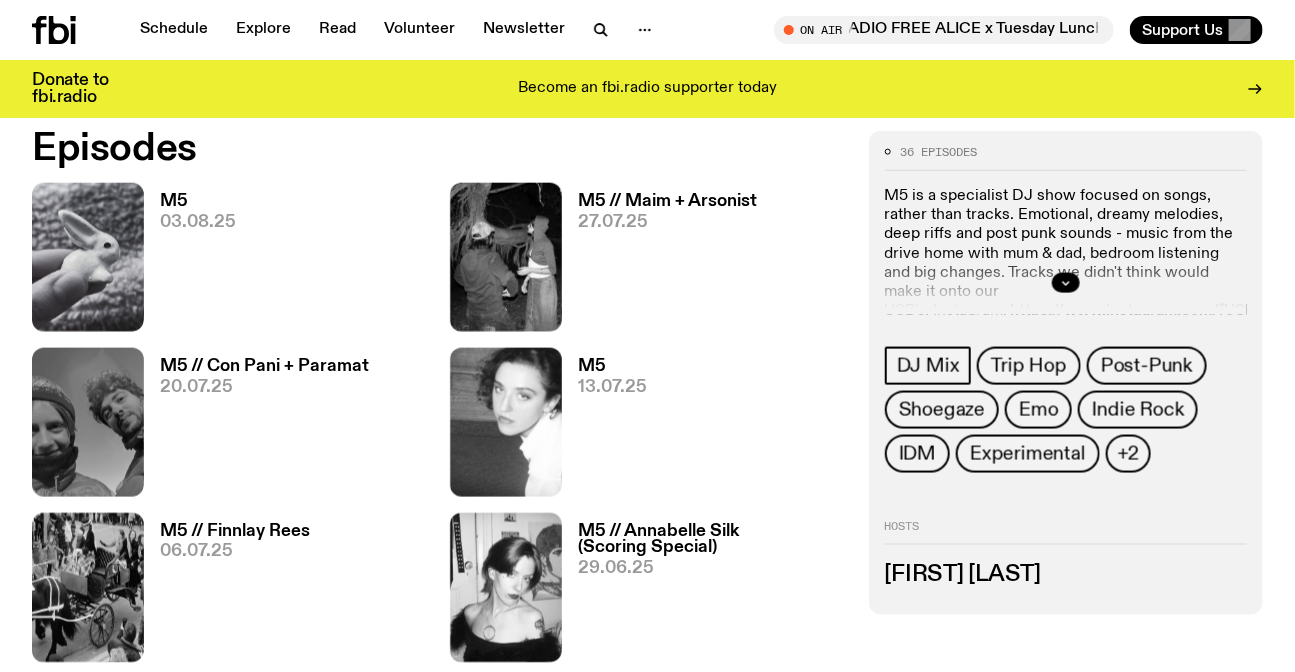 scroll, scrollTop: 726, scrollLeft: 0, axis: vertical 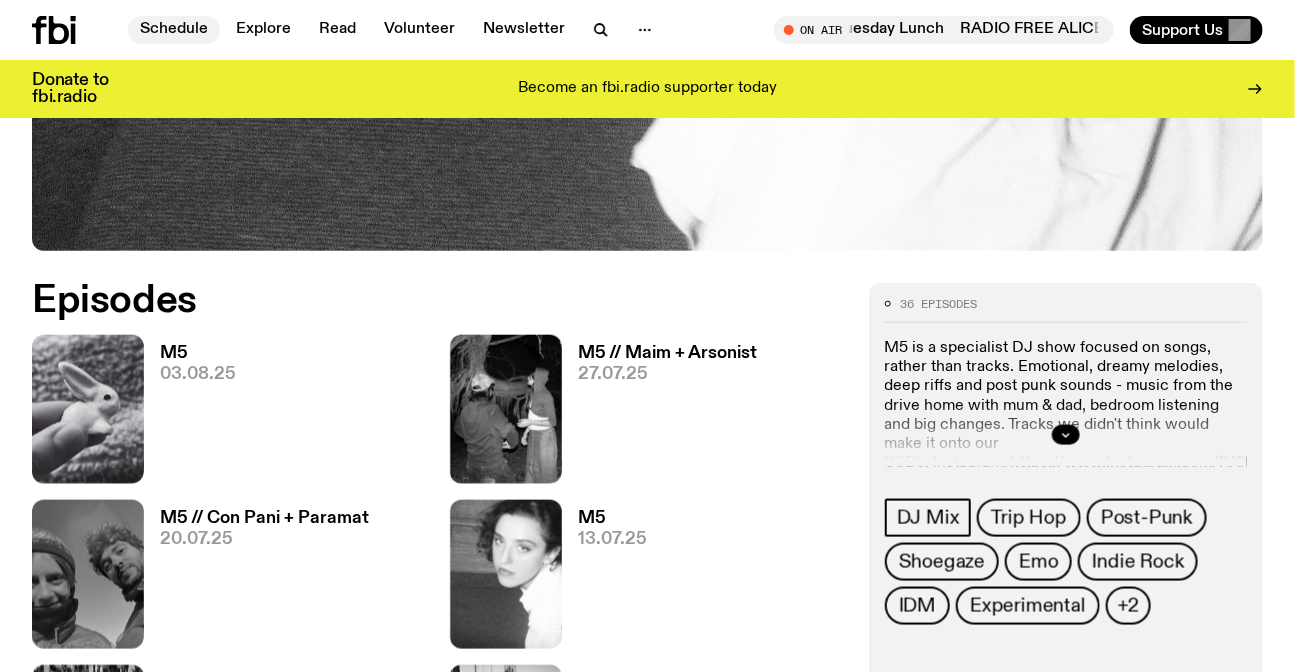 click on "Schedule" at bounding box center [174, 30] 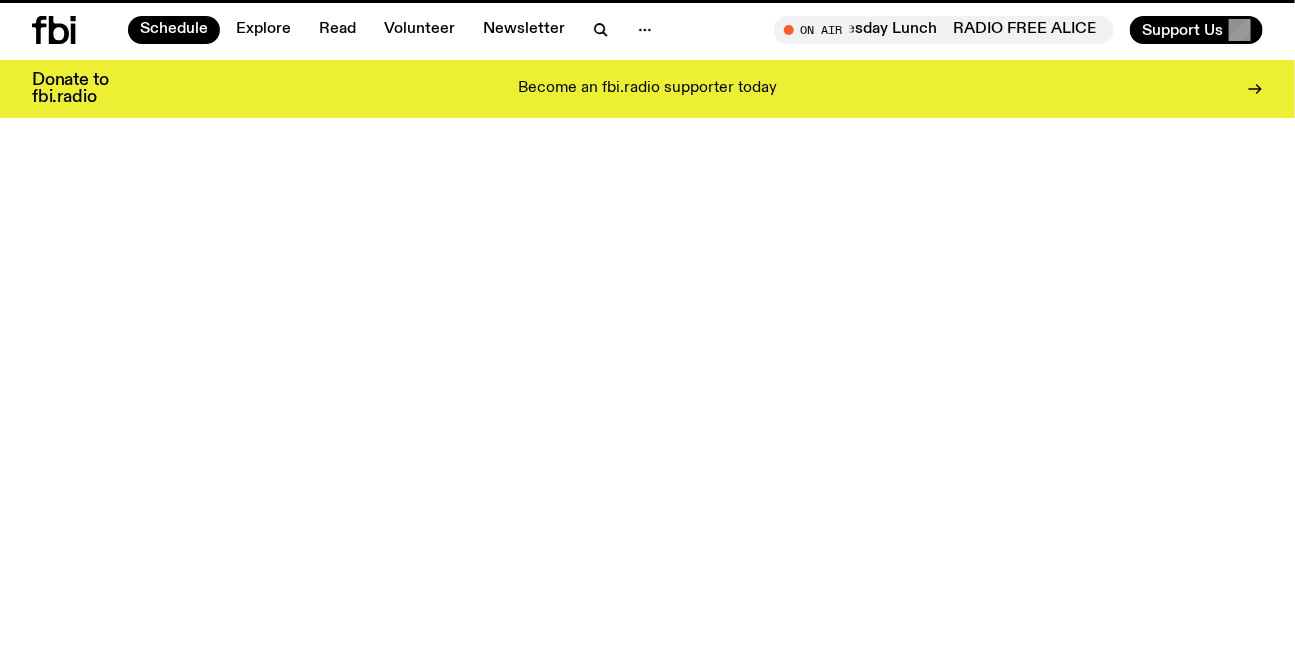 scroll, scrollTop: 0, scrollLeft: 0, axis: both 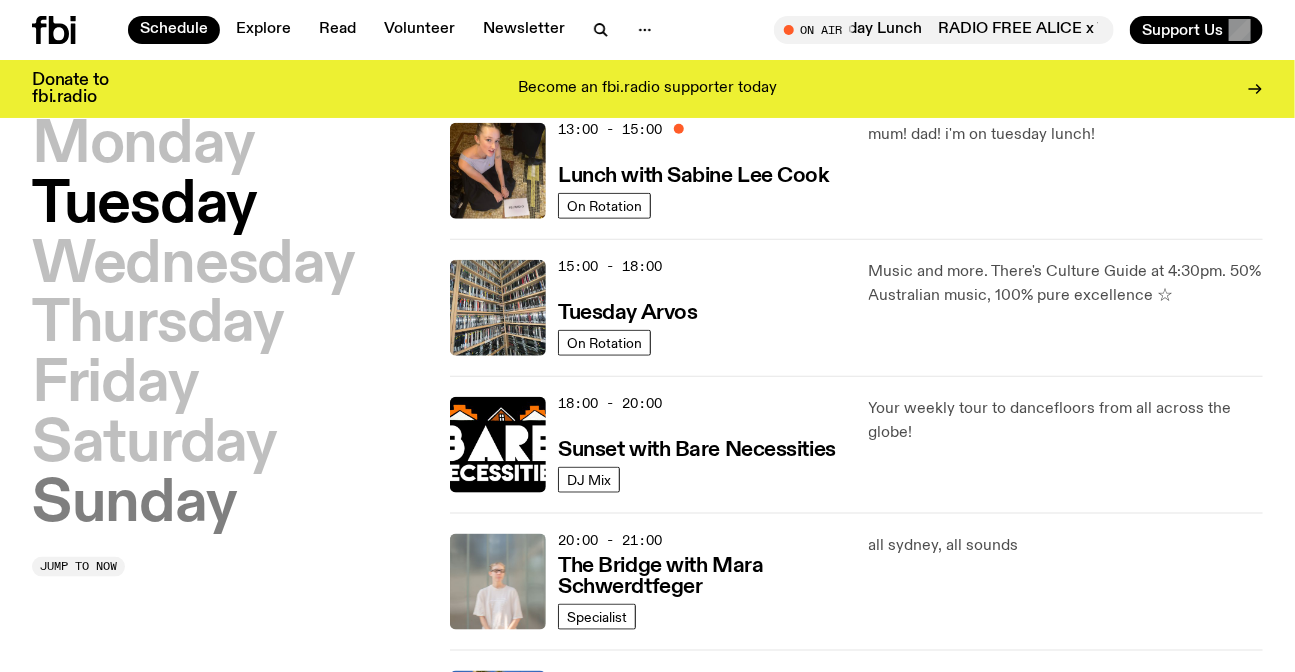 click on "Sunday" at bounding box center [134, 505] 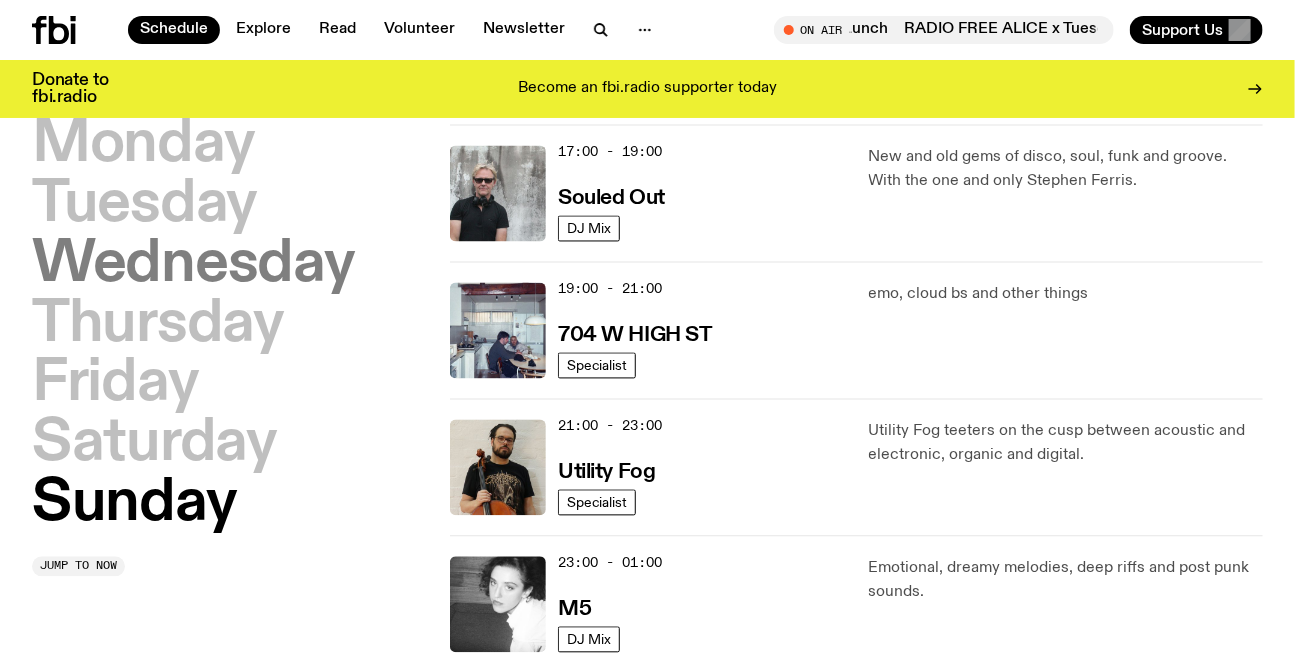 scroll, scrollTop: 1328, scrollLeft: 0, axis: vertical 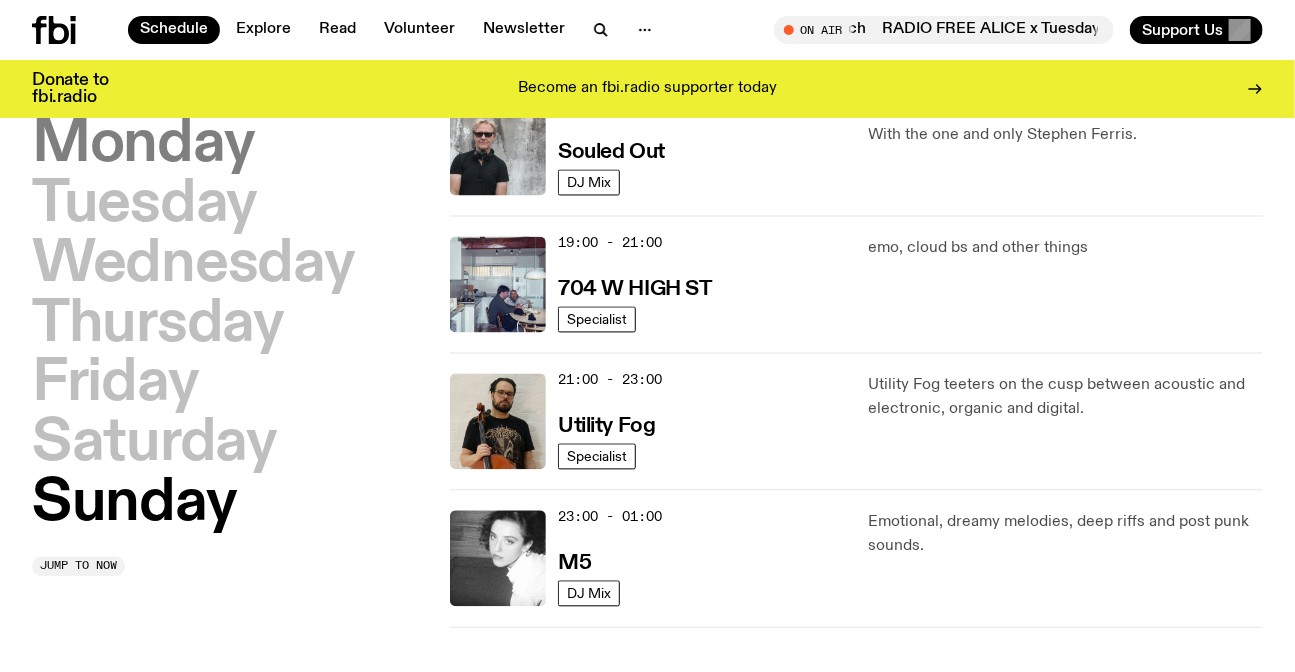 click on "Monday" at bounding box center (143, 146) 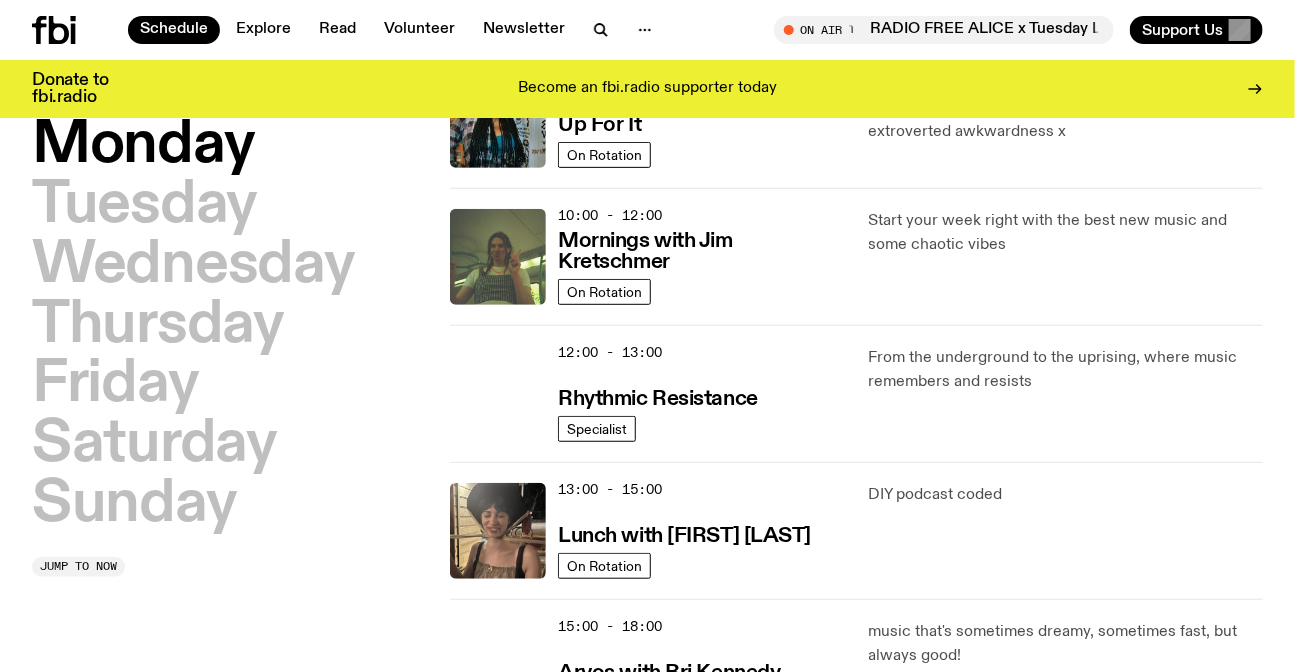 scroll, scrollTop: 55, scrollLeft: 0, axis: vertical 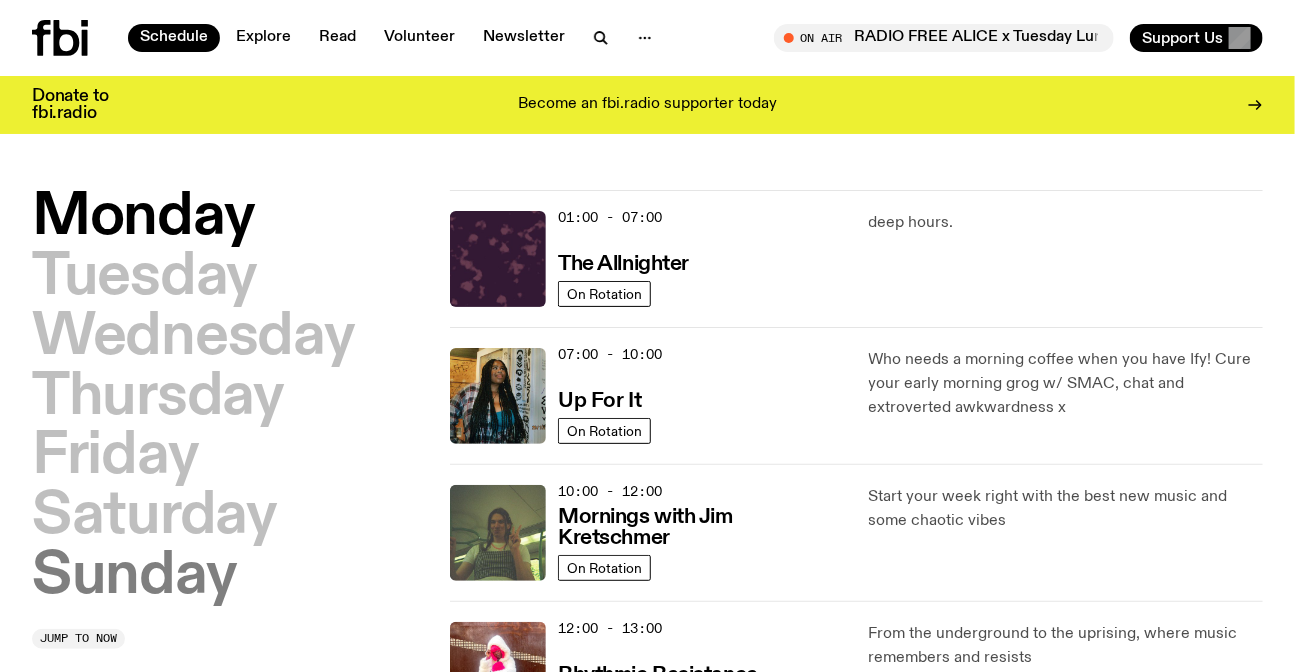 click on "Sunday" at bounding box center (134, 577) 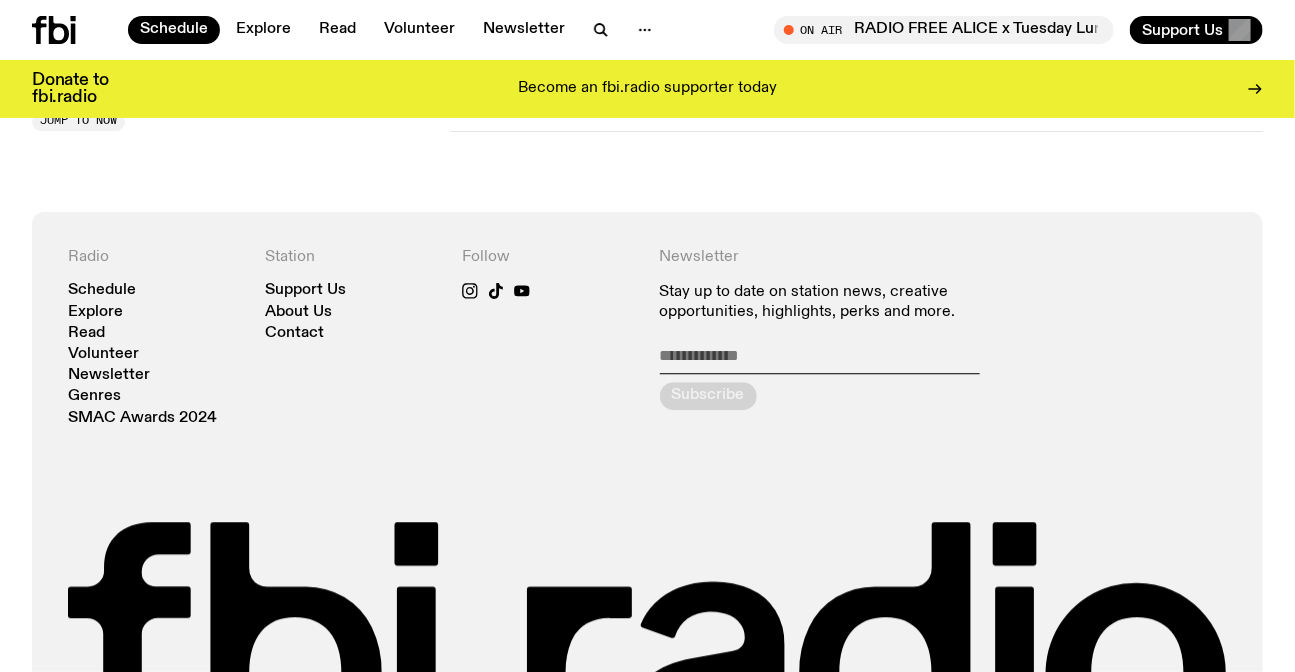scroll, scrollTop: 1419, scrollLeft: 0, axis: vertical 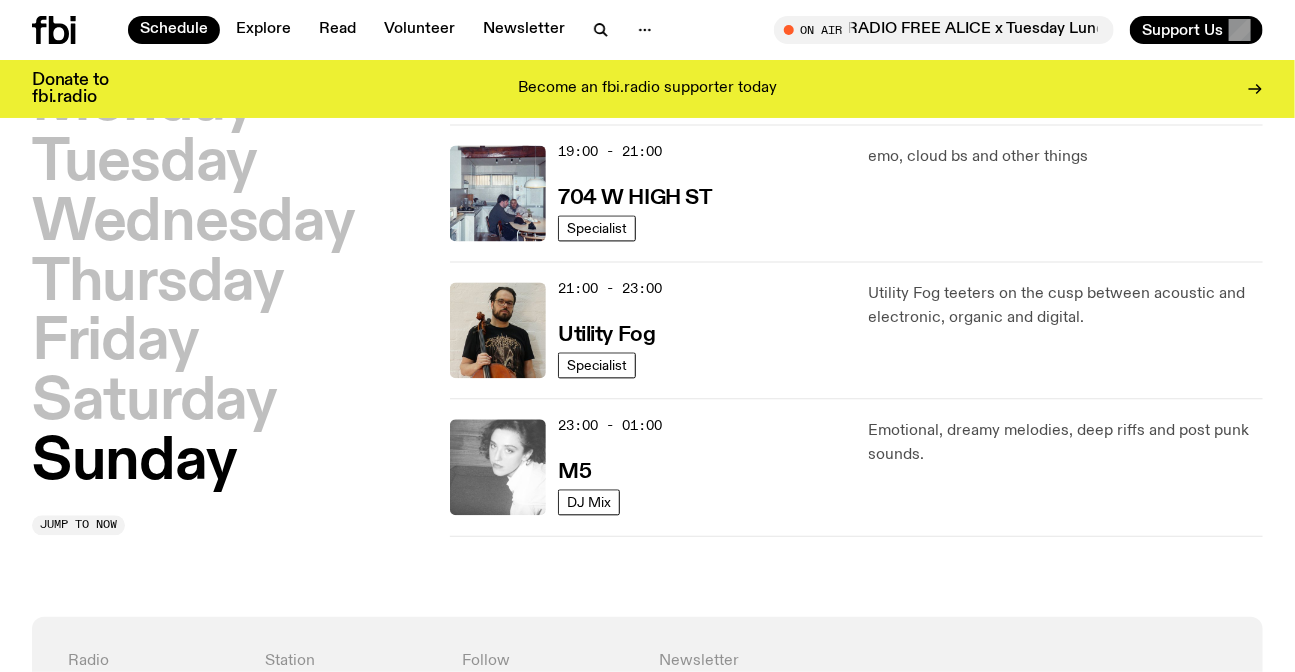 click 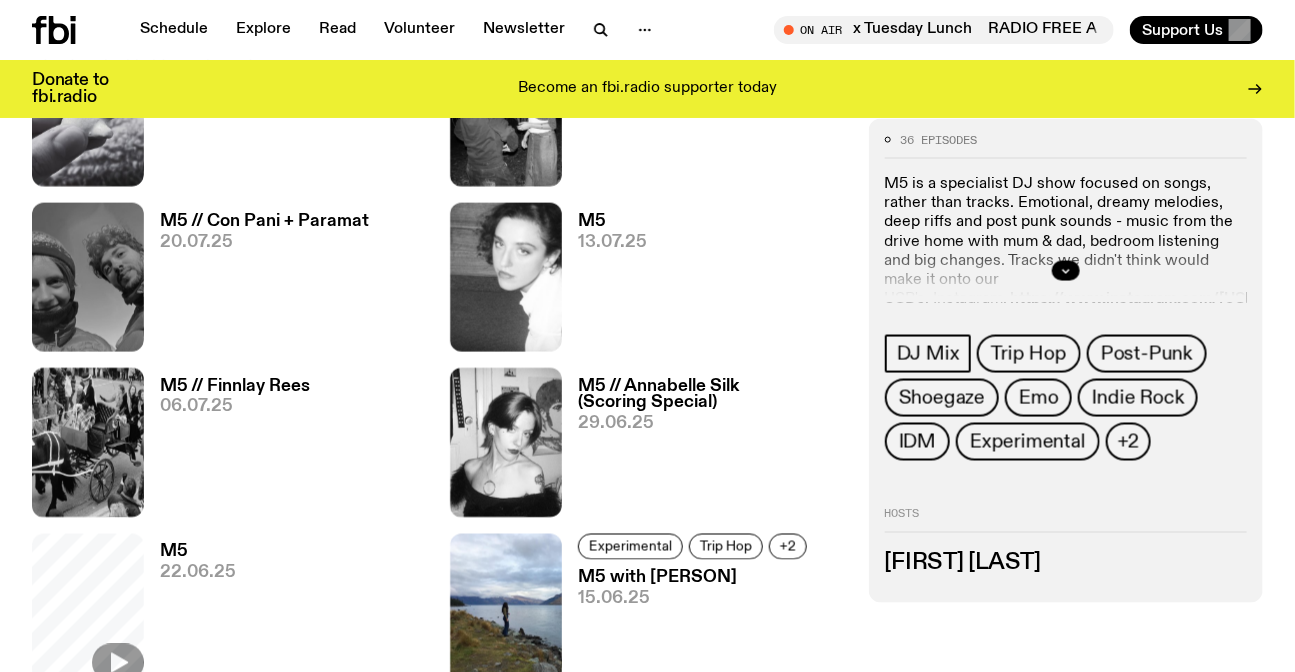 scroll, scrollTop: 805, scrollLeft: 0, axis: vertical 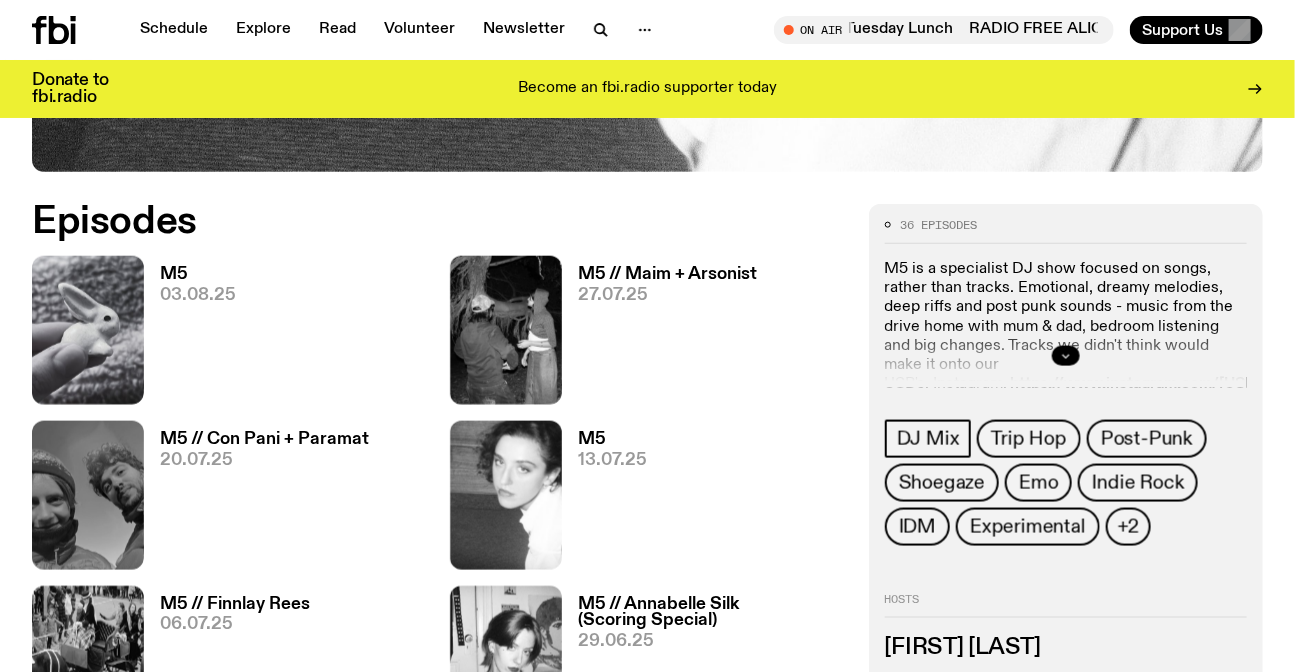 click 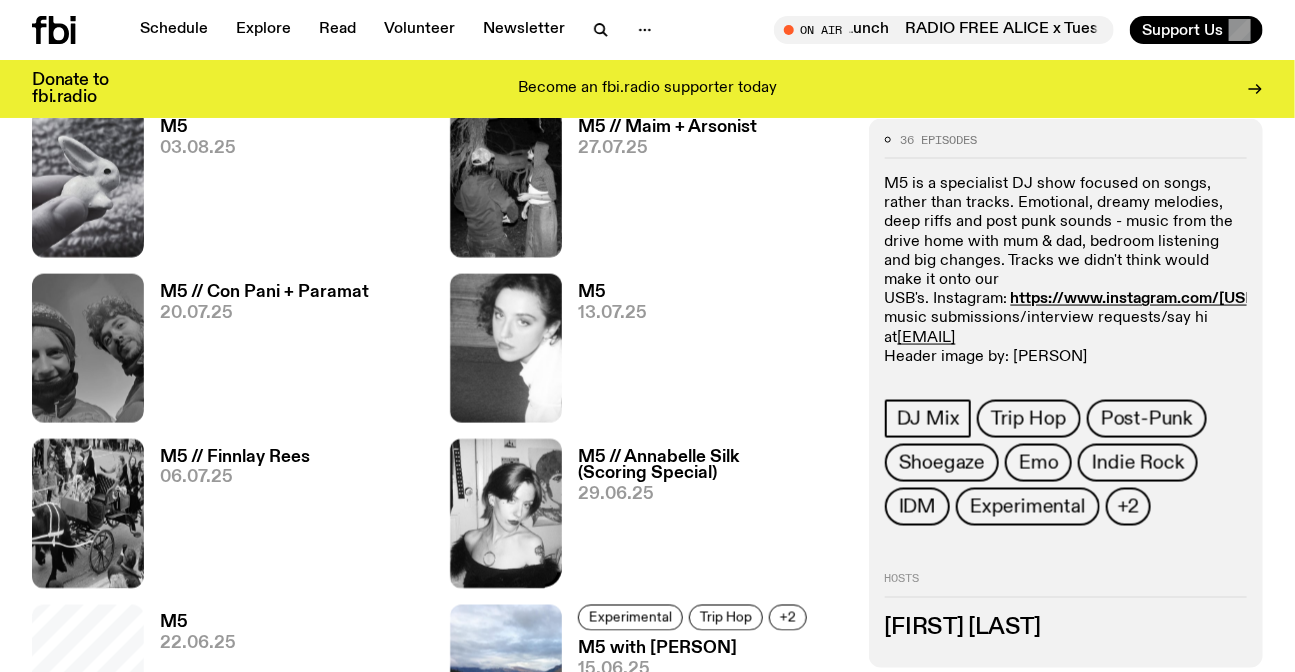 scroll, scrollTop: 803, scrollLeft: 0, axis: vertical 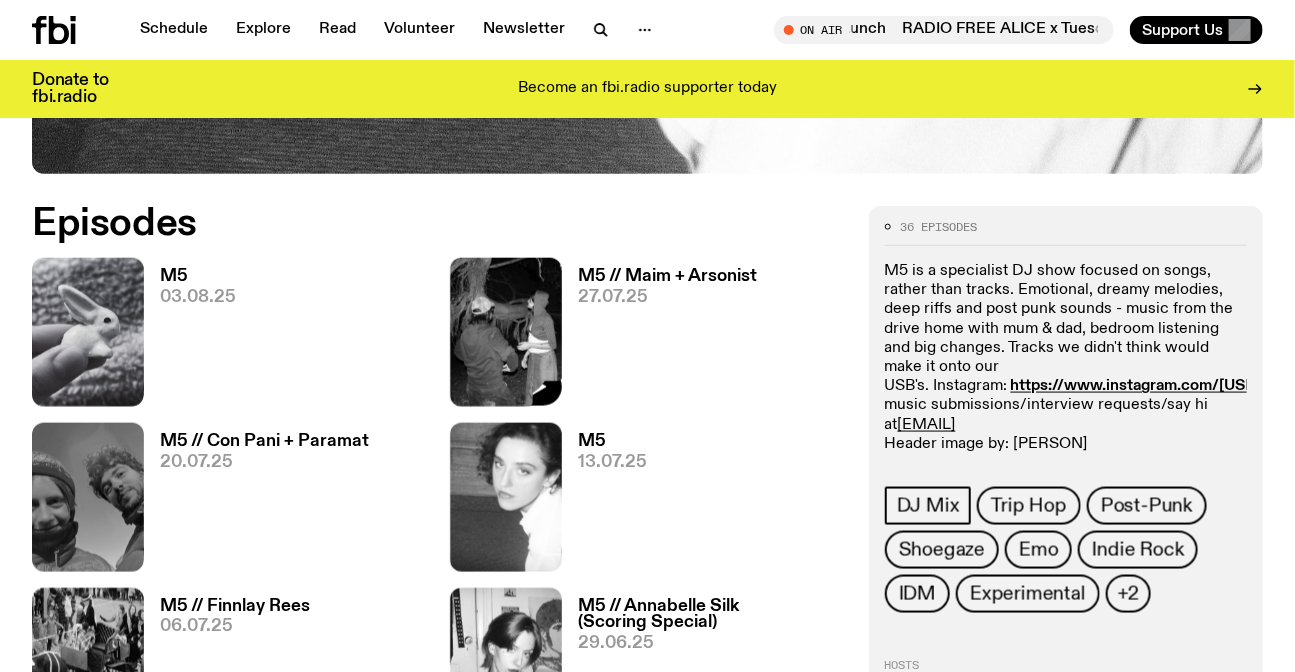 click 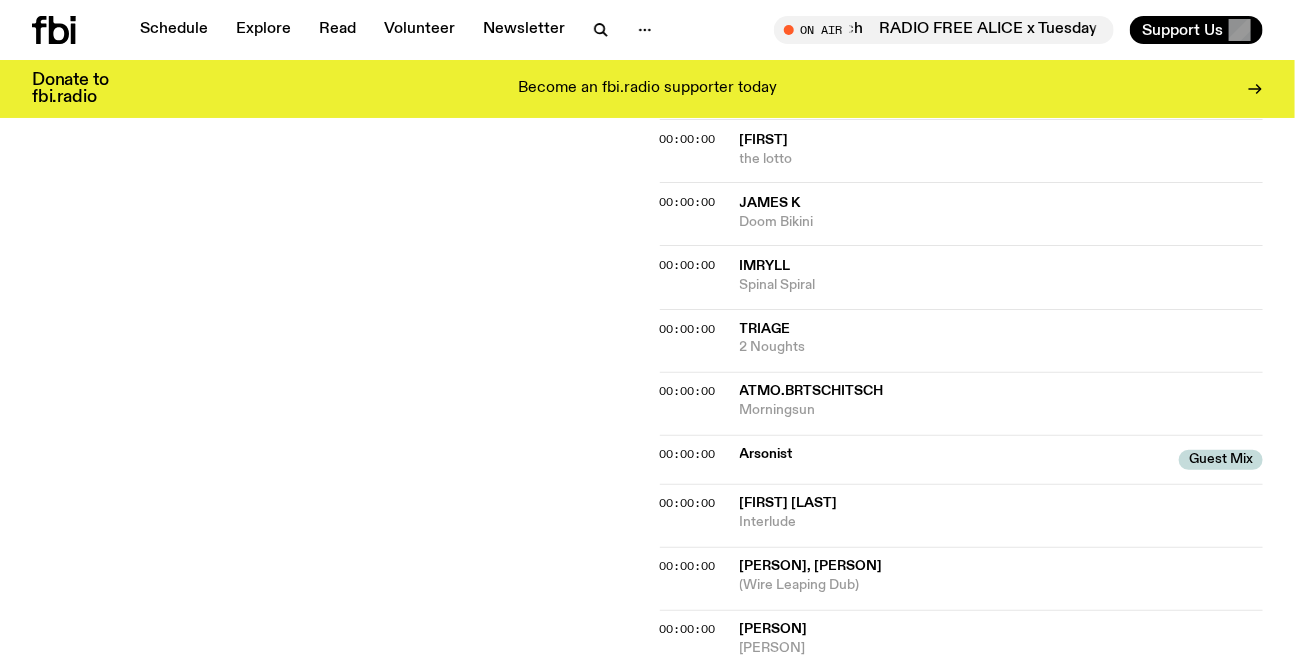 scroll, scrollTop: 1167, scrollLeft: 0, axis: vertical 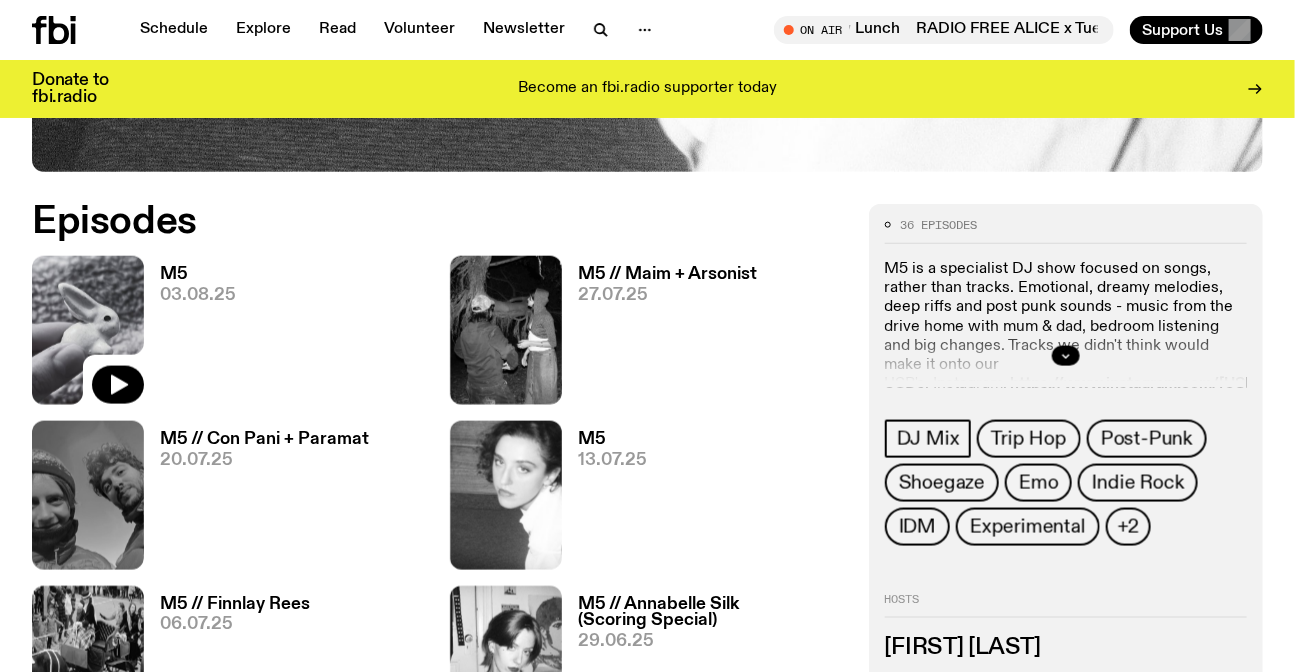 click 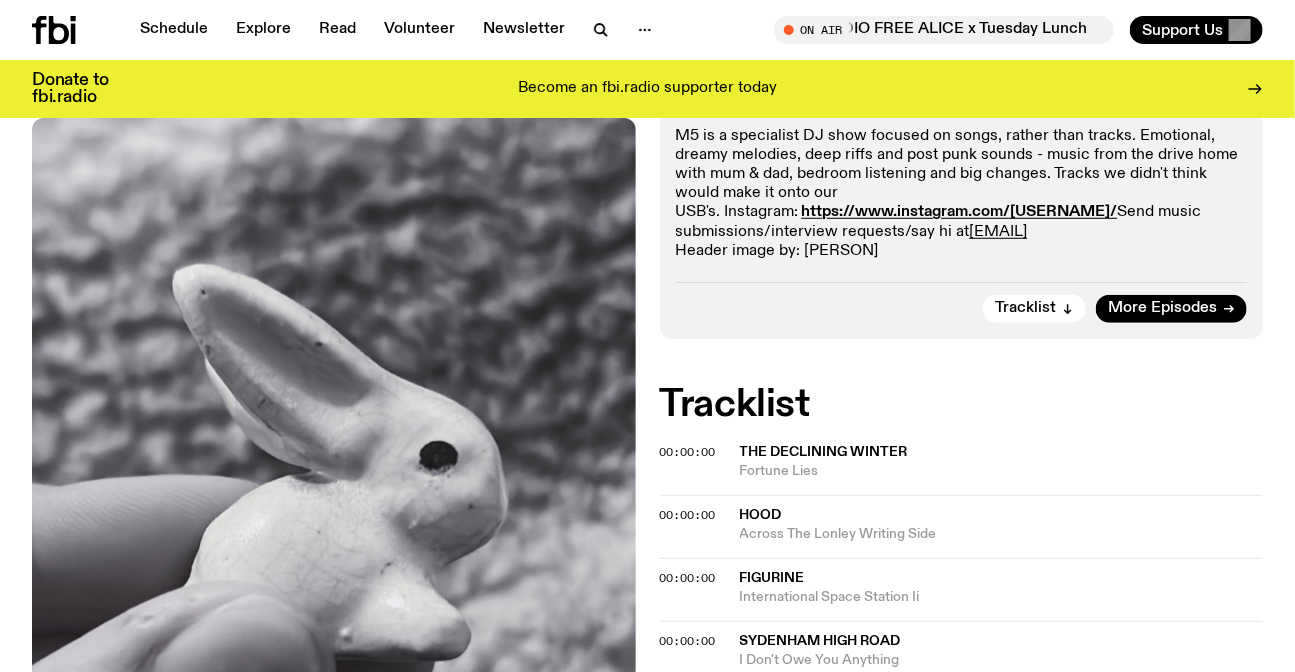 scroll, scrollTop: 235, scrollLeft: 0, axis: vertical 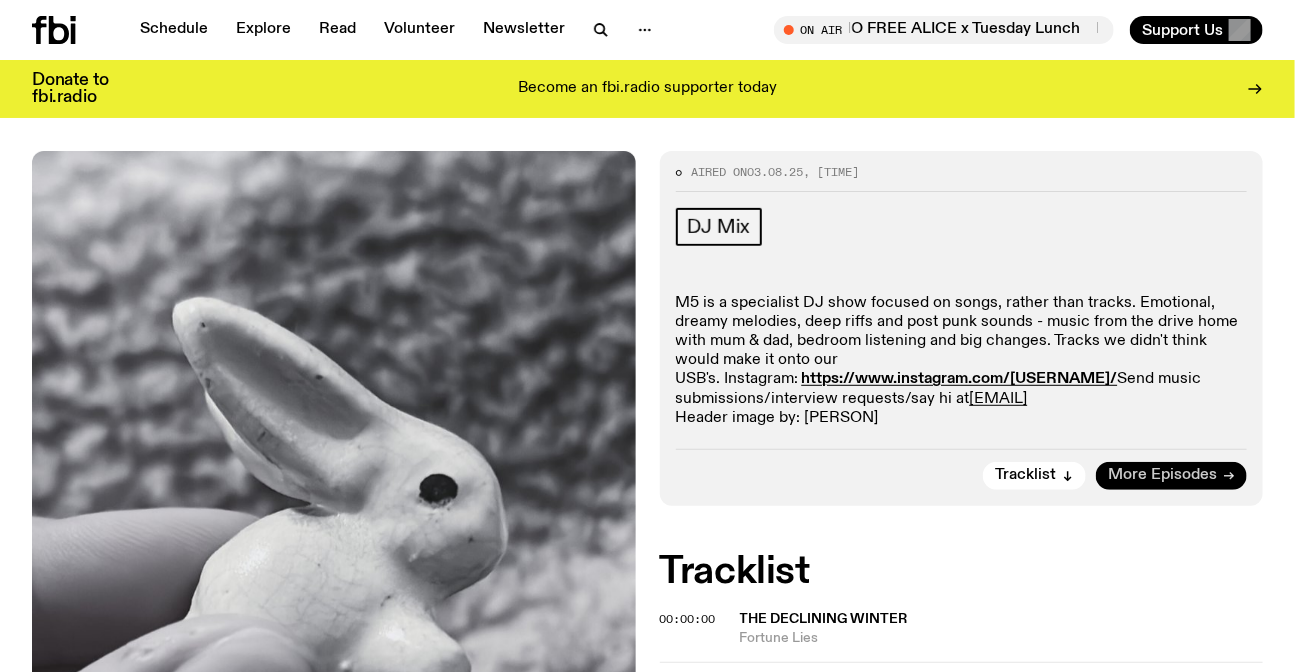 click on "More Episodes" at bounding box center [1162, 475] 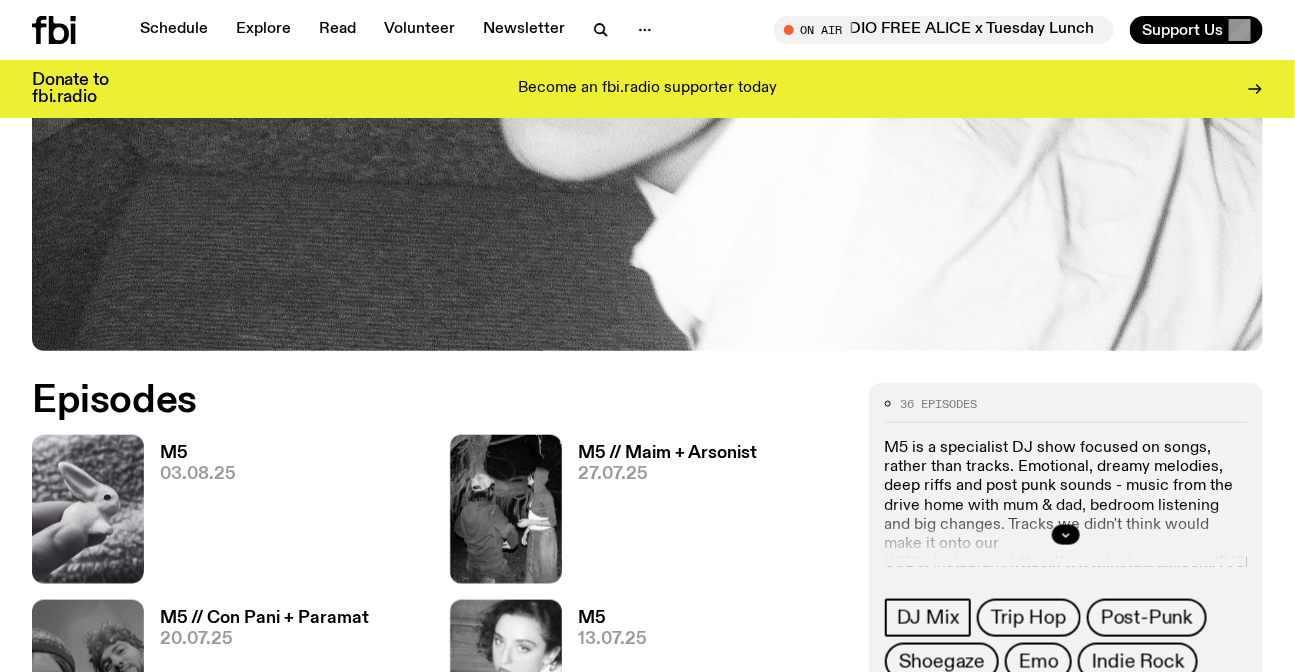 scroll, scrollTop: 628, scrollLeft: 0, axis: vertical 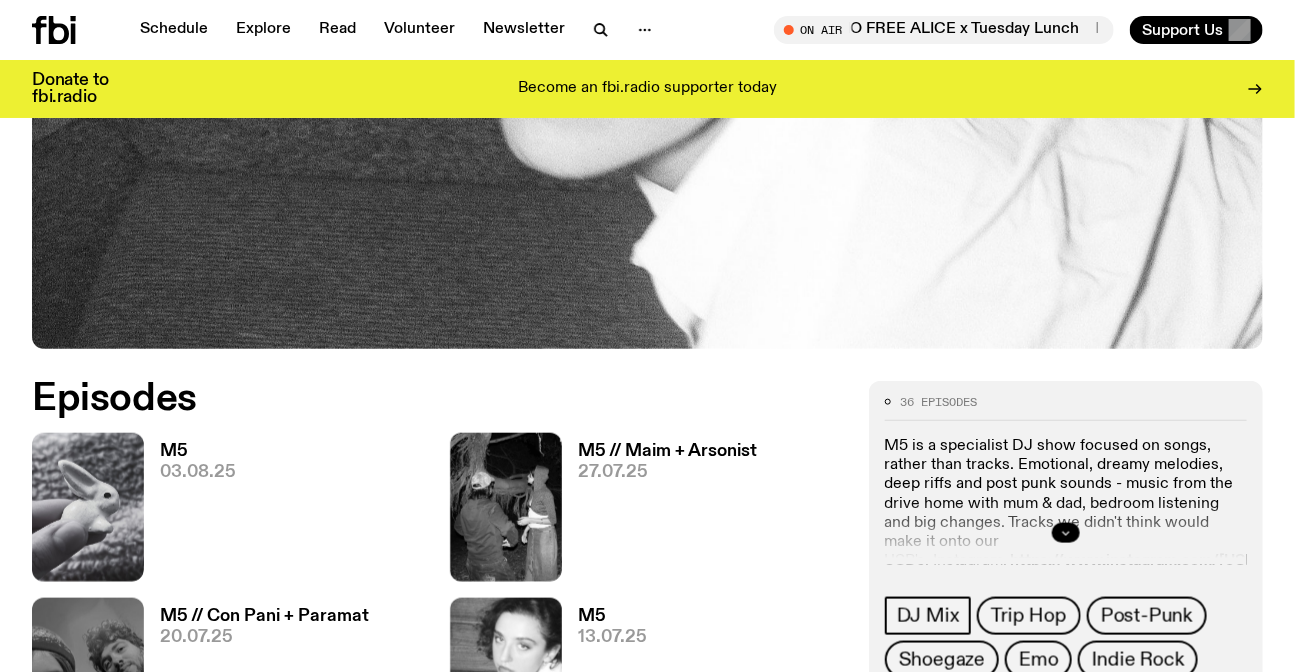 click 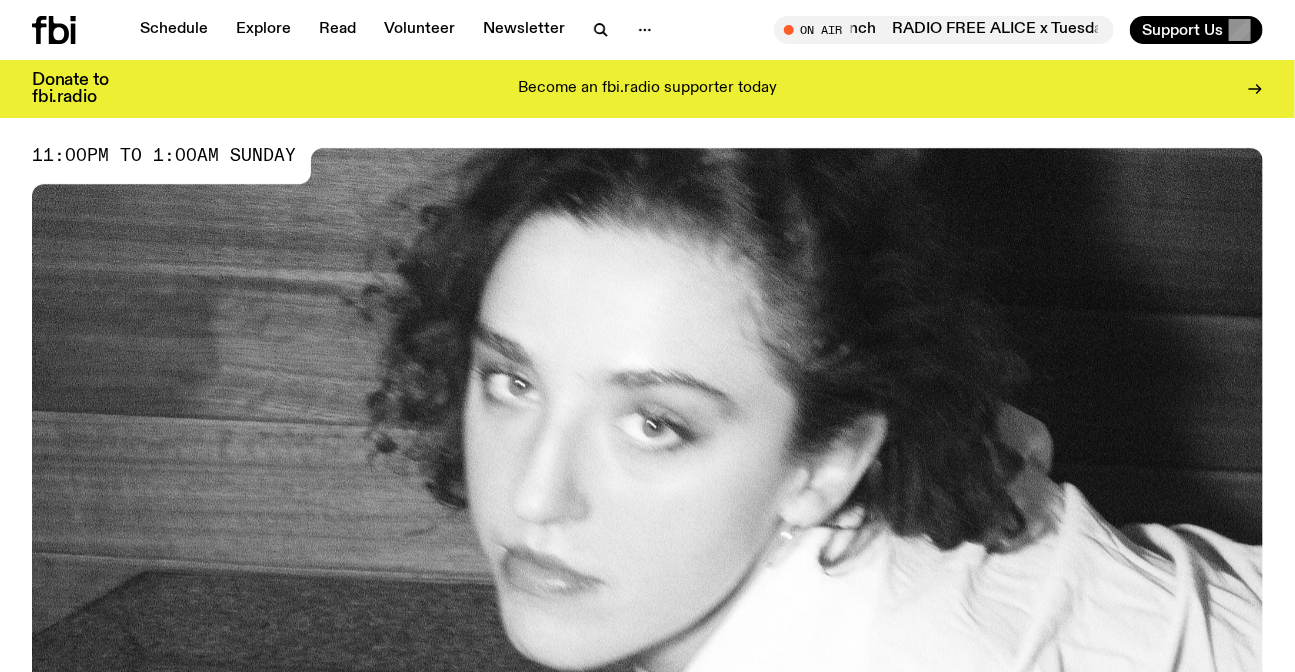 scroll, scrollTop: 0, scrollLeft: 0, axis: both 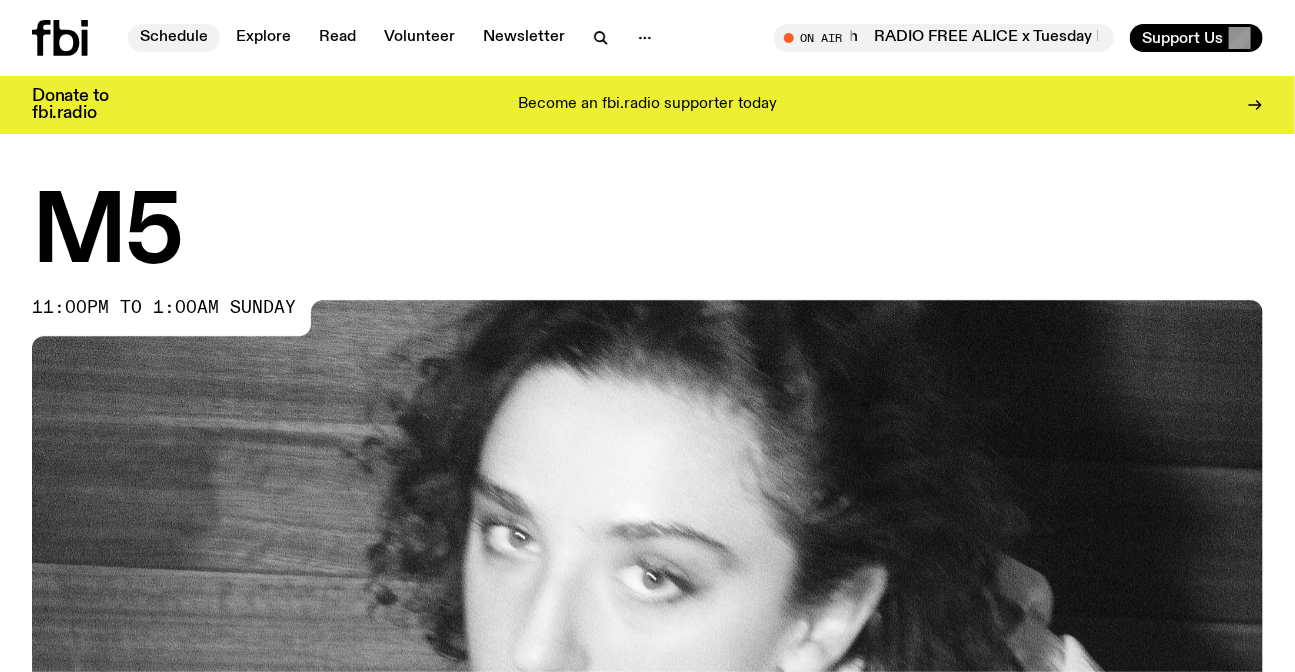 click on "Schedule" at bounding box center (174, 38) 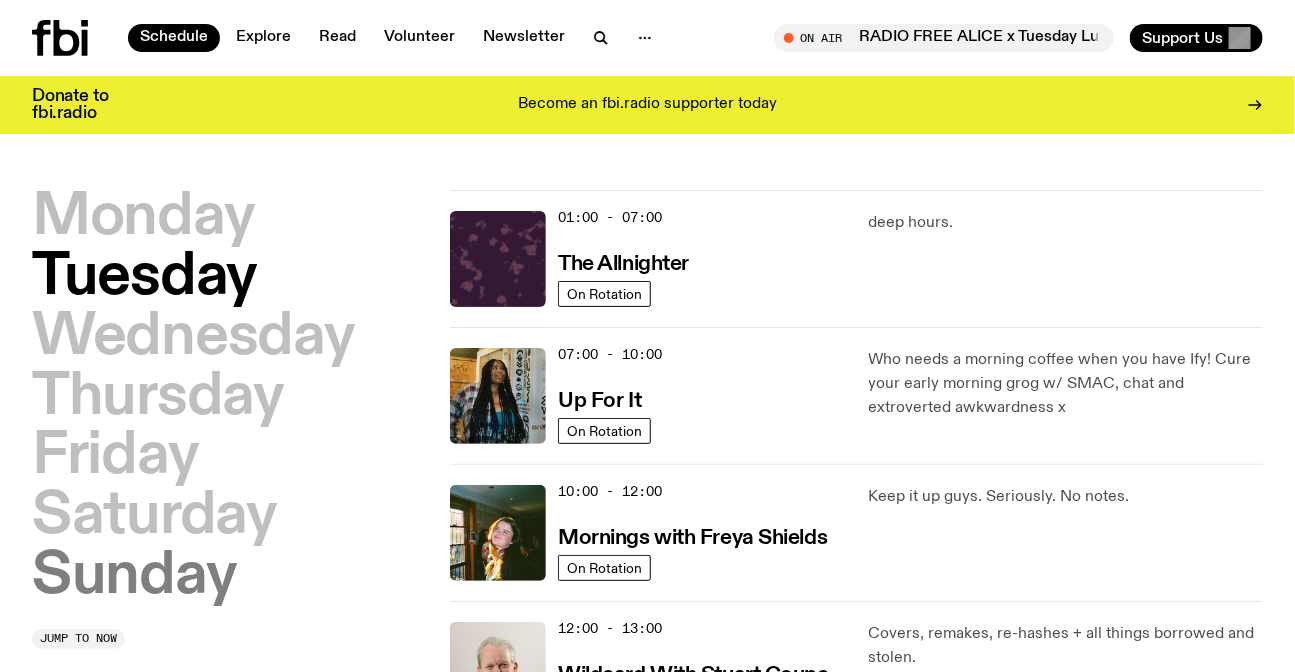 click on "Sunday" at bounding box center [134, 577] 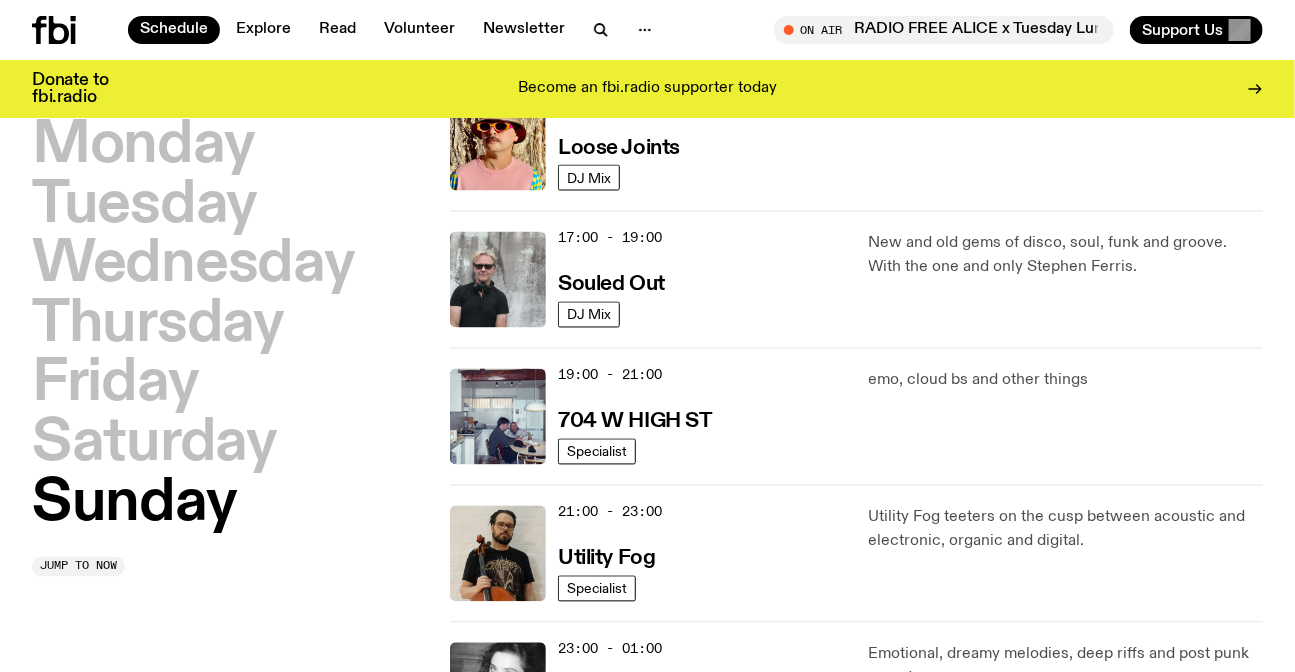 scroll, scrollTop: 1600, scrollLeft: 0, axis: vertical 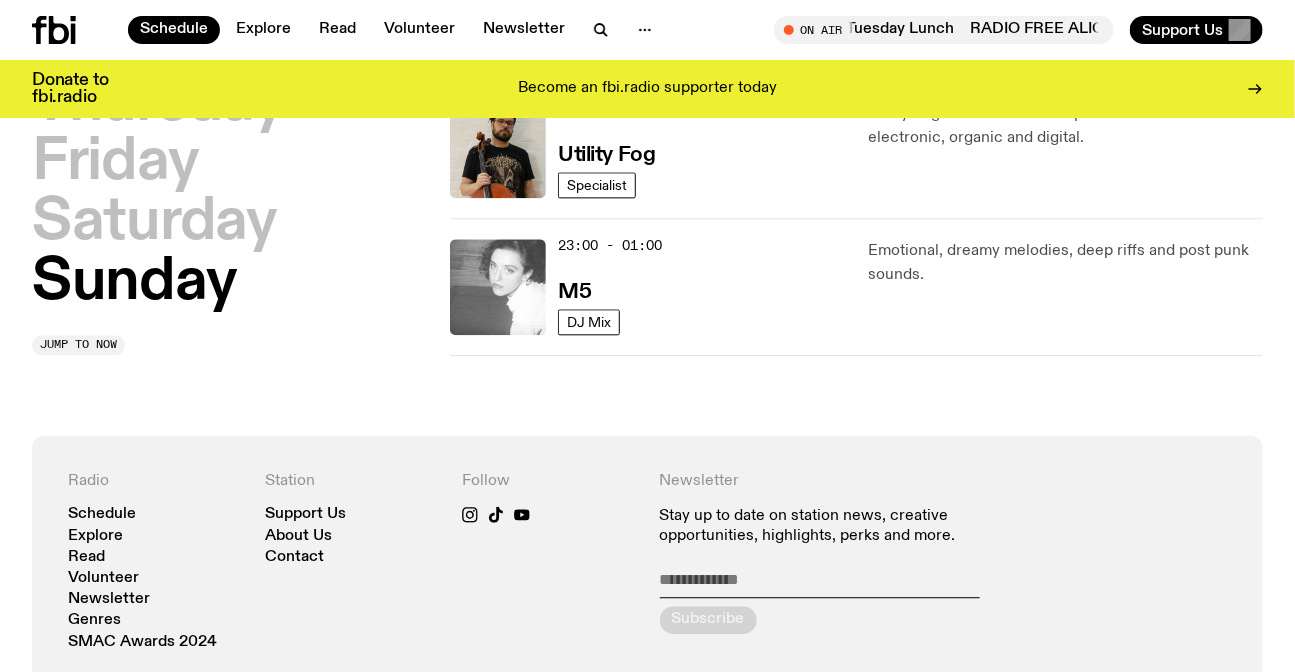 click 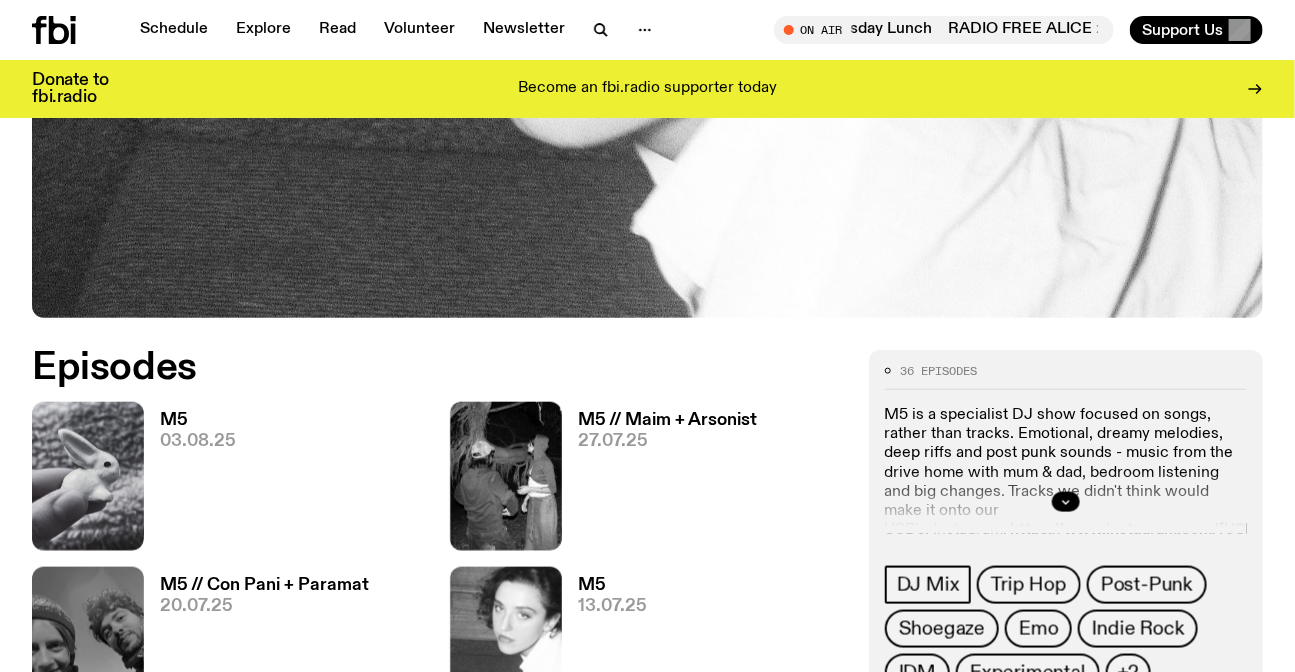scroll, scrollTop: 805, scrollLeft: 0, axis: vertical 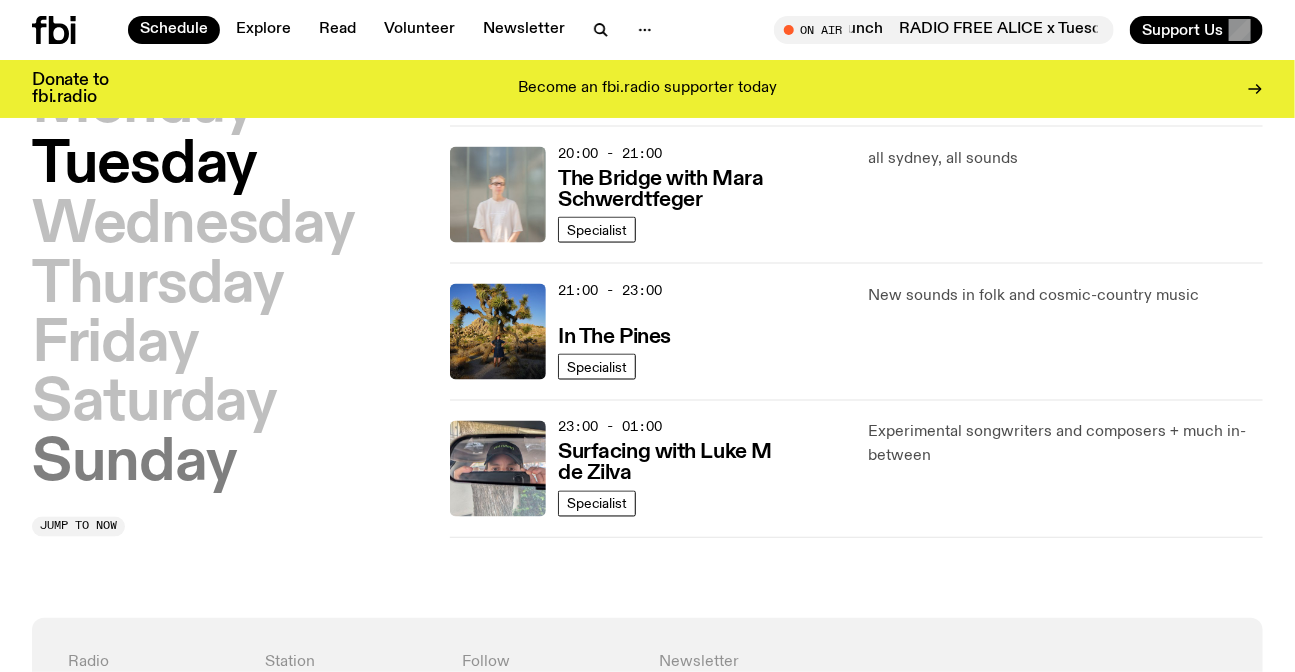 click on "Sunday" at bounding box center (134, 465) 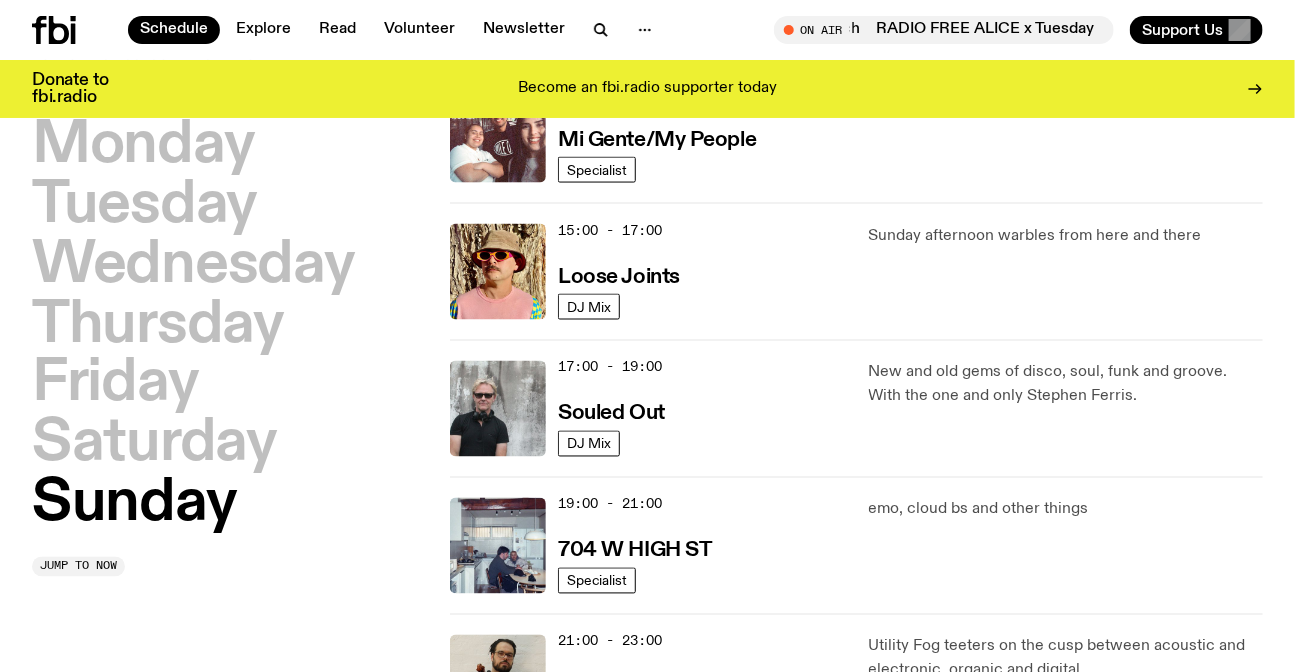 scroll, scrollTop: 1419, scrollLeft: 0, axis: vertical 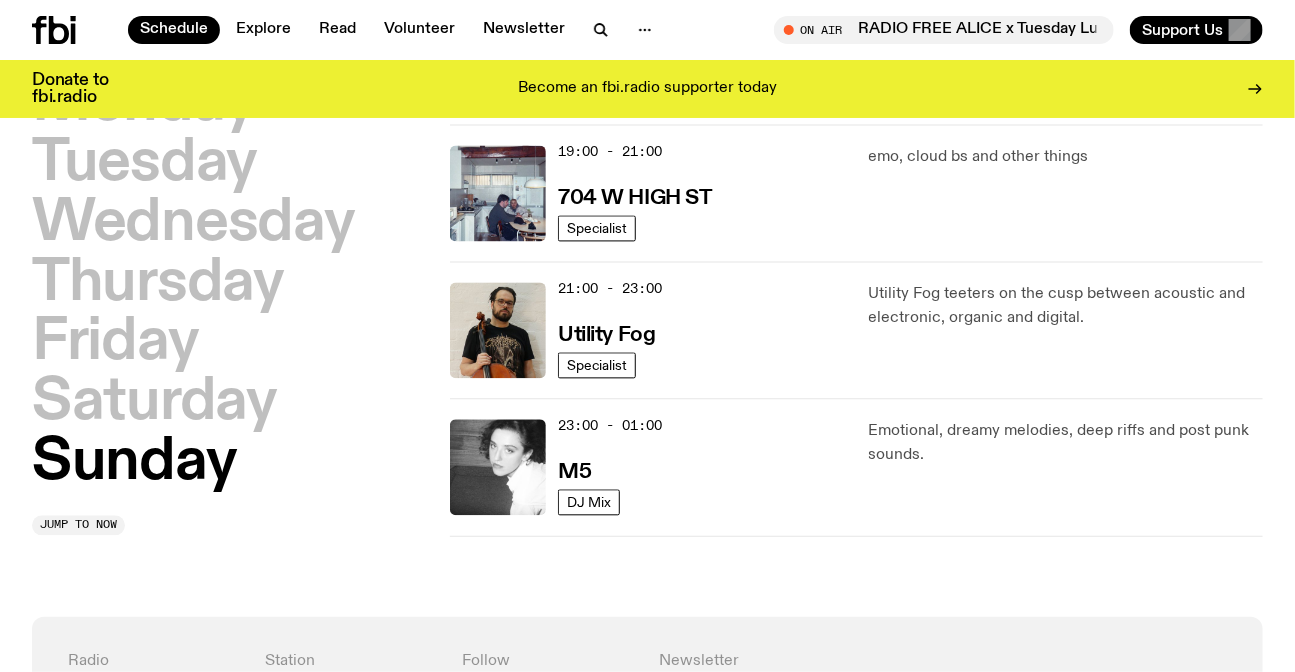 click on "Emotional, dreamy melodies, deep riffs and post punk sounds." at bounding box center [1066, 444] 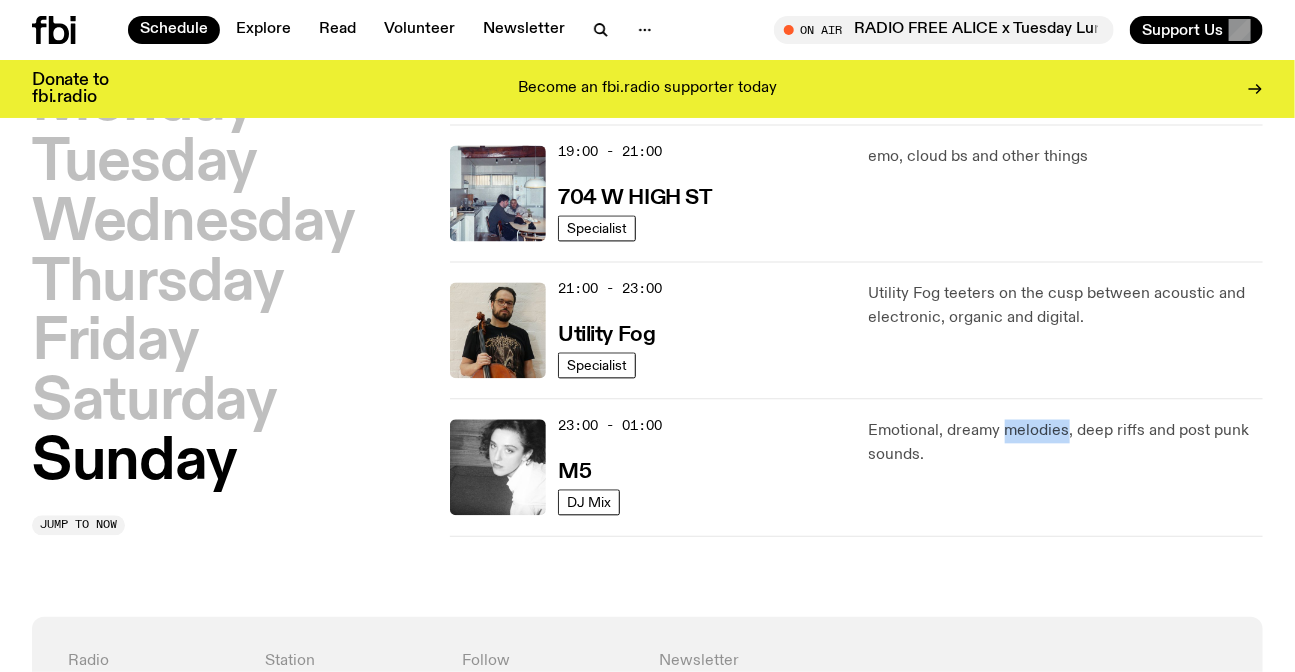 click on "Emotional, dreamy melodies, deep riffs and post punk sounds." at bounding box center [1066, 444] 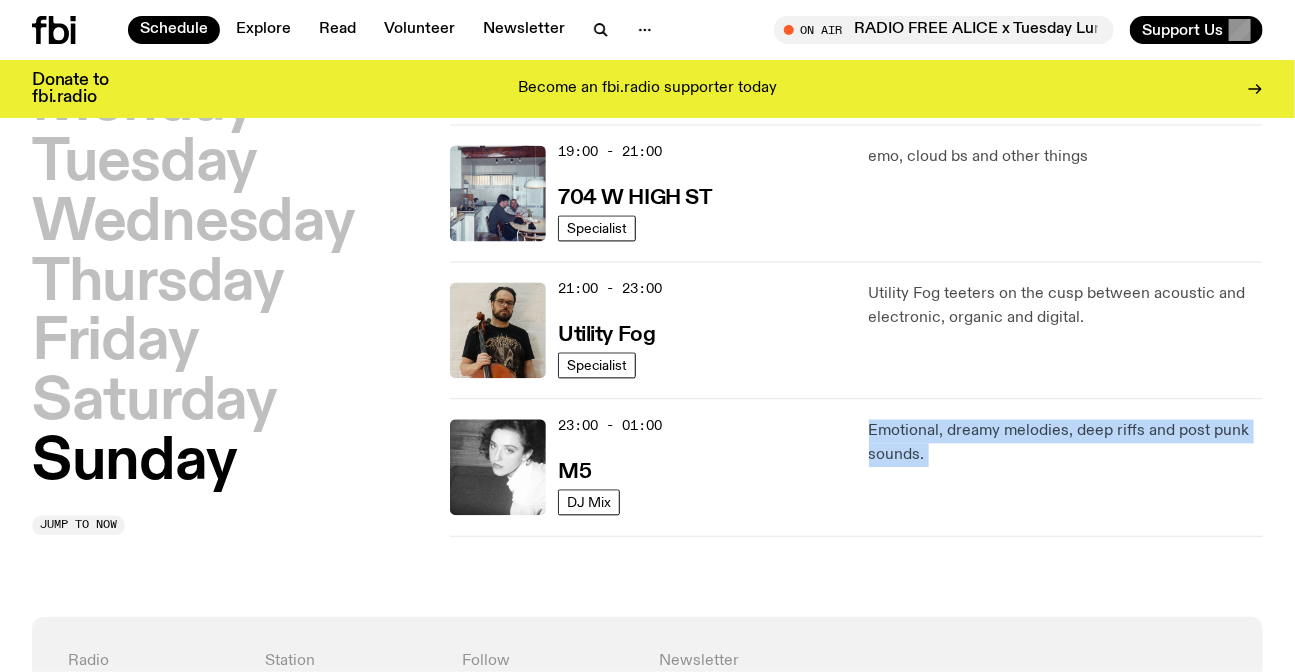 click on "Emotional, dreamy melodies, deep riffs and post punk sounds." at bounding box center [1066, 444] 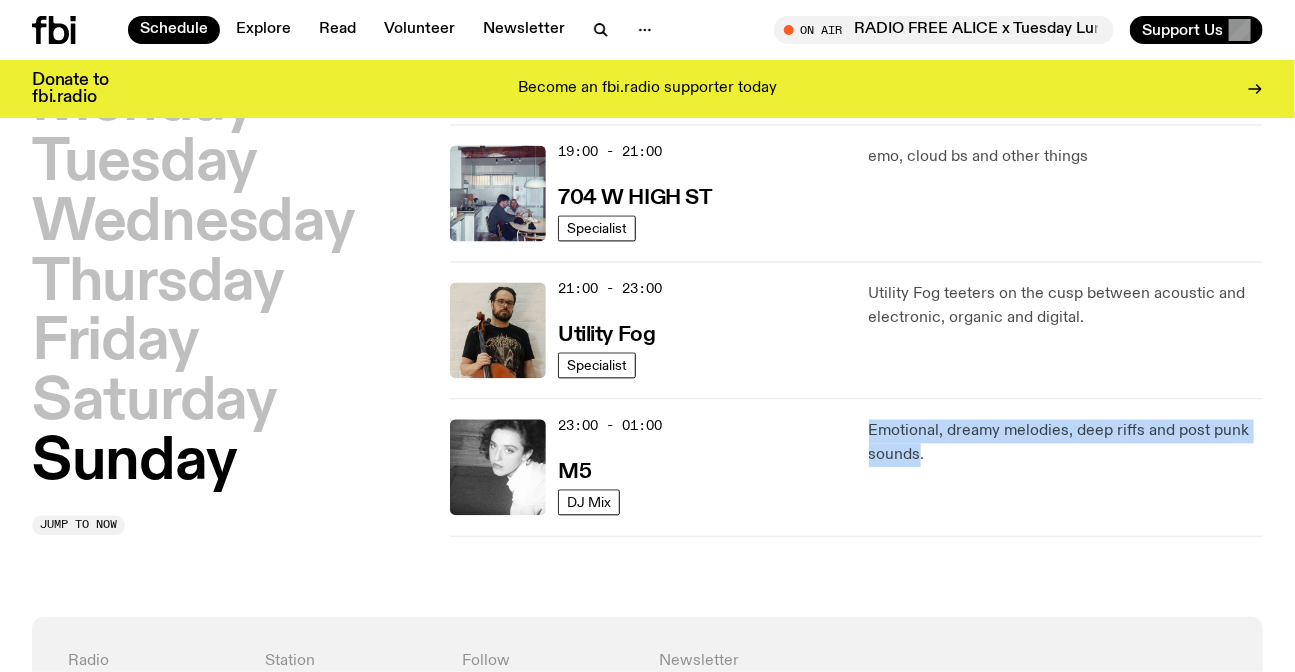 click on "[TIME] - [TIME] M5 DJ Mix Emotional, dreamy melodies, deep riffs and post punk sounds." 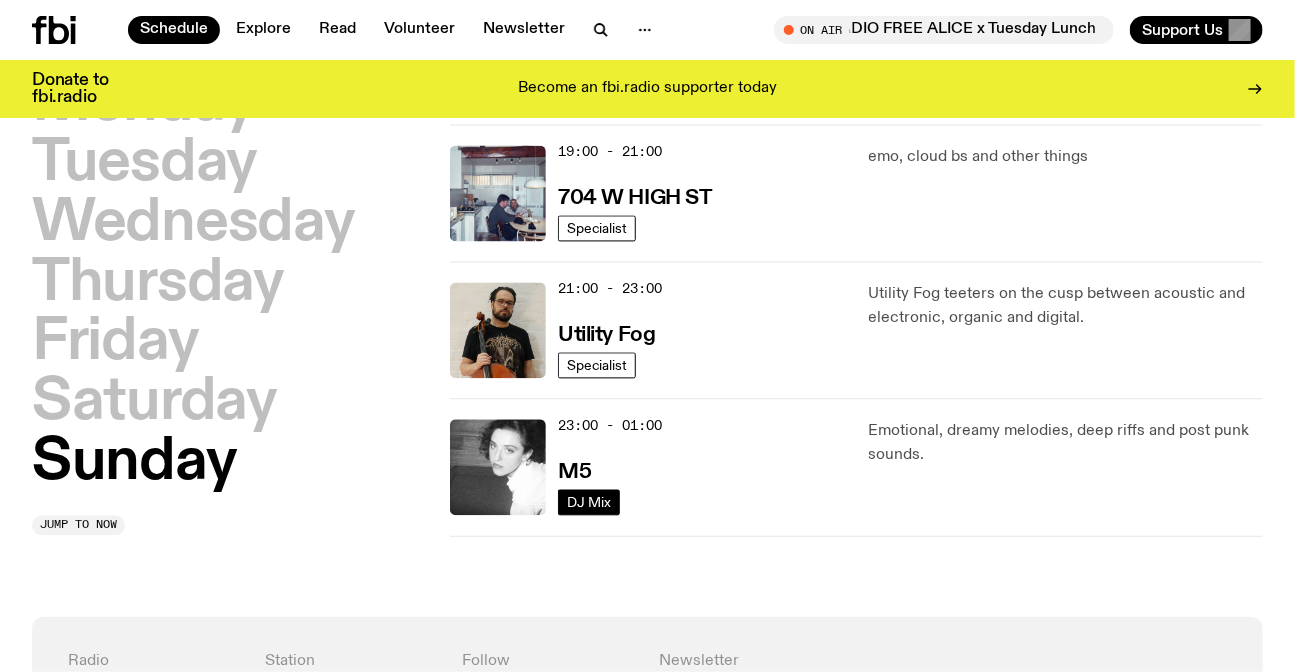 click on "DJ Mix" at bounding box center (589, 502) 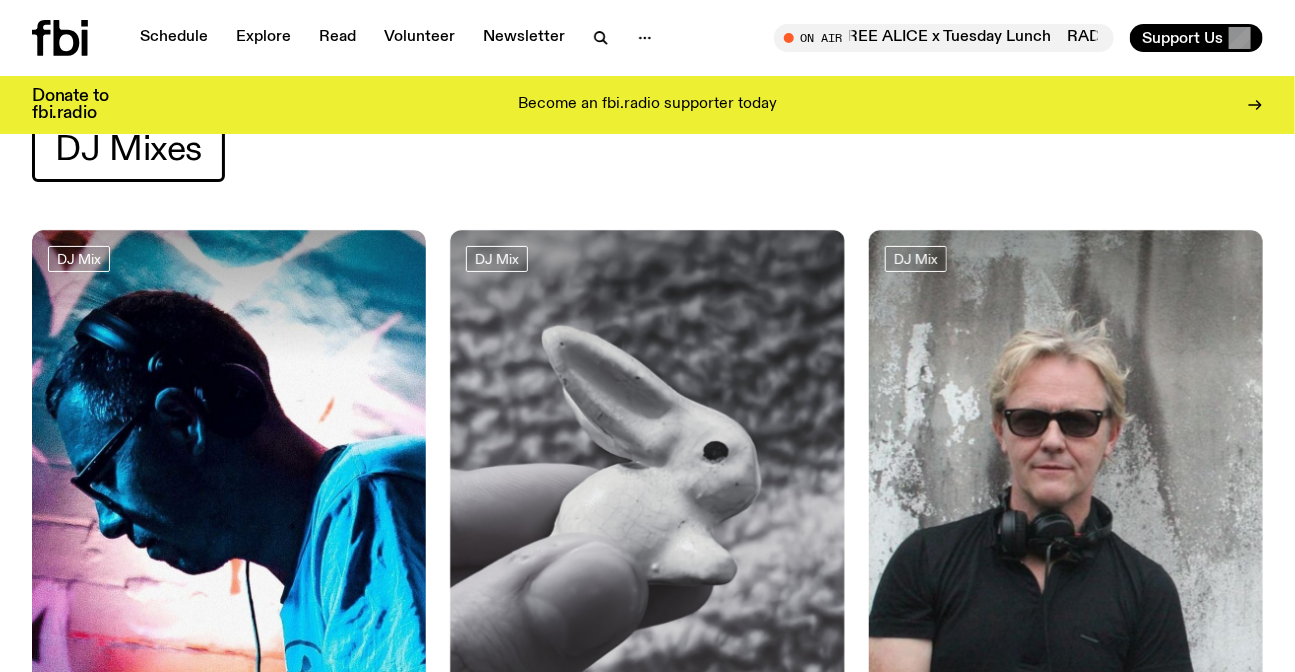 scroll, scrollTop: 0, scrollLeft: 0, axis: both 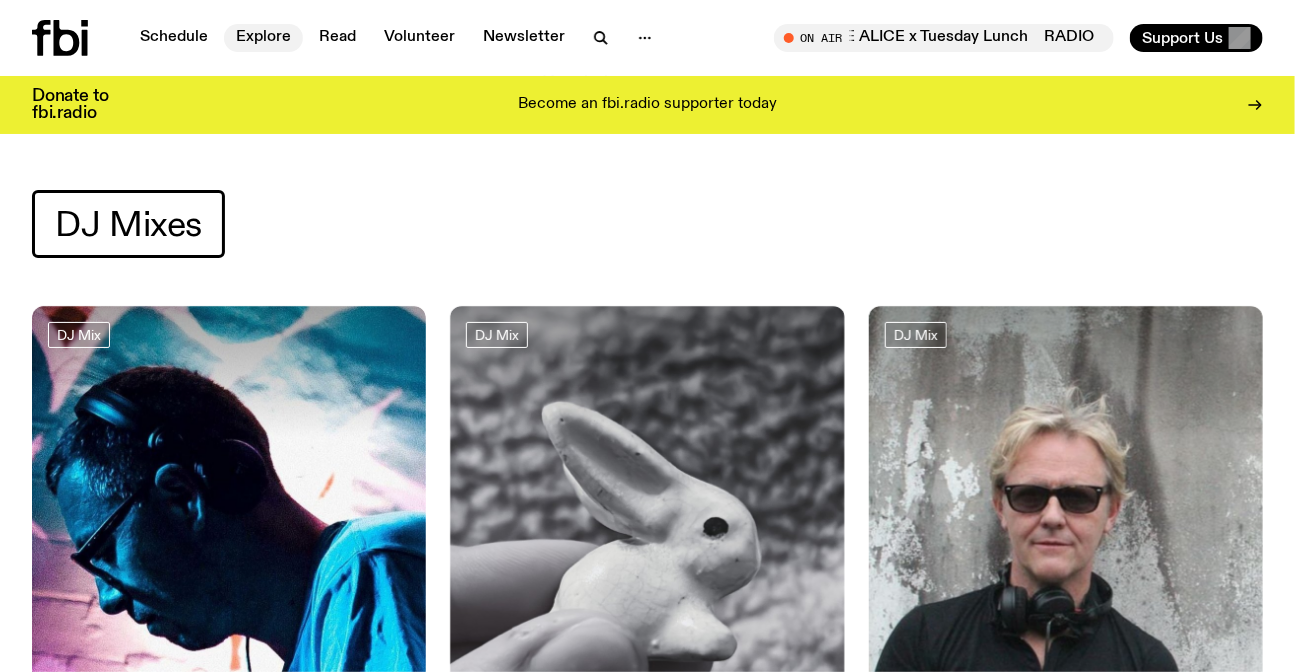 click on "Explore" at bounding box center (263, 38) 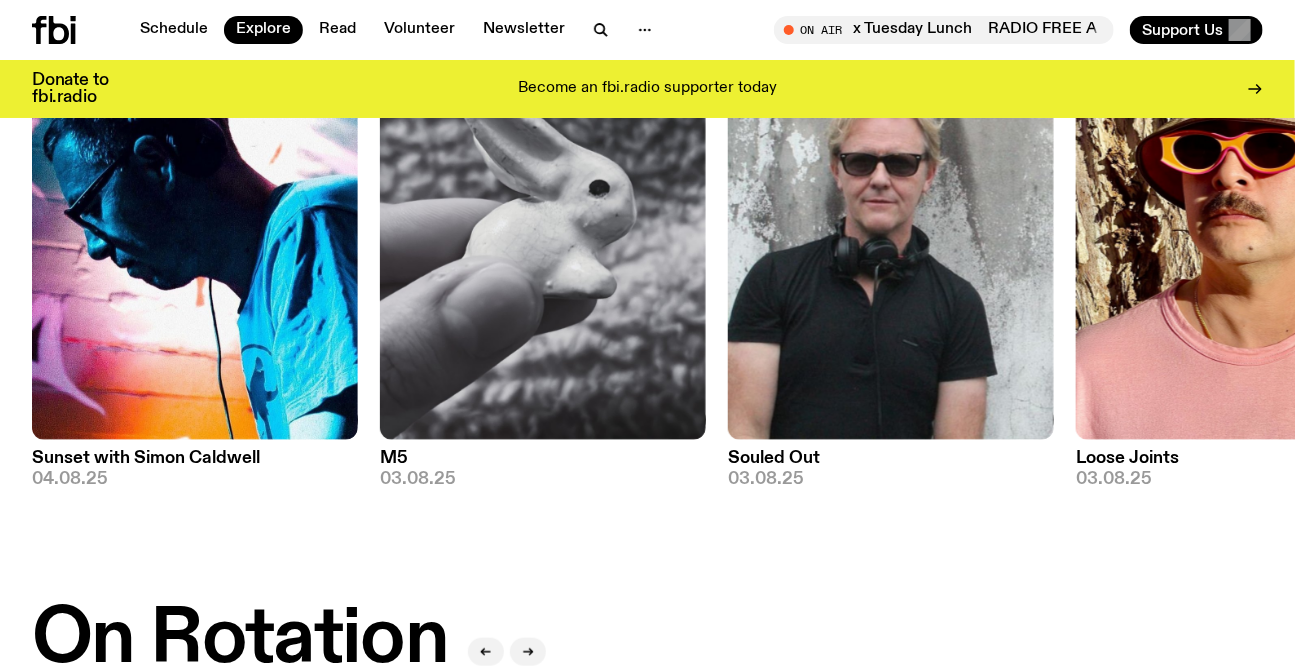scroll, scrollTop: 258, scrollLeft: 0, axis: vertical 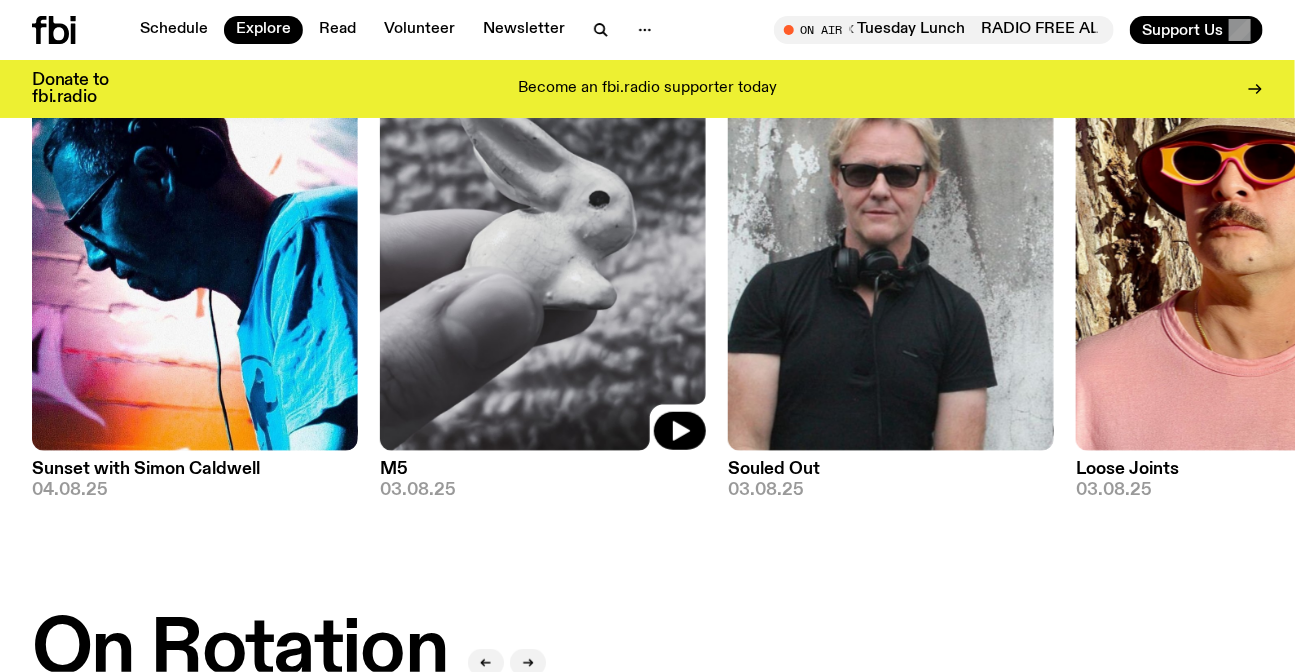 click 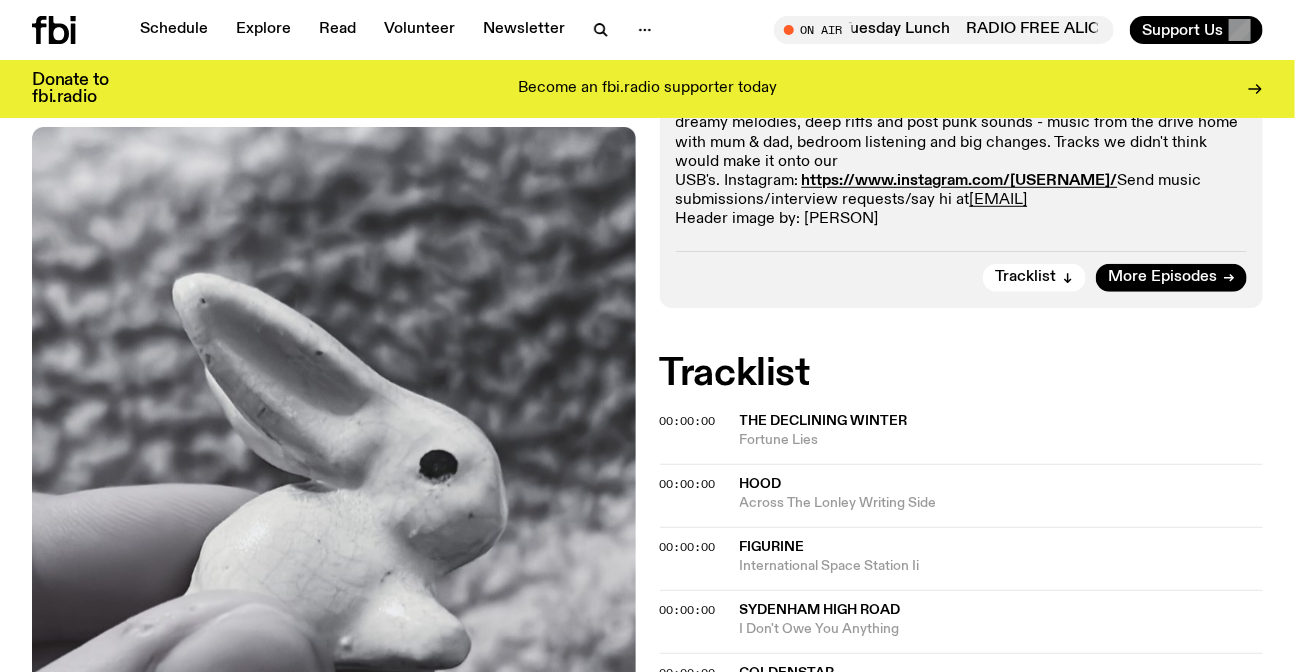 scroll, scrollTop: 441, scrollLeft: 0, axis: vertical 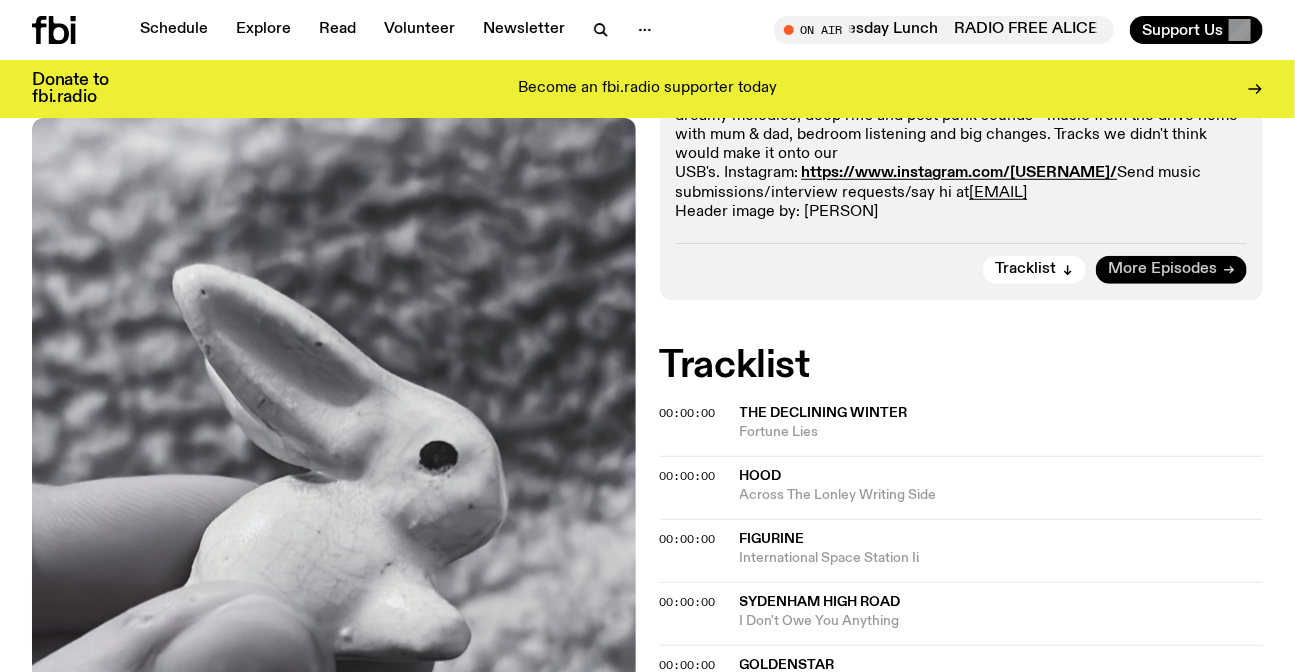click on "More Episodes" at bounding box center [1171, 270] 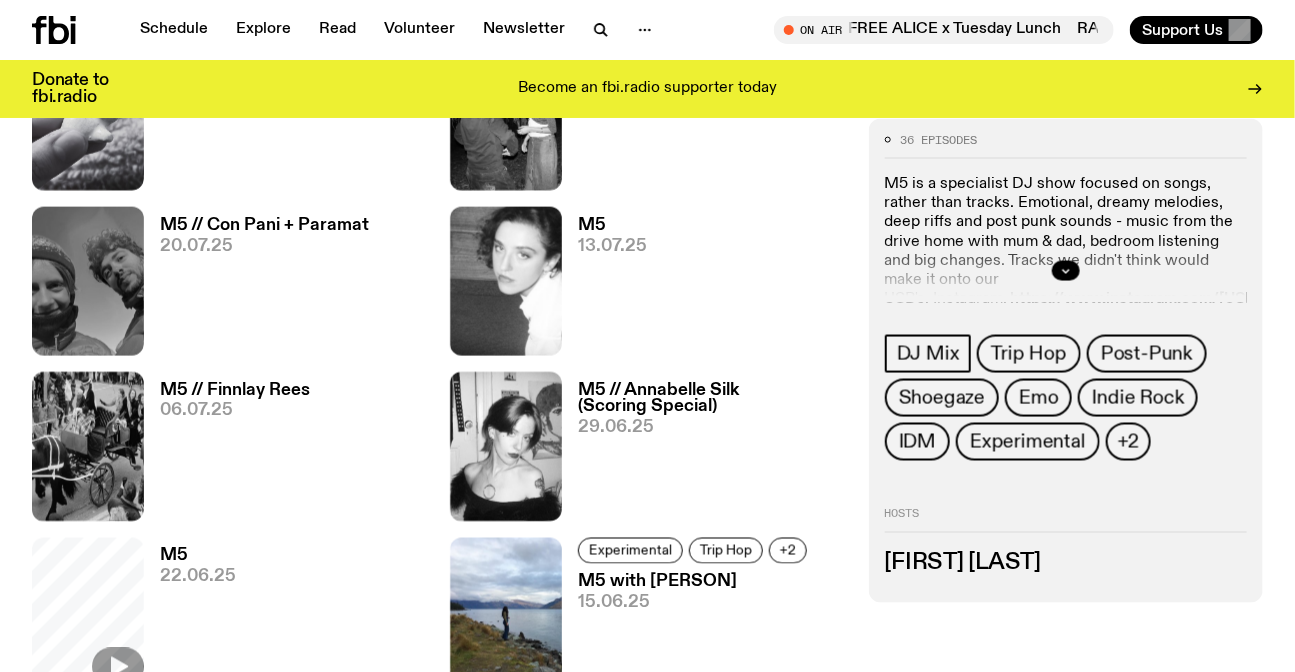 scroll, scrollTop: 987, scrollLeft: 0, axis: vertical 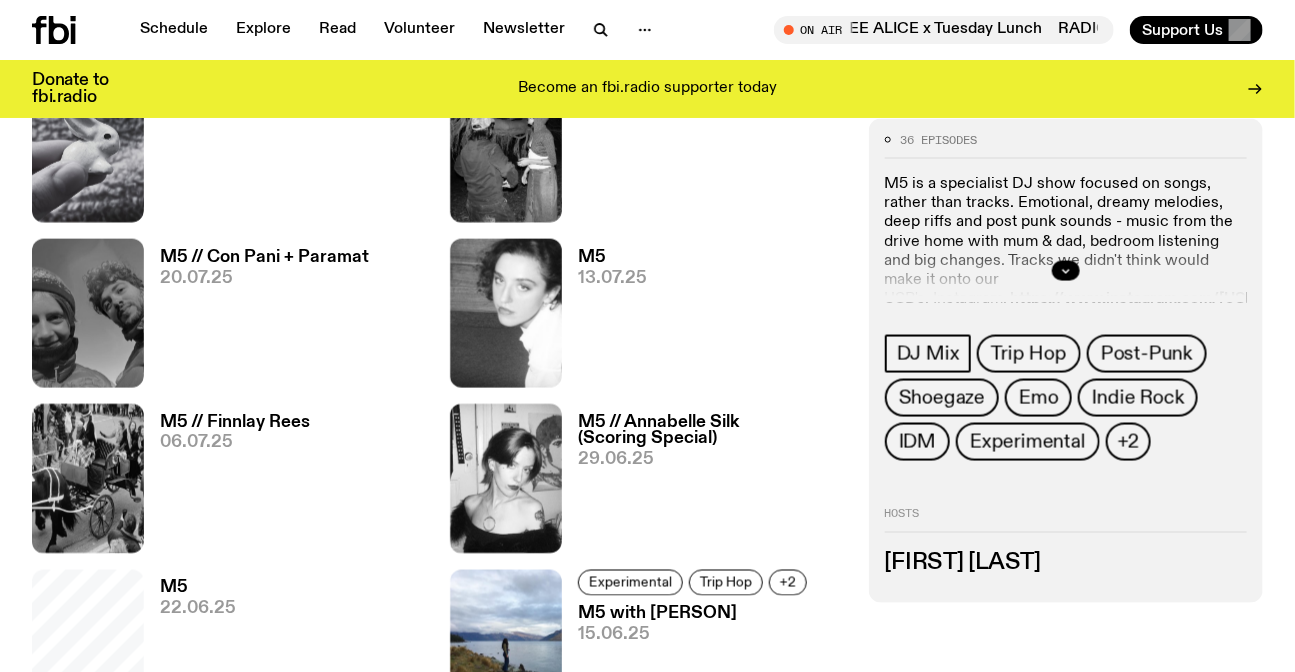 click on "M5 is a specialist DJ show focused on songs, rather than tracks. Emotional, dreamy melodies, deep riffs and post punk sounds - music from the drive home with mum & dad, bedroom listening and big changes. Tracks we didn't think would make it onto our USB's. Instagram: https://www.instagram.com/[USERNAME]/ Send music submissions/interview requests/say hi at [EMAIL] Header image by: [NAME]" 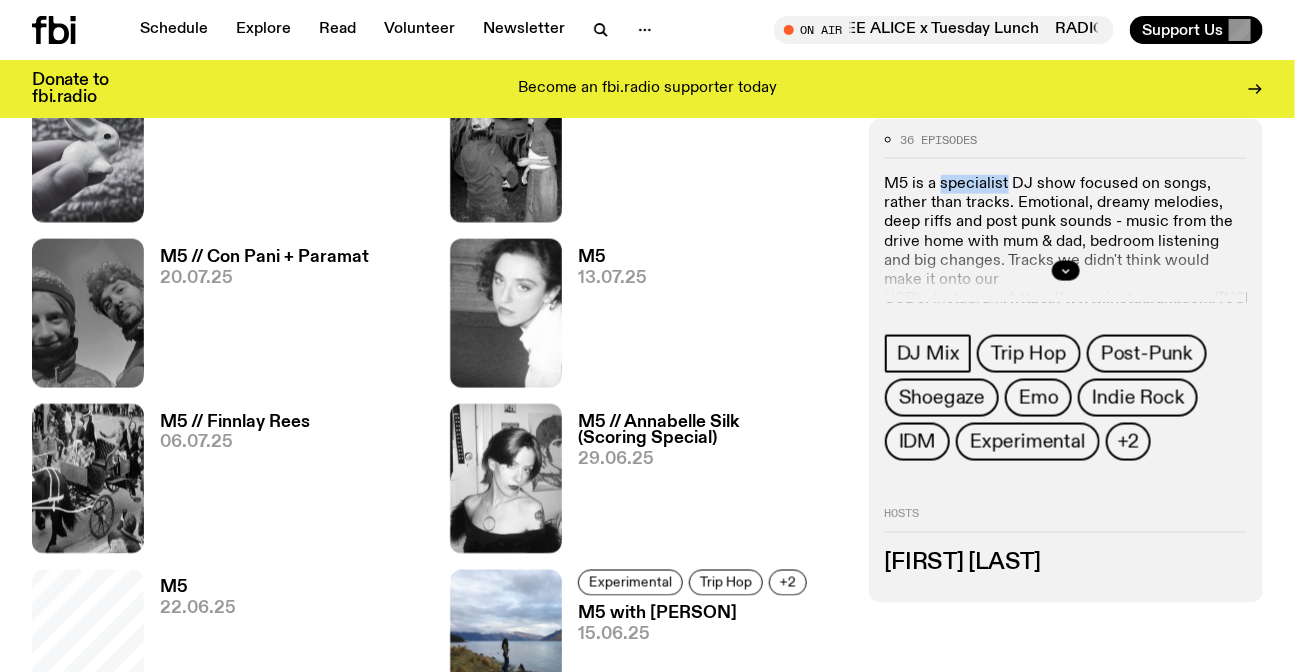 drag, startPoint x: 957, startPoint y: 176, endPoint x: 1003, endPoint y: 169, distance: 46.52956 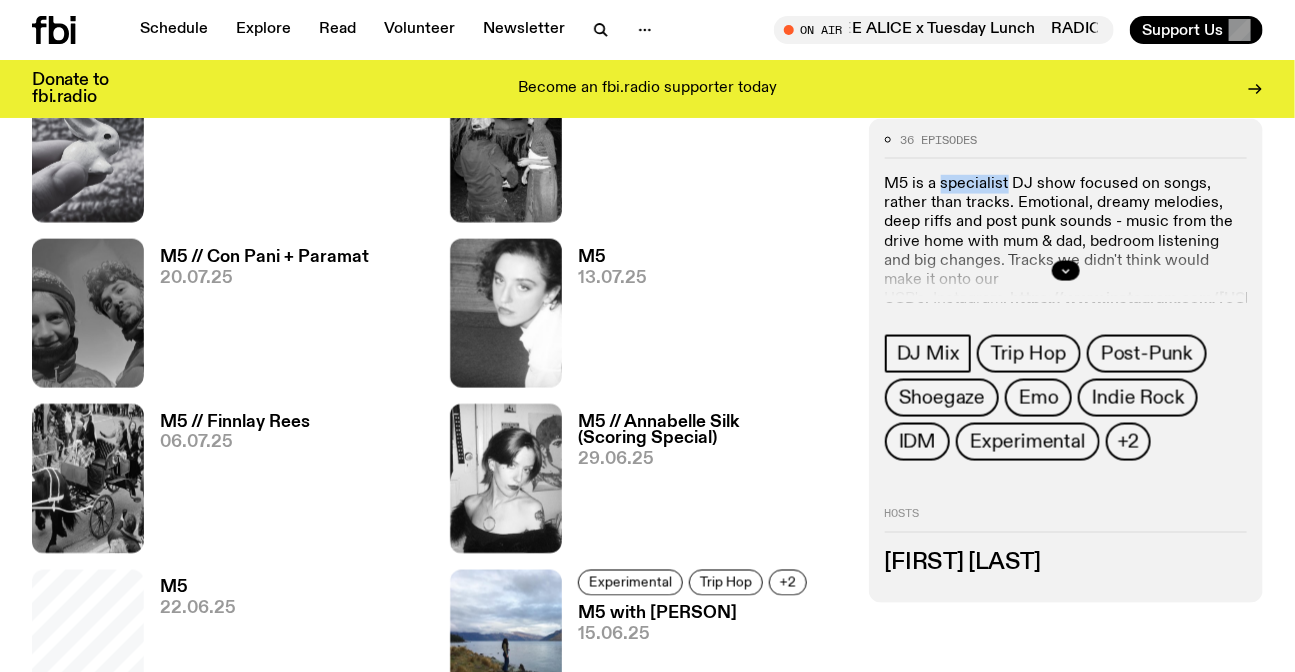 click on "36 episodes M5 is a specialist DJ show focused on songs, rather than tracks. Emotional, dreamy melodies, deep riffs and post punk sounds - music from the drive home with mum & dad, bedroom listening and big changes. Tracks we didn't think would make it onto our USB's. Instagram:   https://www.instagram.com/lillygrainger/ Send music submissions/interview requests/say hi at  lilly.g@fbiradio.com Header image by: Annabelle Silk DJ Mix Trip Hop Post-Punk Shoegaze Emo Indie Rock IDM Experimental +2" at bounding box center [1066, 297] 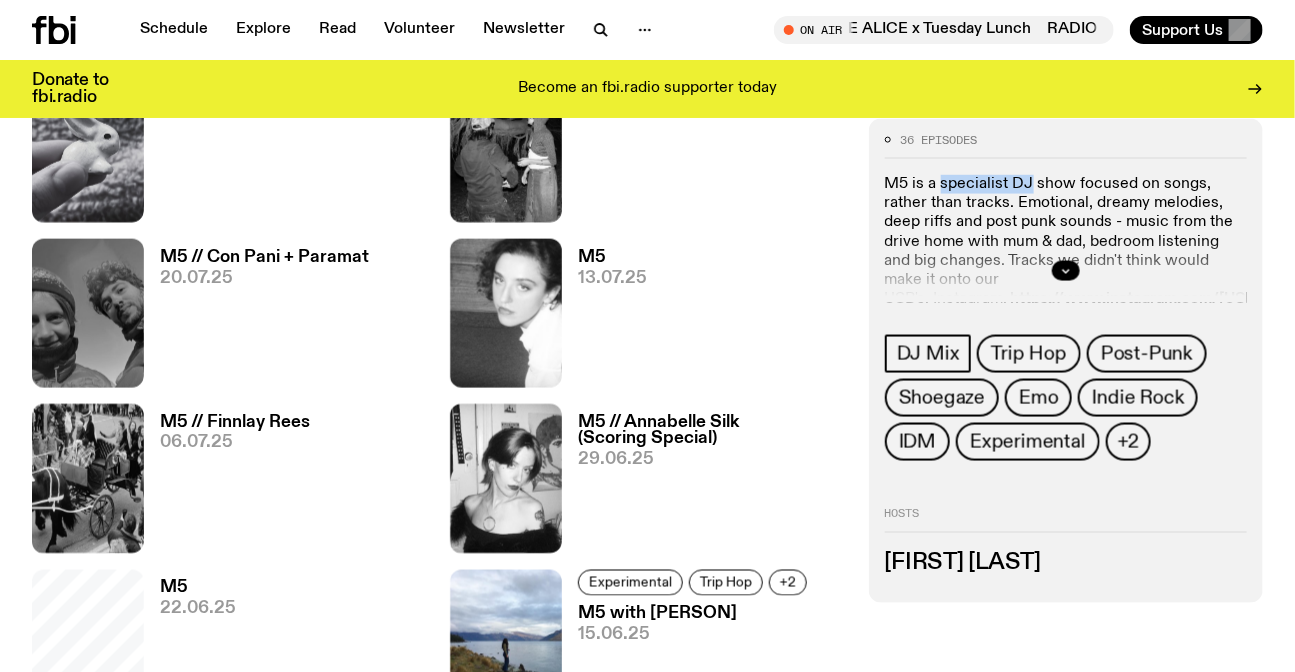 drag, startPoint x: 1003, startPoint y: 169, endPoint x: 1022, endPoint y: 179, distance: 21.470911 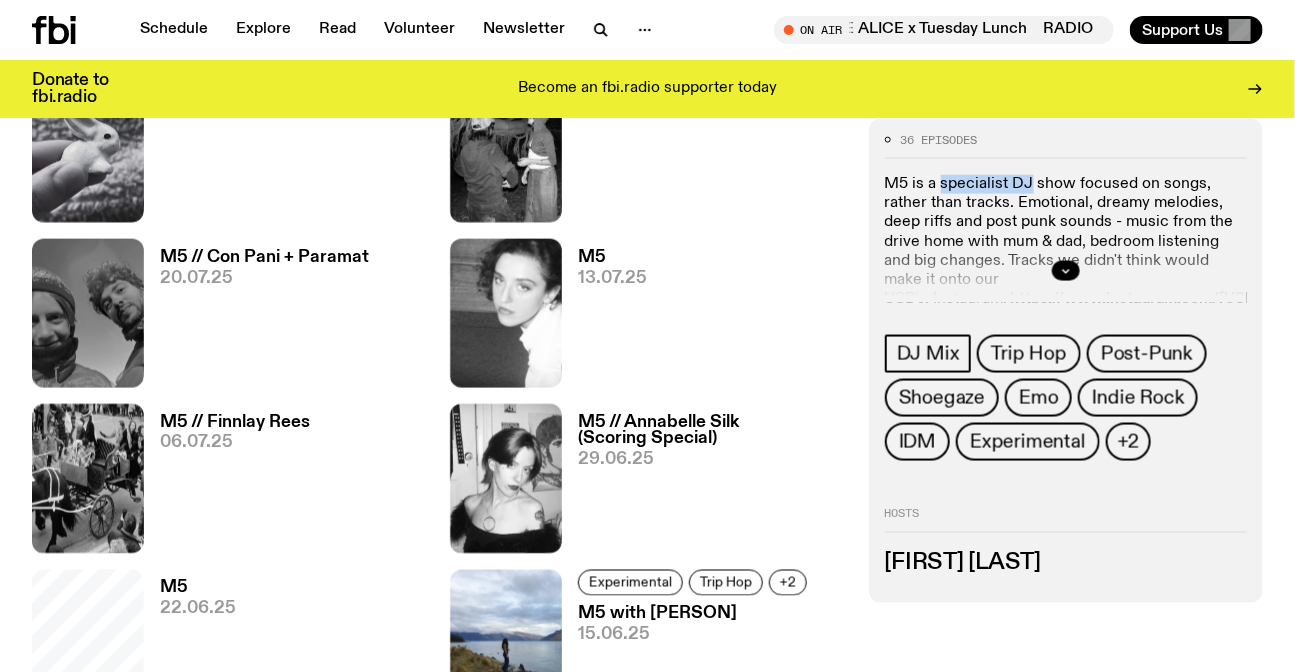 click on "M5 is a specialist DJ show focused on songs, rather than tracks. Emotional, dreamy melodies, deep riffs and post punk sounds - music from the drive home with mum & dad, bedroom listening and big changes. Tracks we didn't think would make it onto our USB's. Instagram: https://www.instagram.com/[USERNAME]/ Send music submissions/interview requests/say hi at [EMAIL] Header image by: [NAME]" 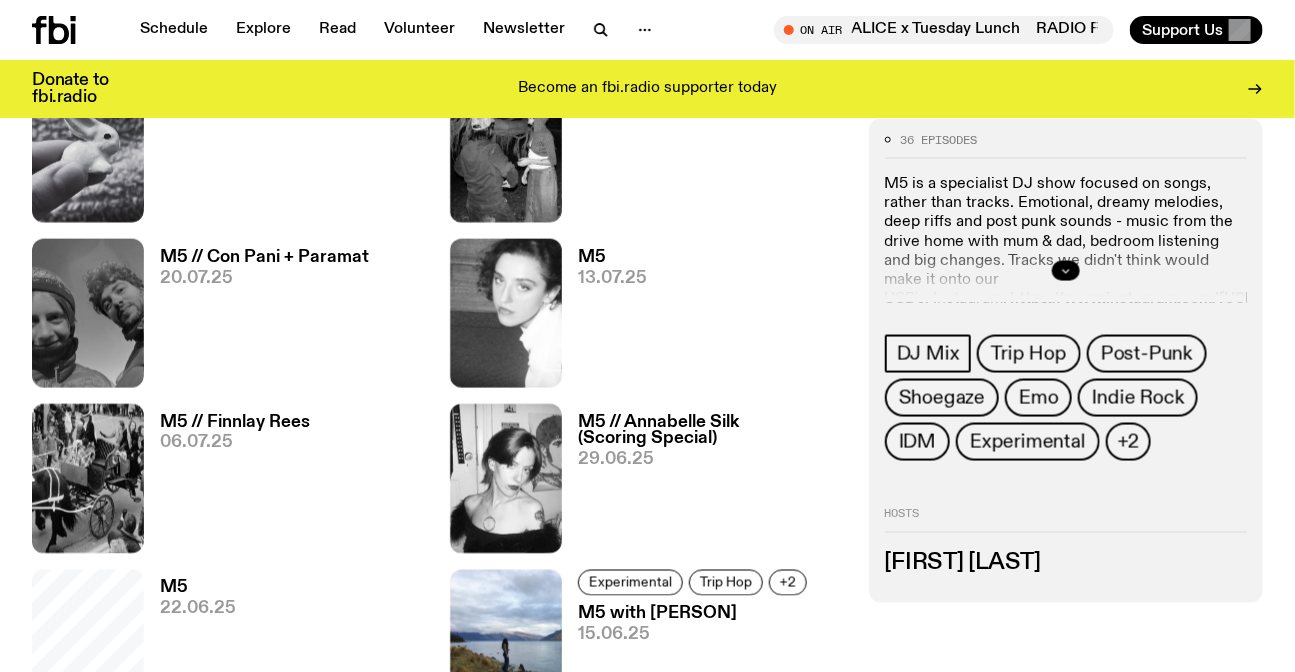 click 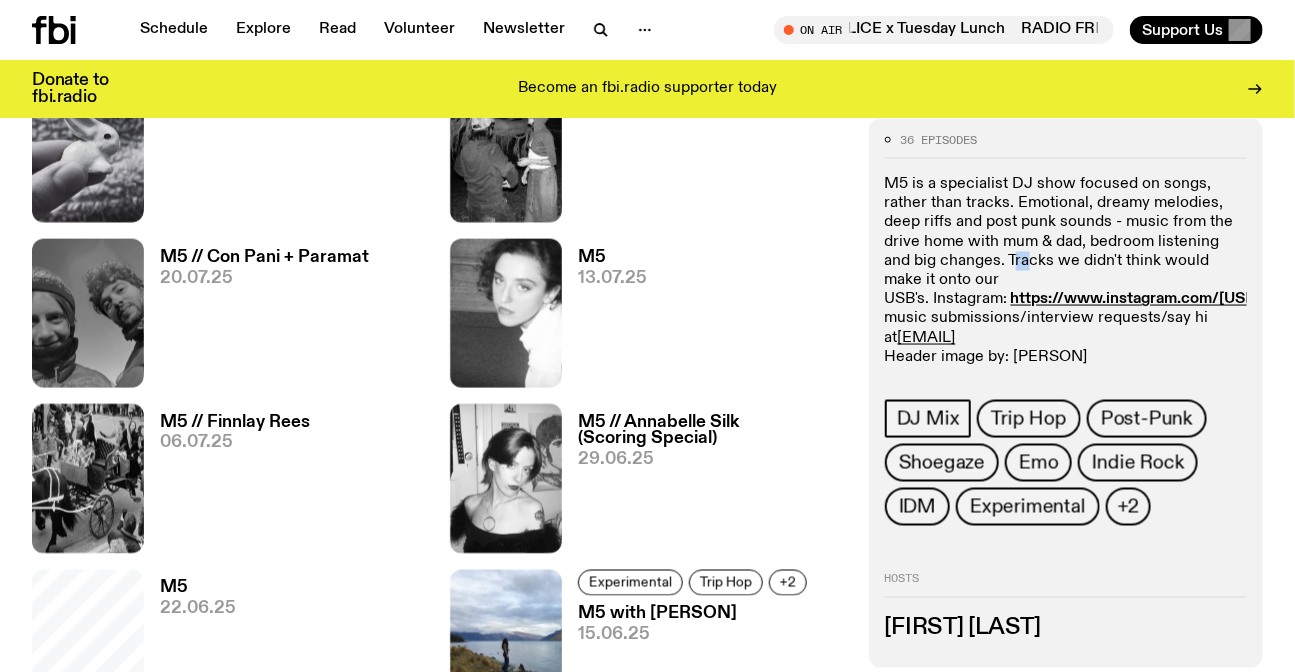 click on "M5 is a specialist DJ show focused on songs, rather than tracks. Emotional, dreamy melodies, deep riffs and post punk sounds - music from the drive home with mum & dad, bedroom listening and big changes. Tracks we didn't think would make it onto our USB's. Instagram: https://www.instagram.com/[USERNAME]/ Send music submissions/interview requests/say hi at [EMAIL] Header image by: [NAME]" 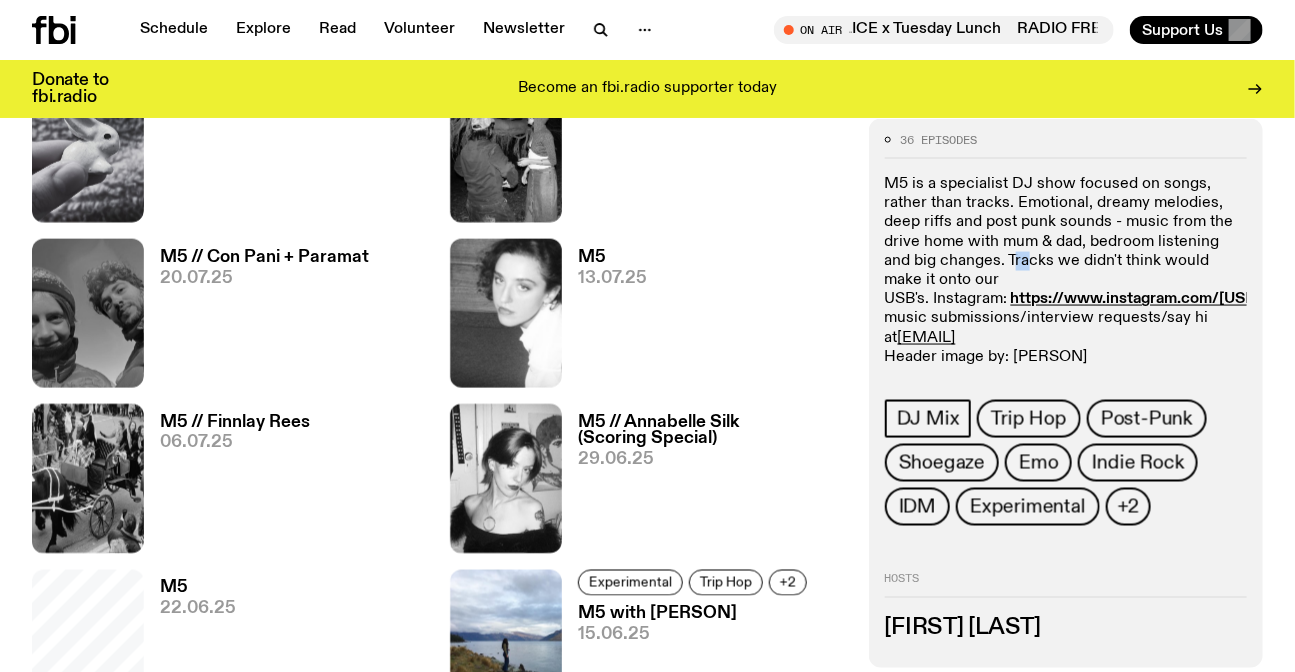 click on "M5 is a specialist DJ show focused on songs, rather than tracks. Emotional, dreamy melodies, deep riffs and post punk sounds - music from the drive home with mum & dad, bedroom listening and big changes. Tracks we didn't think would make it onto our USB's. Instagram: https://www.instagram.com/[USERNAME]/ Send music submissions/interview requests/say hi at [EMAIL] Header image by: [NAME]" 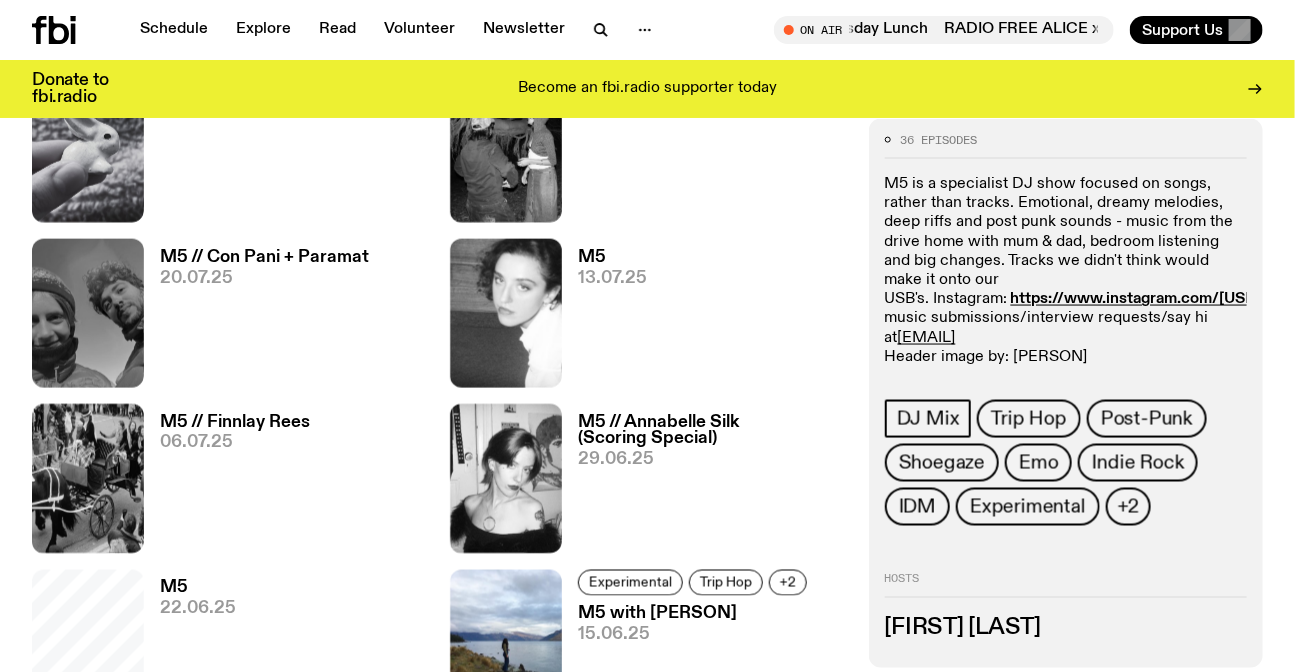 click on "M5 is a specialist DJ show focused on songs, rather than tracks. Emotional, dreamy melodies, deep riffs and post punk sounds - music from the drive home with mum & dad, bedroom listening and big changes. Tracks we didn't think would make it onto our USB's. Instagram: https://www.instagram.com/[USERNAME]/ Send music submissions/interview requests/say hi at [EMAIL] Header image by: [NAME]" 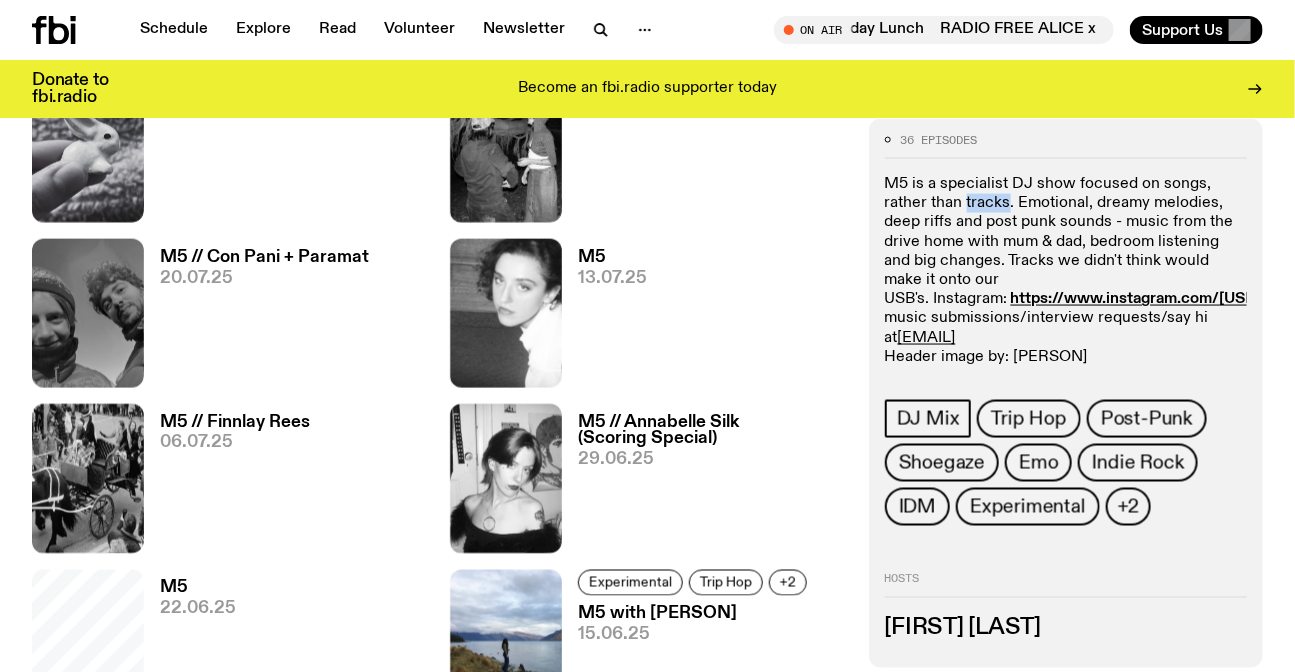 click on "M5 is a specialist DJ show focused on songs, rather than tracks. Emotional, dreamy melodies, deep riffs and post punk sounds - music from the drive home with mum & dad, bedroom listening and big changes. Tracks we didn't think would make it onto our USB's. Instagram: https://www.instagram.com/[USERNAME]/ Send music submissions/interview requests/say hi at [EMAIL] Header image by: [NAME]" 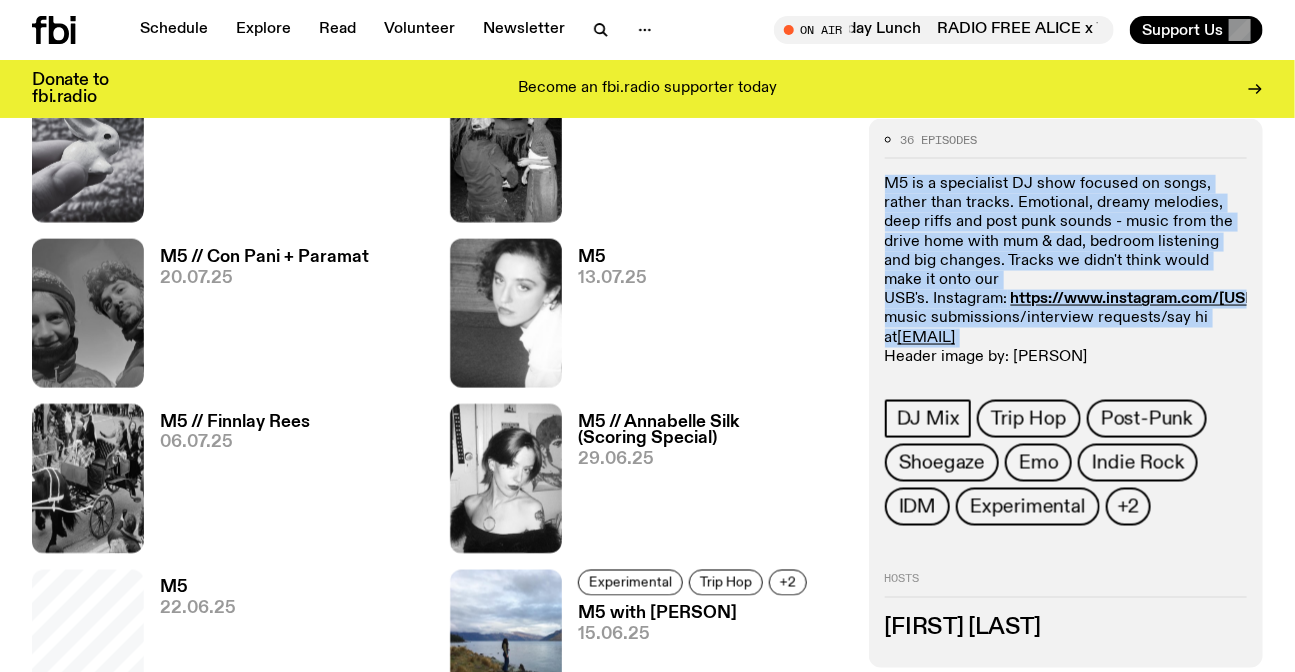 drag, startPoint x: 988, startPoint y: 200, endPoint x: 1050, endPoint y: 316, distance: 131.52946 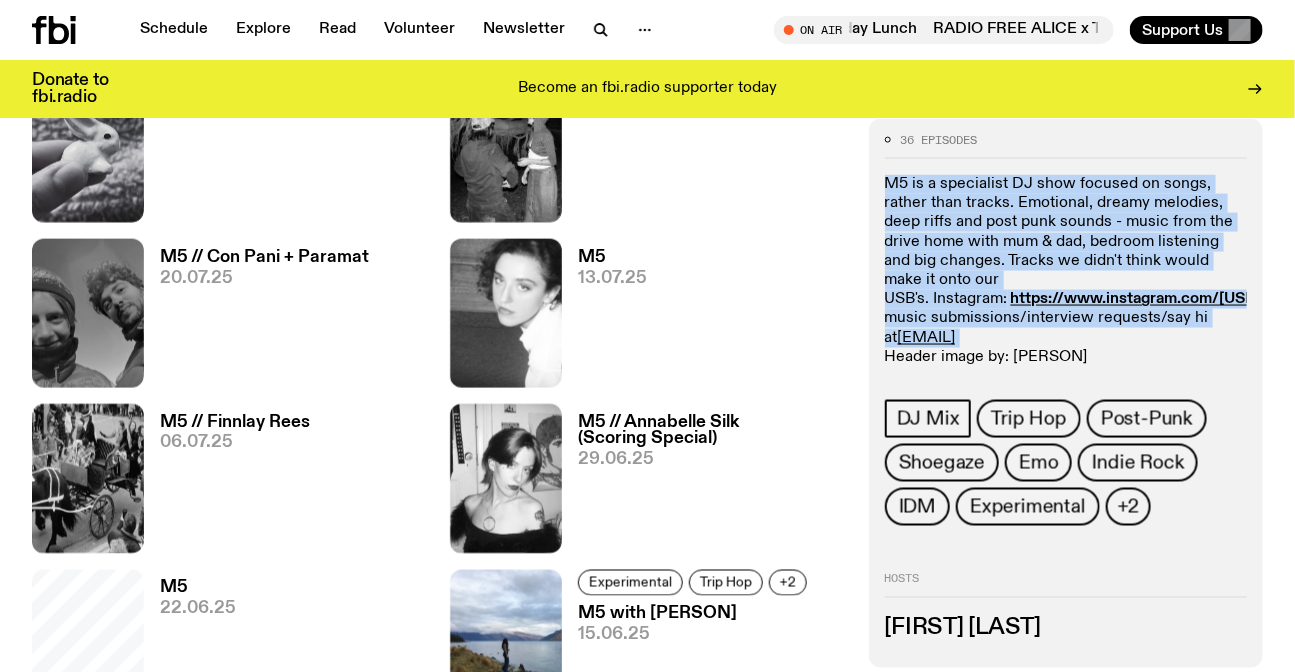 click on "M5 is a specialist DJ show focused on songs, rather than tracks. Emotional, dreamy melodies, deep riffs and post punk sounds - music from the drive home with mum & dad, bedroom listening and big changes. Tracks we didn't think would make it onto our USB's. Instagram: https://www.instagram.com/[USERNAME]/ Send music submissions/interview requests/say hi at [EMAIL] Header image by: [NAME]" 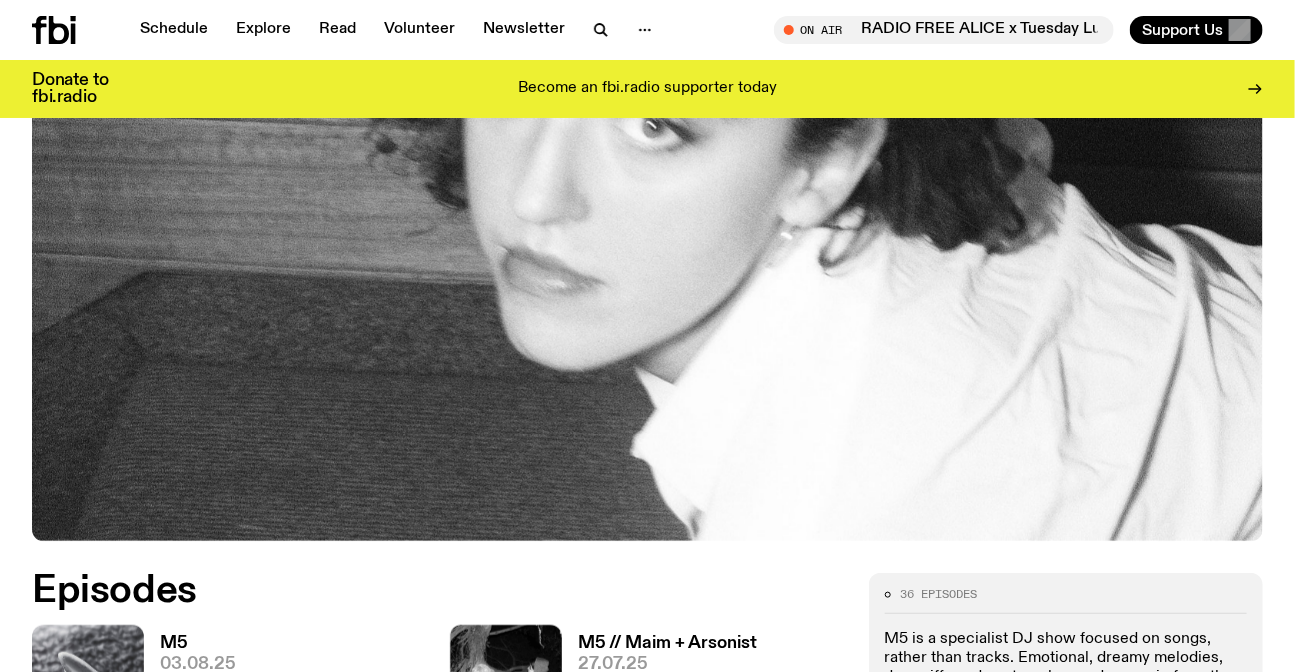 scroll, scrollTop: 441, scrollLeft: 0, axis: vertical 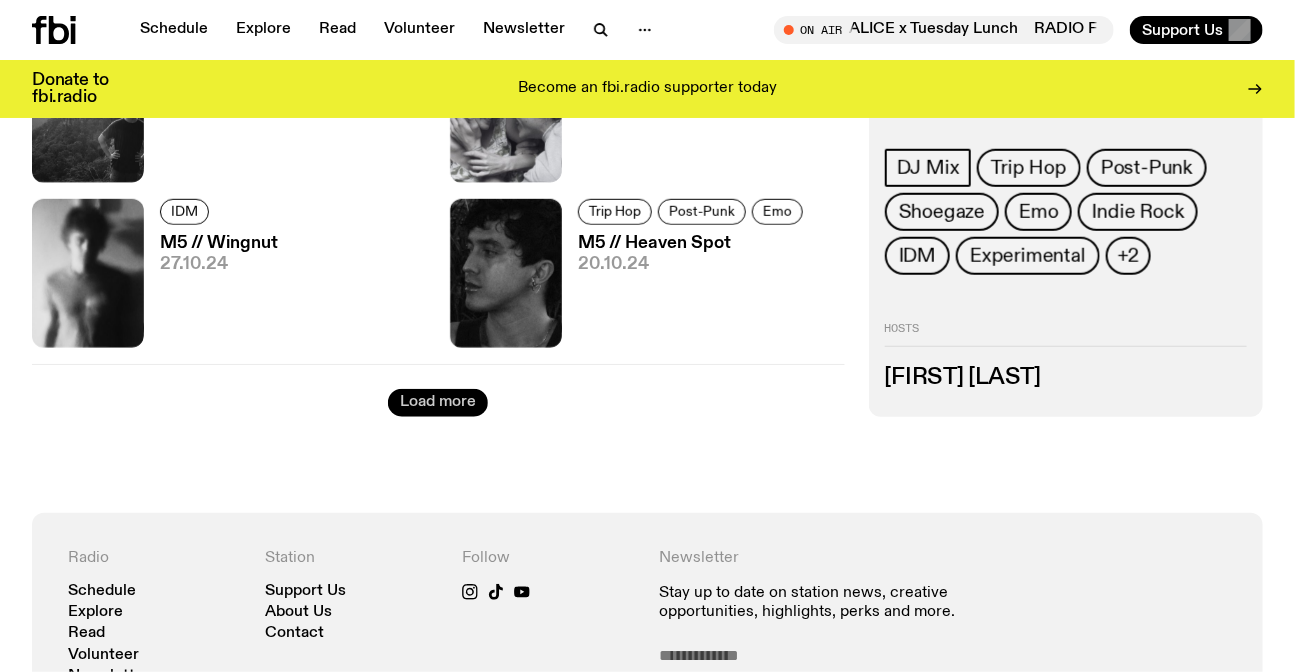 click on "Load more" at bounding box center [438, 403] 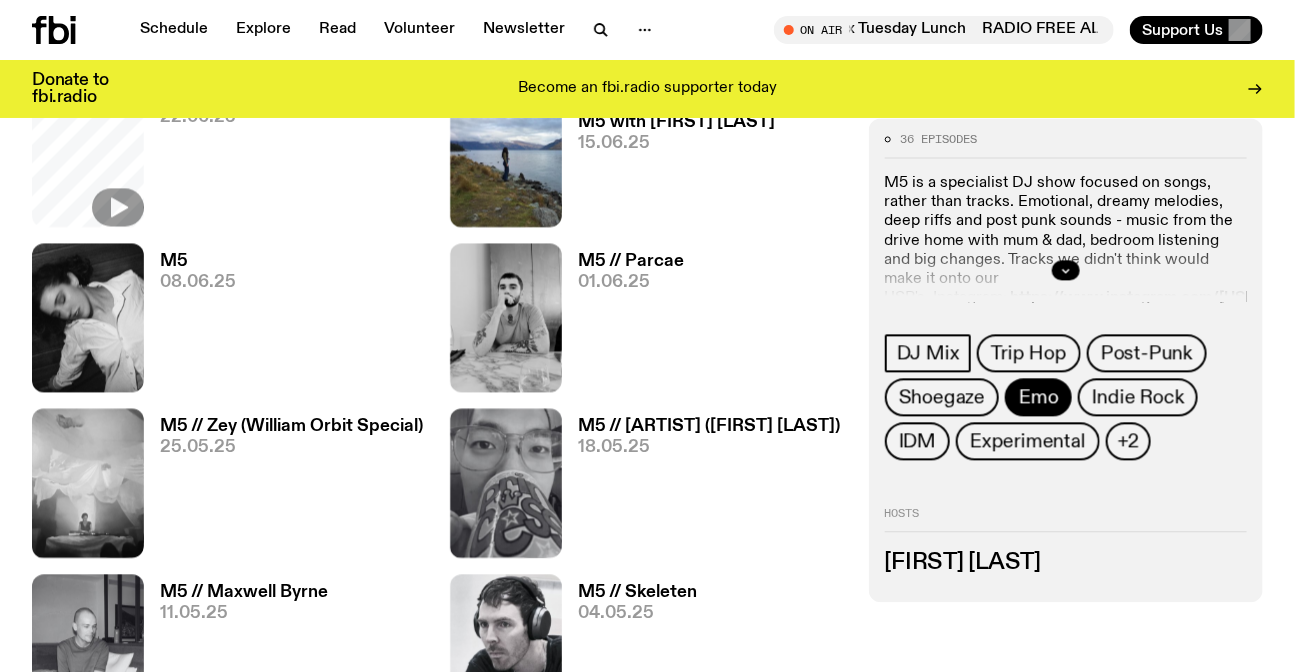 scroll, scrollTop: 1248, scrollLeft: 0, axis: vertical 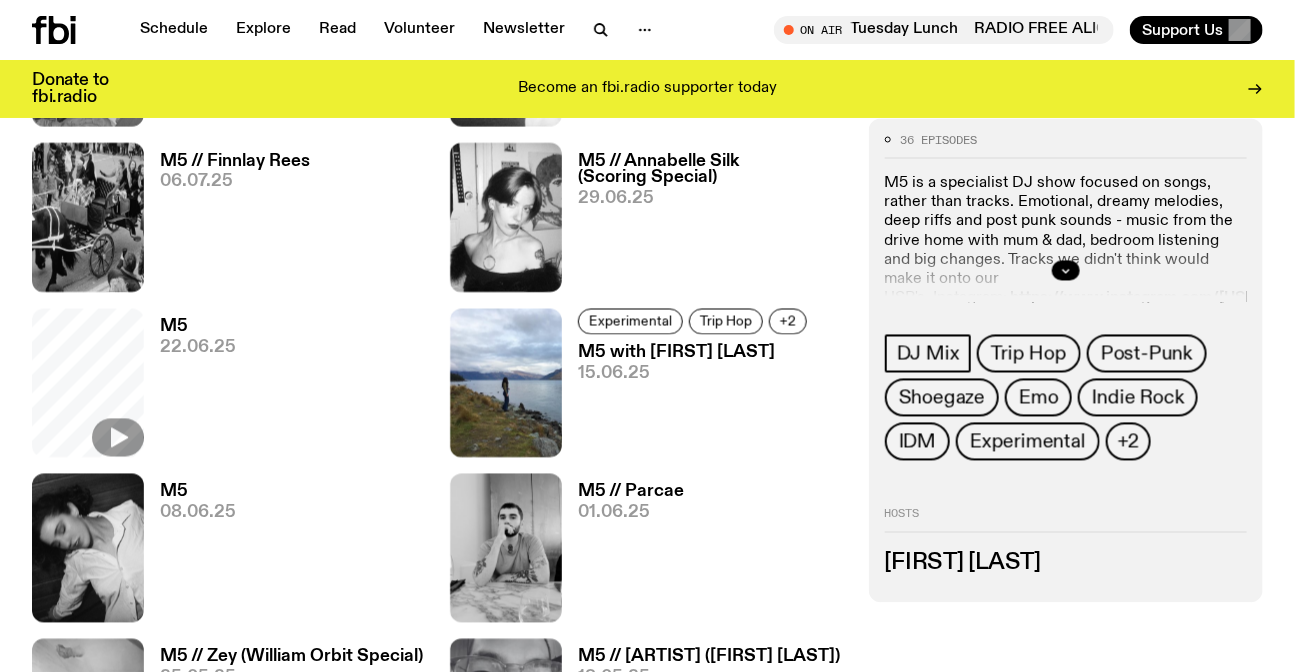 click at bounding box center [1066, 271] 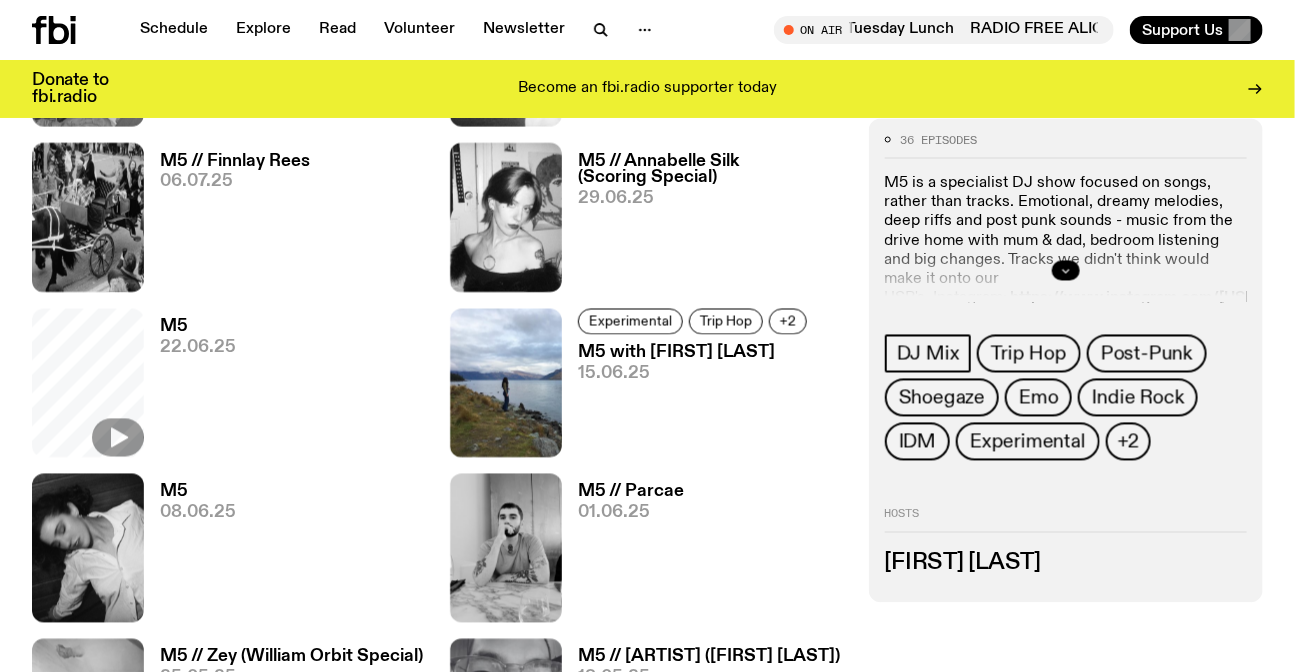 click 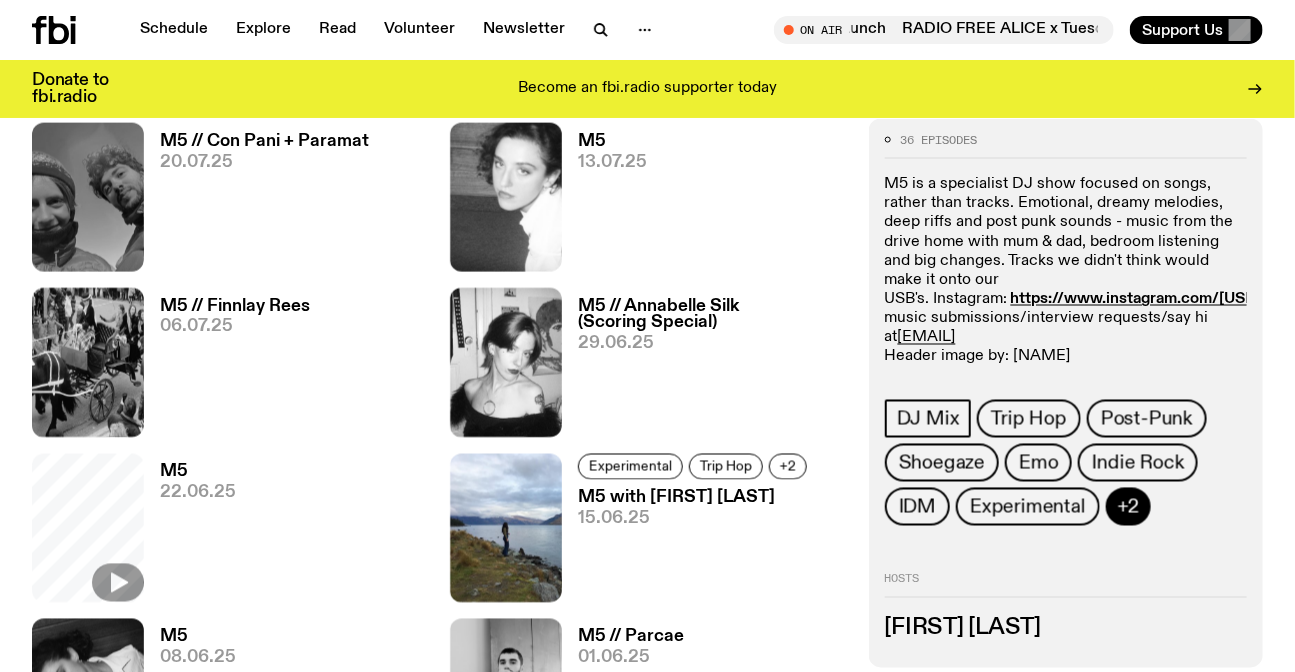 scroll, scrollTop: 1349, scrollLeft: 0, axis: vertical 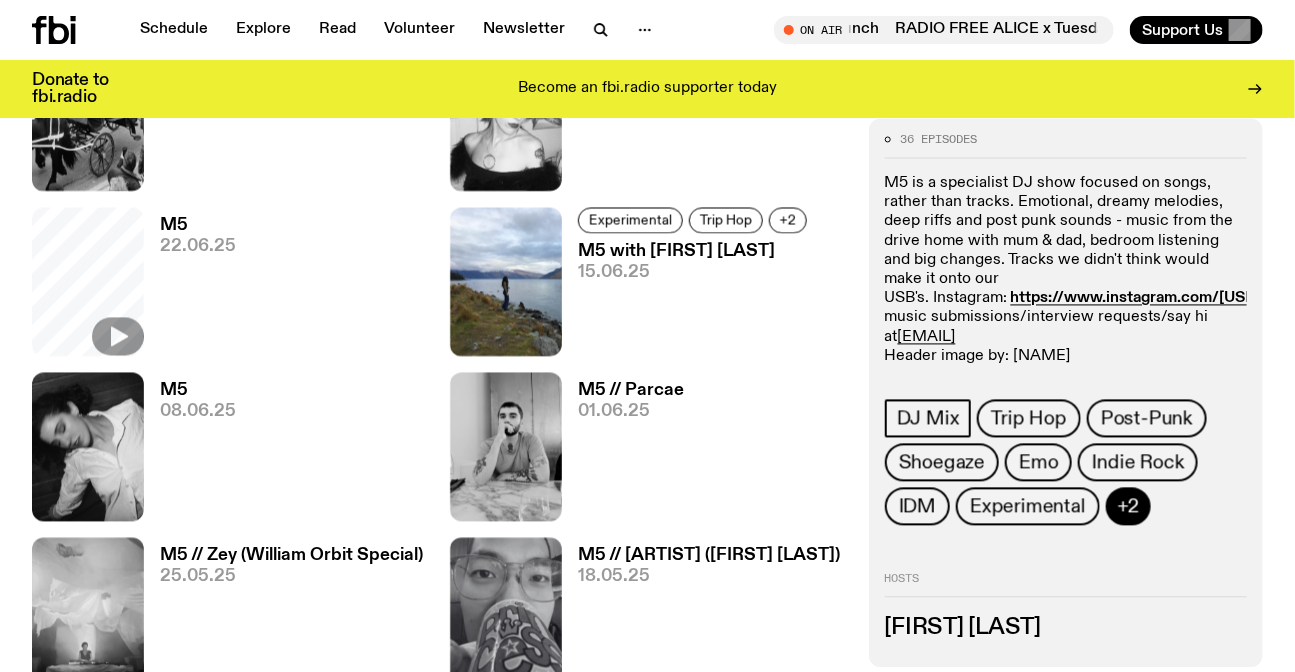 click on "+2" 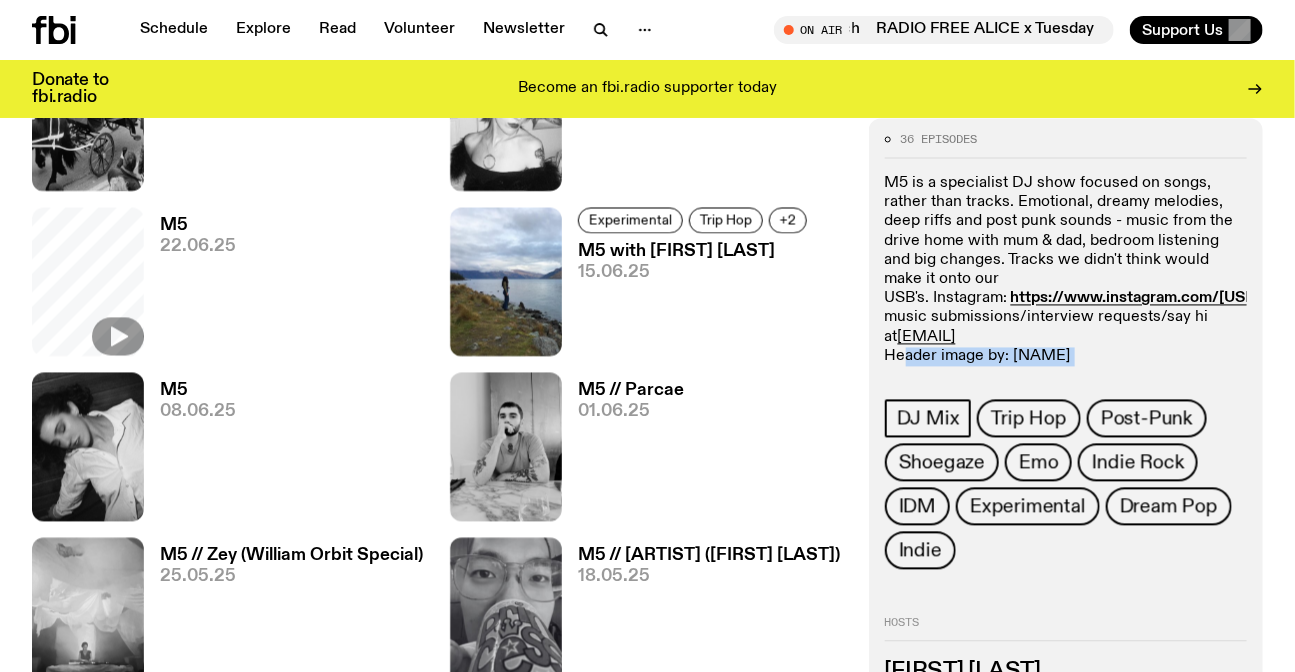 drag, startPoint x: 1102, startPoint y: 577, endPoint x: 897, endPoint y: 345, distance: 309.5949 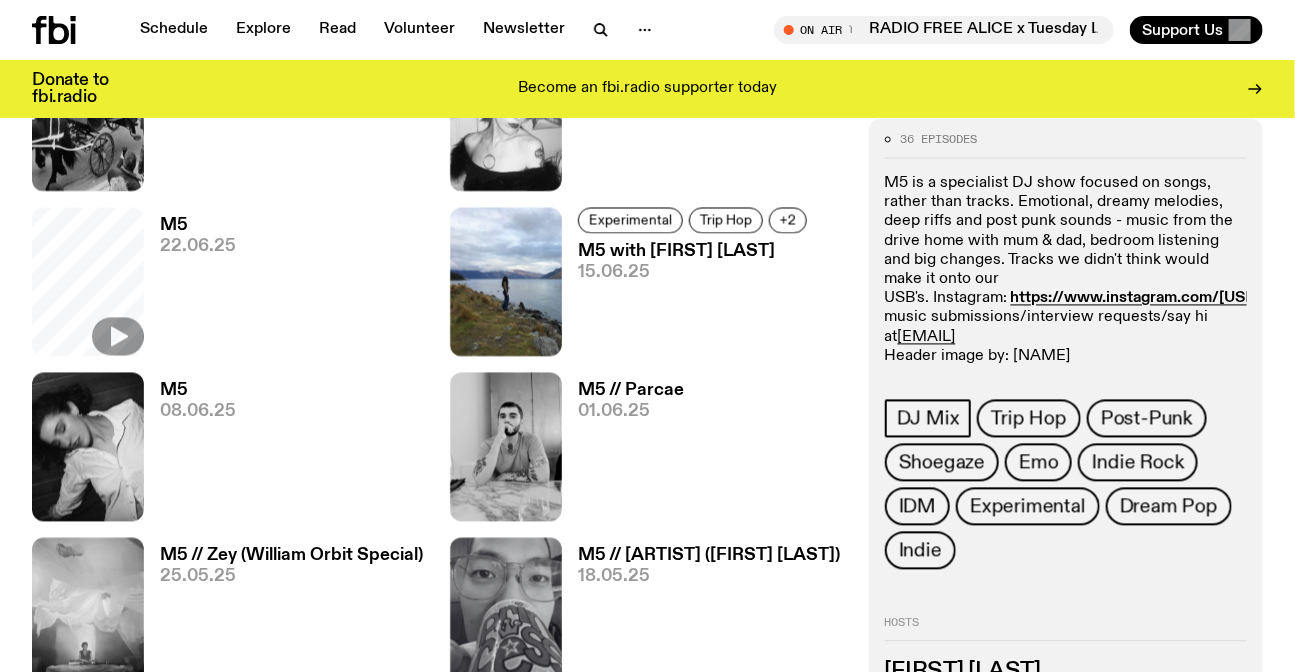 click on "36 episodes" at bounding box center (939, 139) 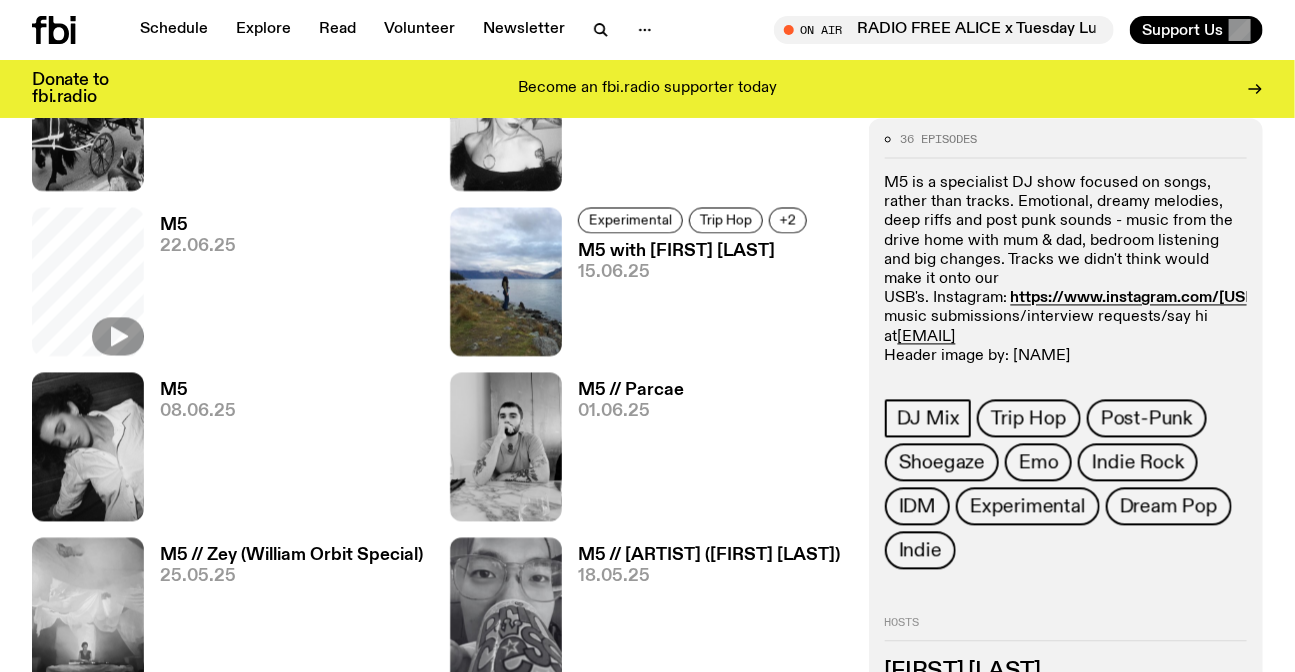 drag, startPoint x: 928, startPoint y: 140, endPoint x: 1100, endPoint y: 360, distance: 279.25616 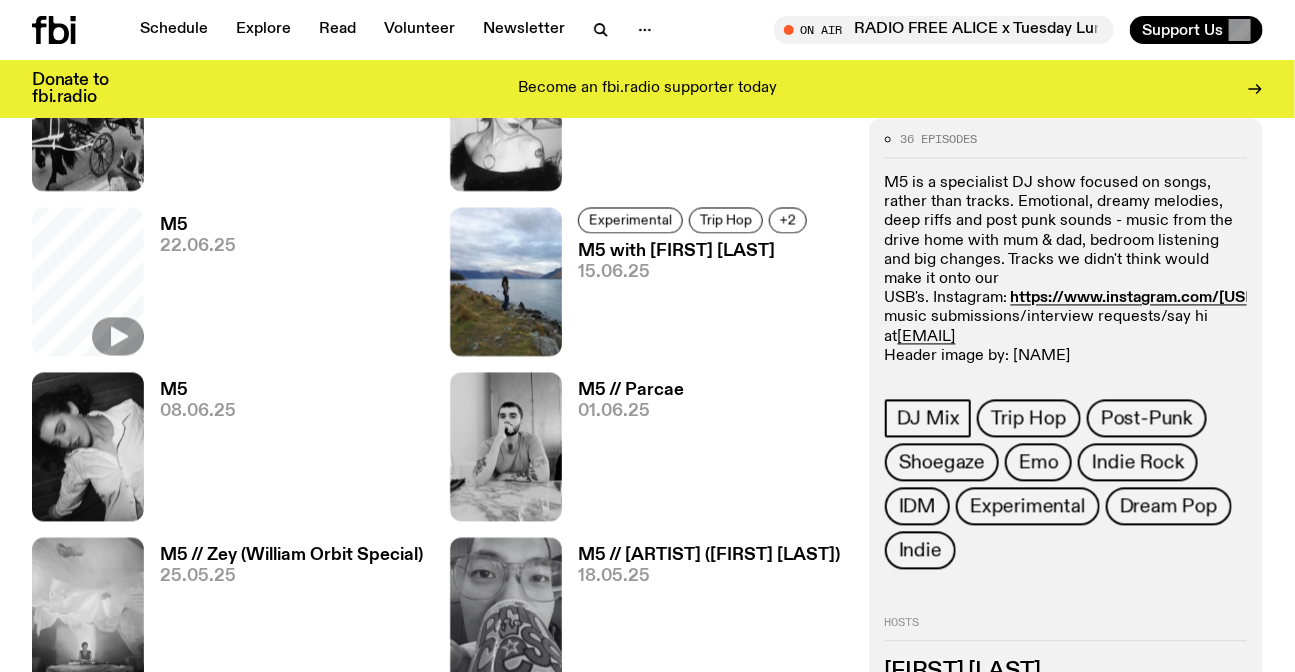 click on "M5 is a specialist DJ show focused on songs, rather than tracks. Emotional, dreamy melodies, deep riffs and post punk sounds - music from the drive home with mum & dad, bedroom listening and big changes. Tracks we didn't think would make it onto our USB's. Instagram: https://www.instagram.com/[USERNAME]/ Send music submissions/interview requests/say hi at [EMAIL] Header image by: [NAME]" at bounding box center (1066, 271) 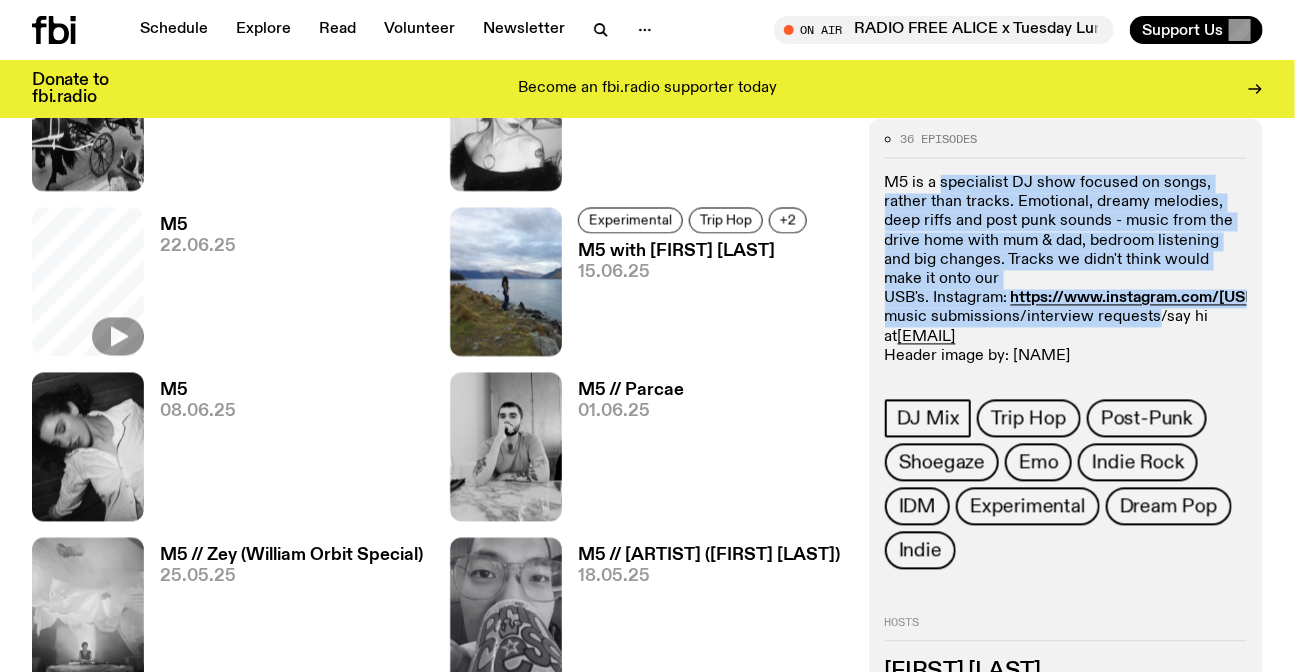 drag, startPoint x: 944, startPoint y: 193, endPoint x: 1093, endPoint y: 323, distance: 197.73973 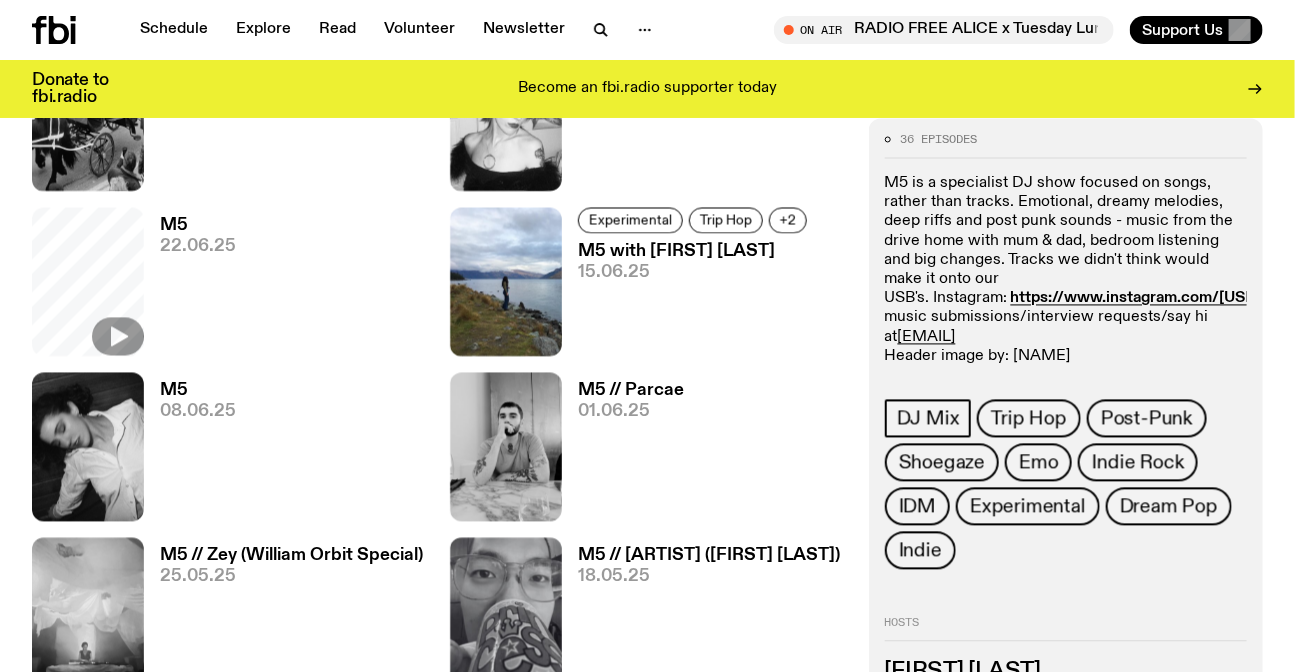 click on "M5 is a specialist DJ show focused on songs, rather than tracks. Emotional, dreamy melodies, deep riffs and post punk sounds - music from the drive home with mum & dad, bedroom listening and big changes. Tracks we didn't think would make it onto our USB's. Instagram: https://www.instagram.com/[USERNAME]/ Send music submissions/interview requests/say hi at [EMAIL] Header image by: [NAME]" at bounding box center (1066, 271) 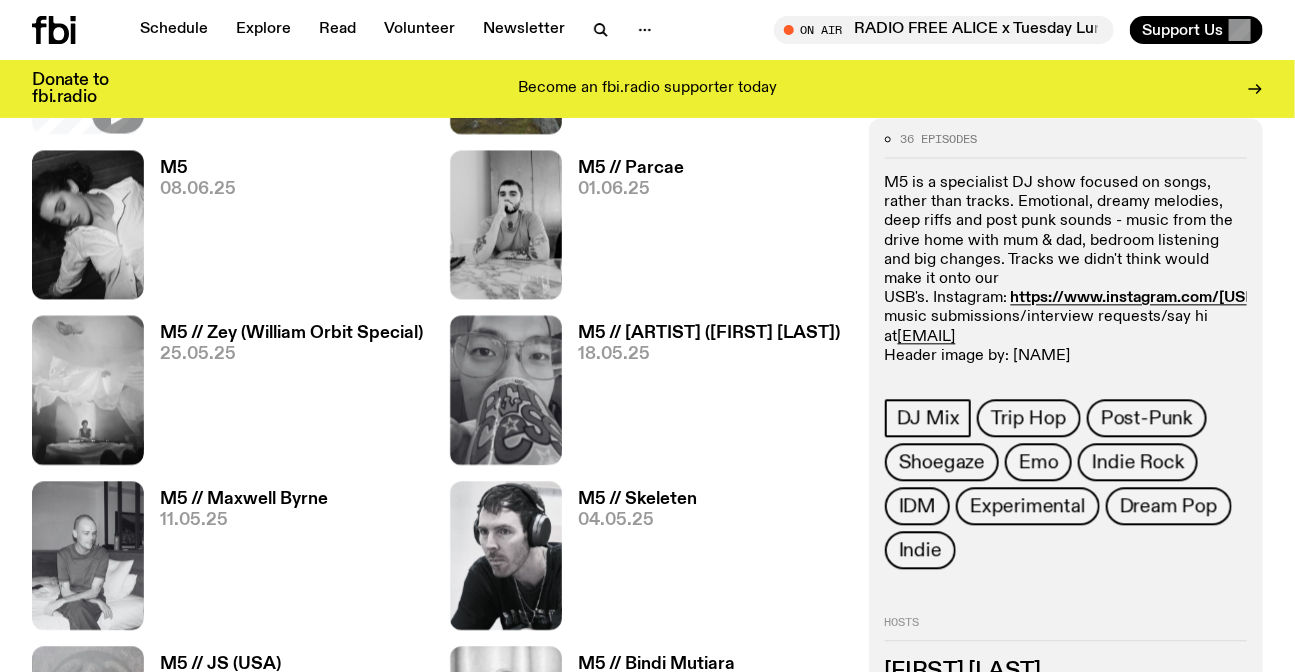 scroll, scrollTop: 1440, scrollLeft: 0, axis: vertical 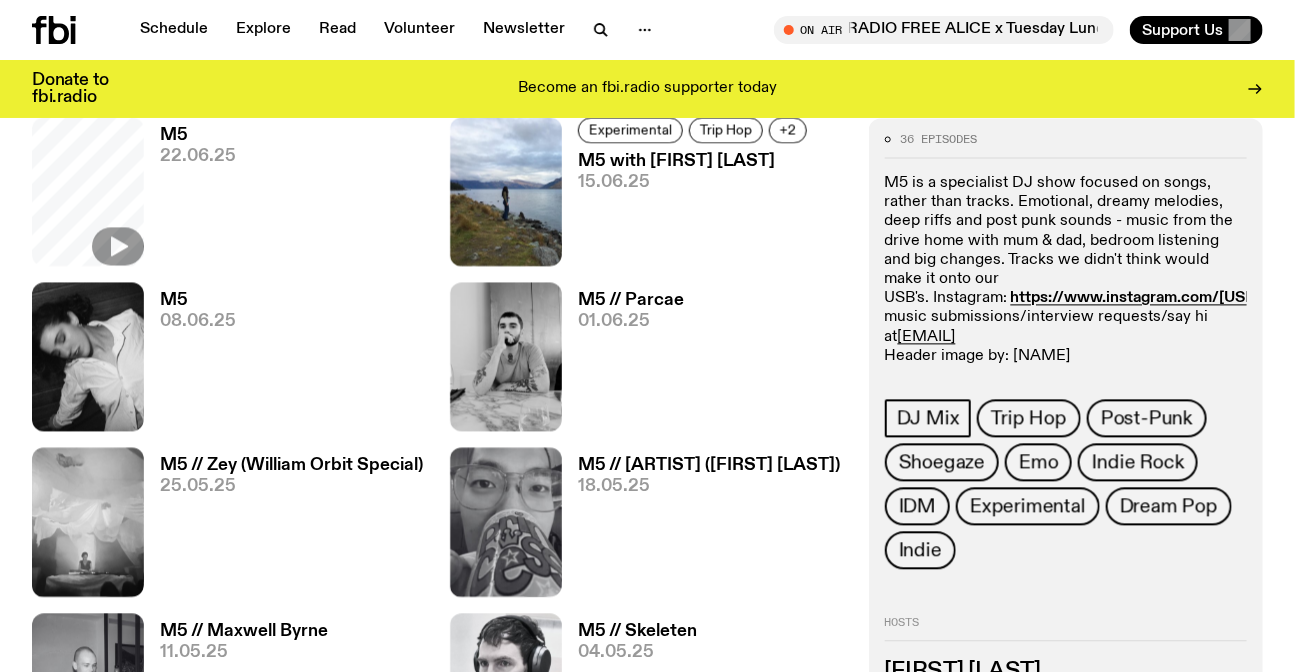 click on "Schedule Explore Read Volunteer Newsletter On Air RADIO FREE ALICE x Tuesday Lunch Tune in live On Air RADIO FREE ALICE x Tuesday Lunch RADIO FREE ALICE x Tuesday Lunch Tune in live Support Us" at bounding box center [647, 30] 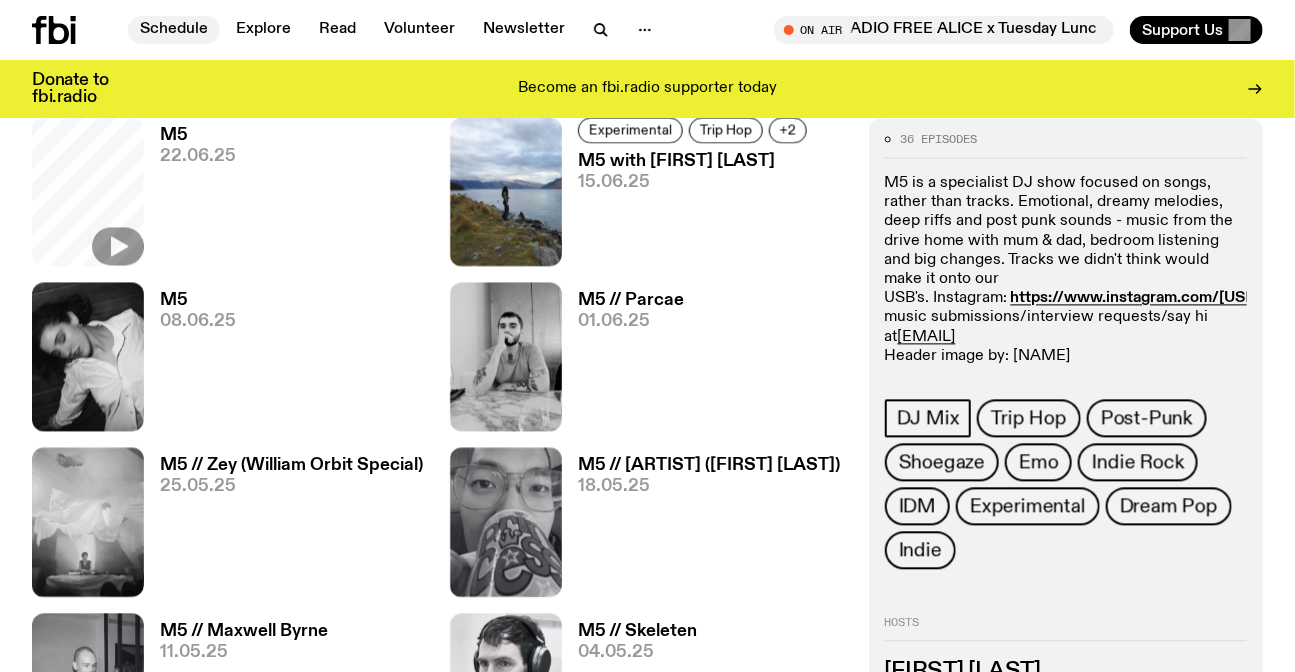 click on "Schedule" at bounding box center (174, 30) 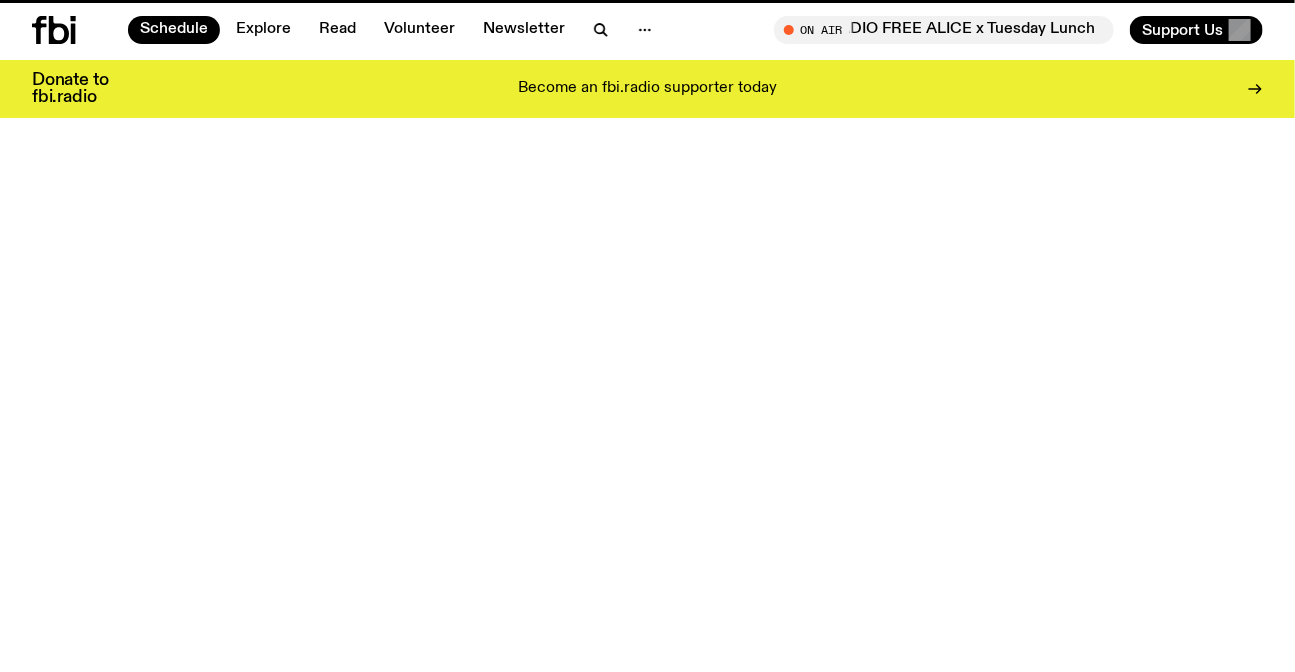 scroll, scrollTop: 0, scrollLeft: 0, axis: both 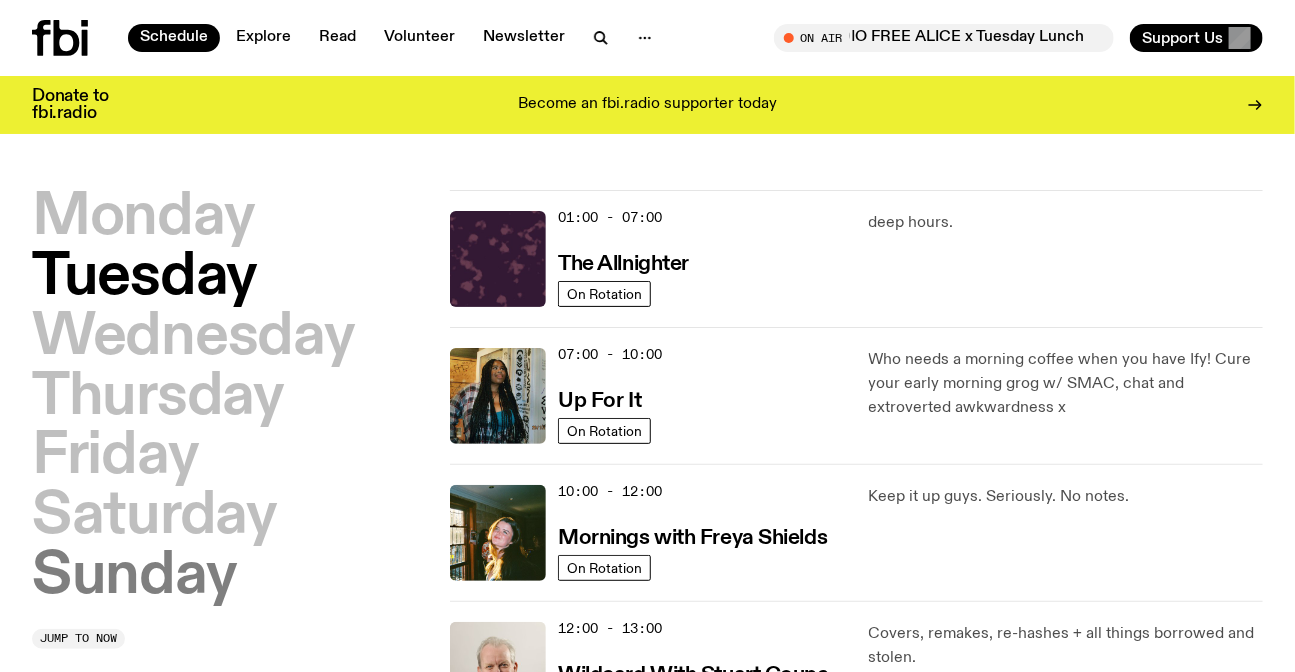 click on "Sunday" at bounding box center (134, 577) 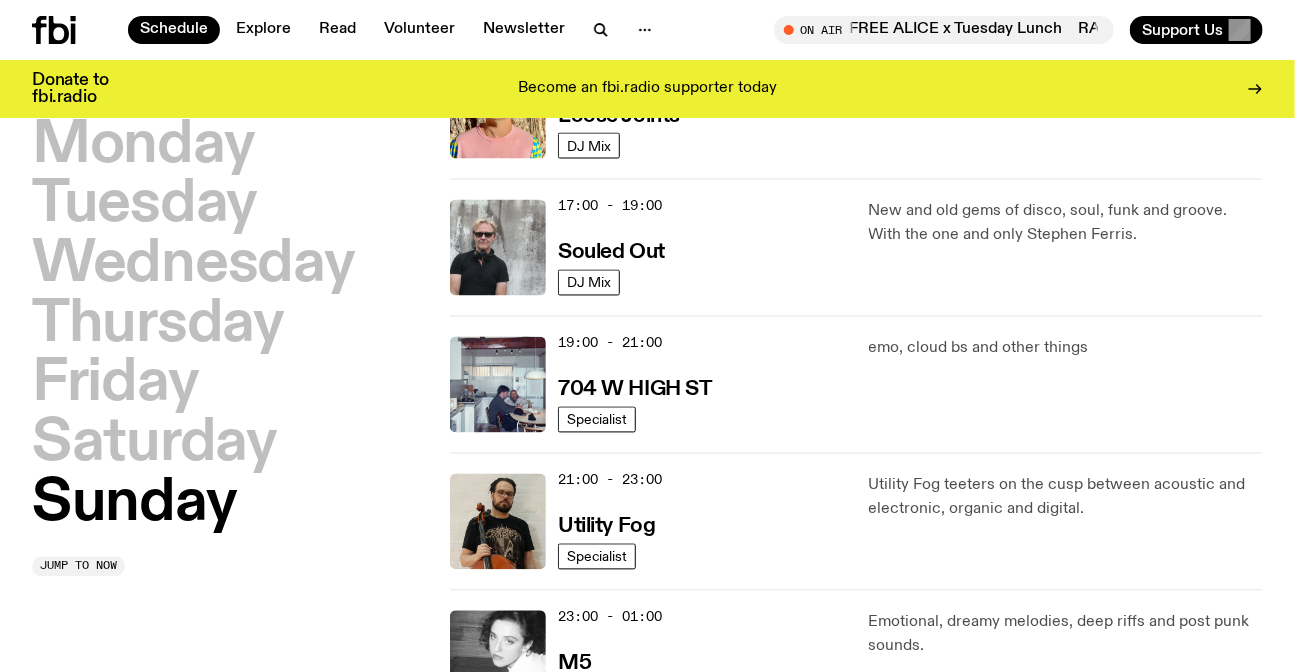 scroll, scrollTop: 1237, scrollLeft: 0, axis: vertical 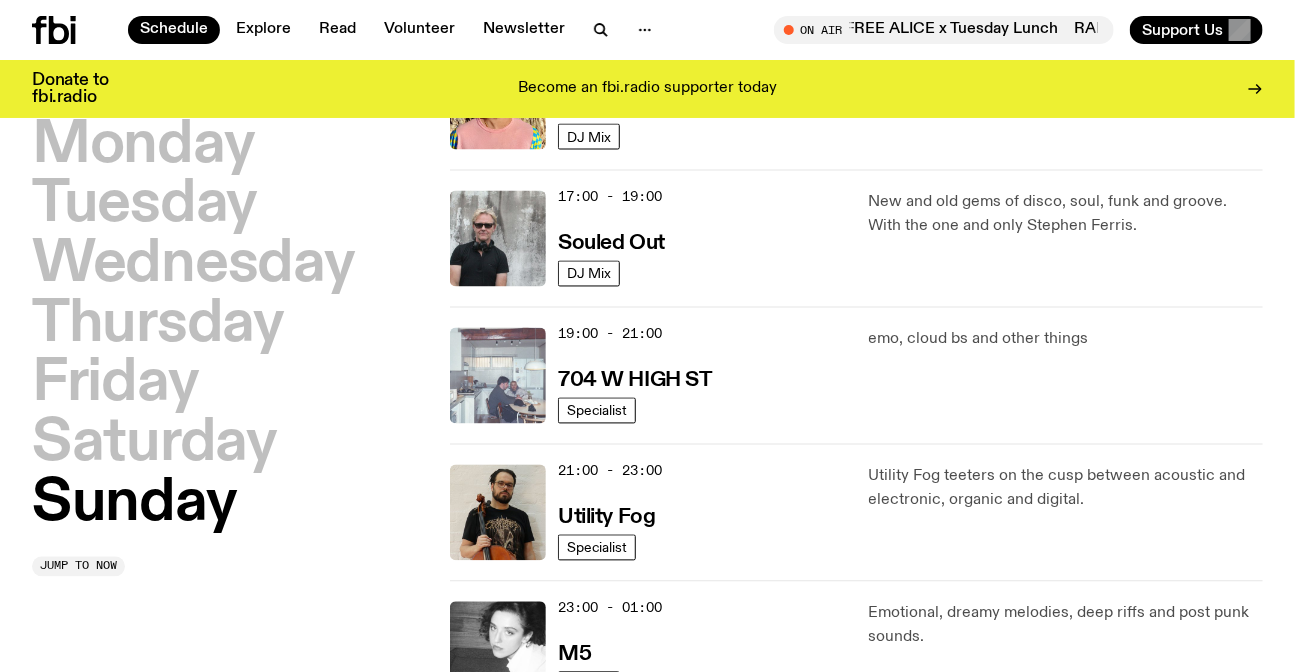 click 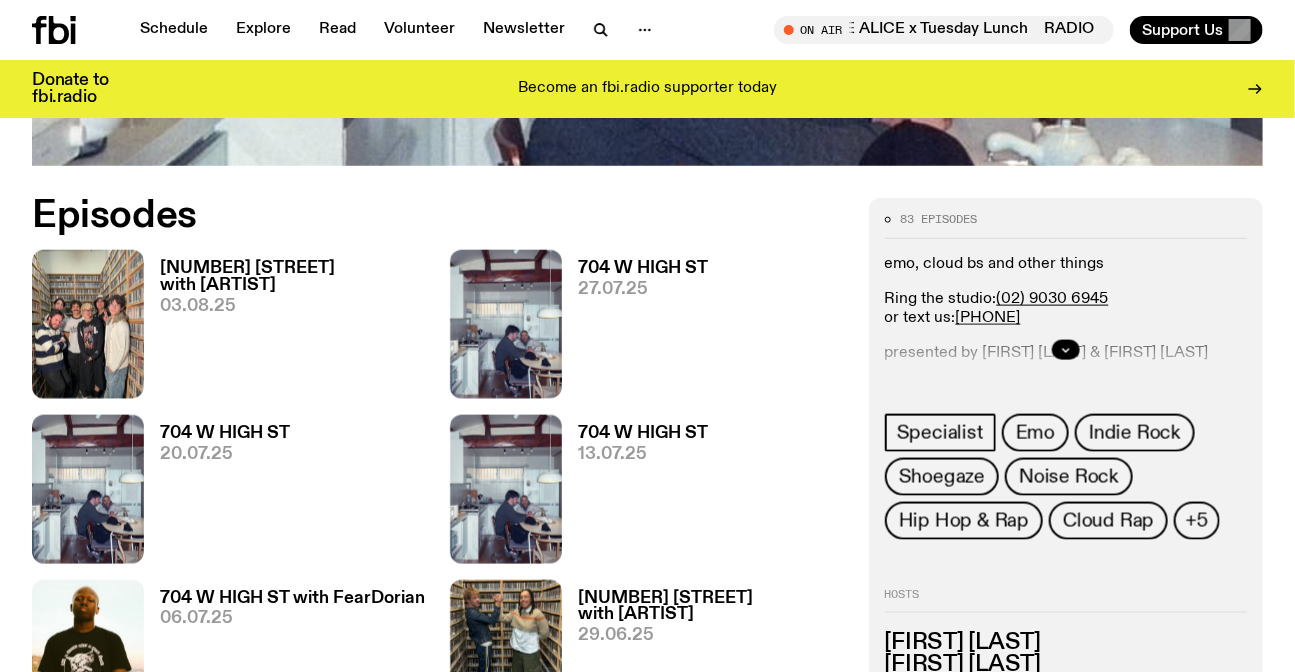 scroll, scrollTop: 990, scrollLeft: 0, axis: vertical 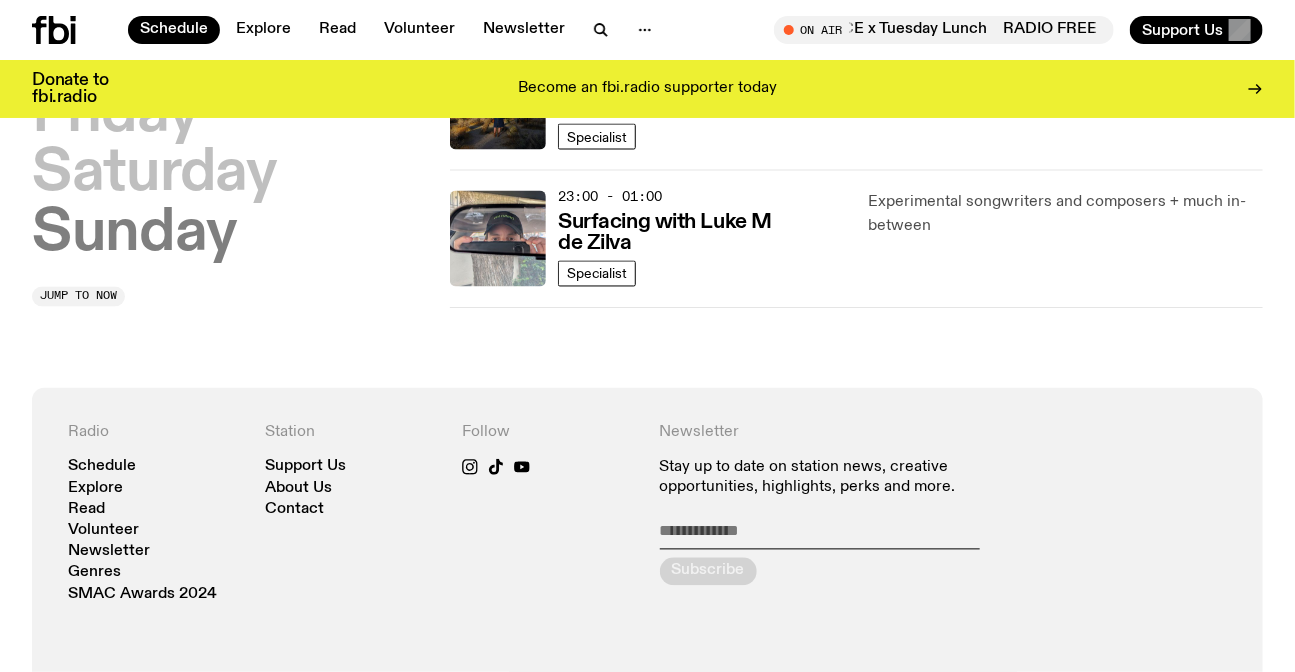 click on "Sunday" at bounding box center [134, 235] 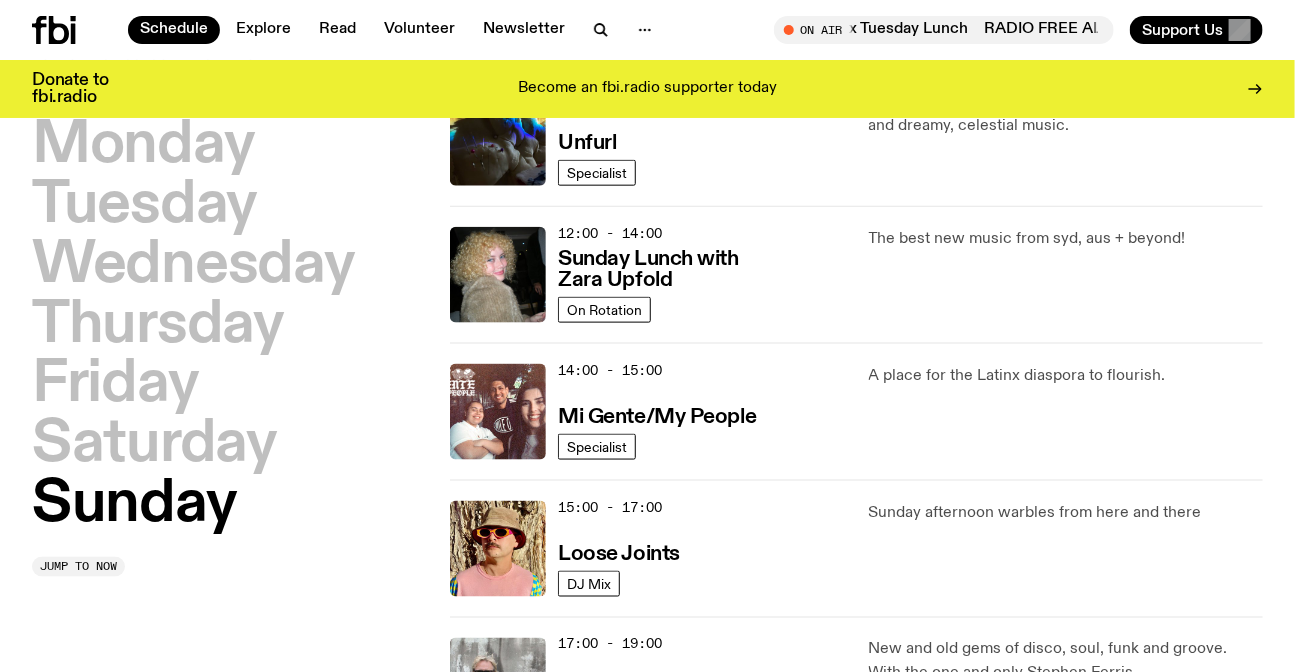 scroll, scrollTop: 1419, scrollLeft: 0, axis: vertical 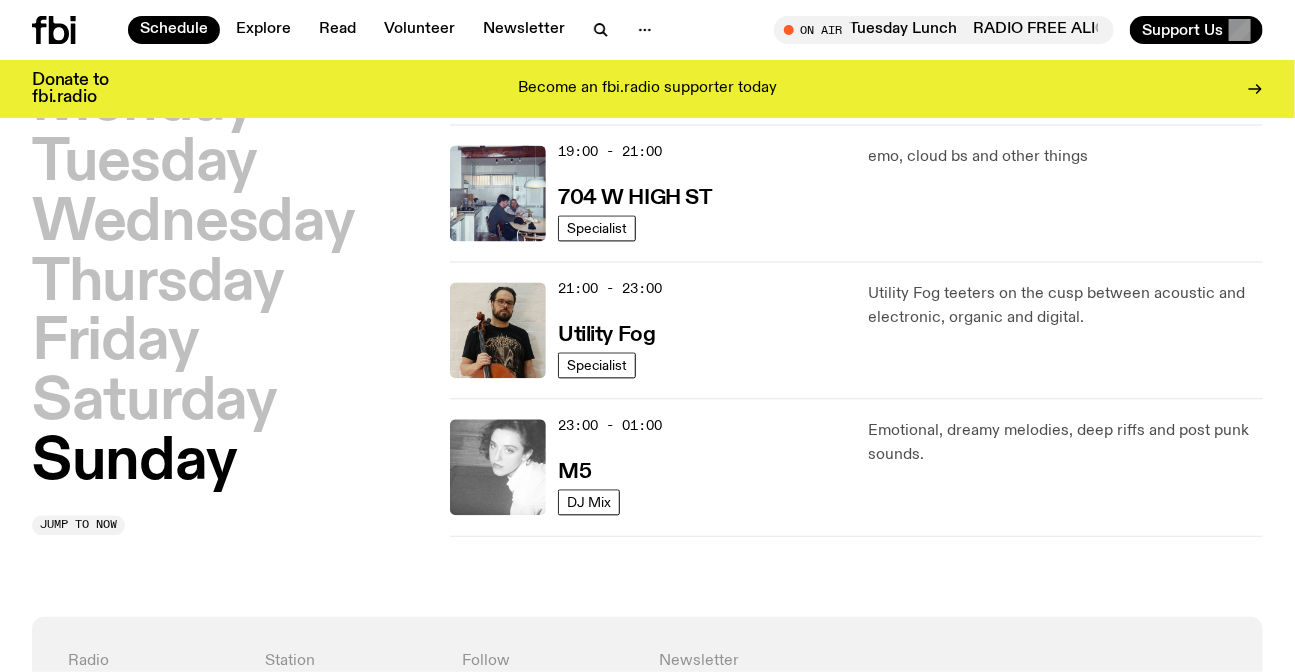 click 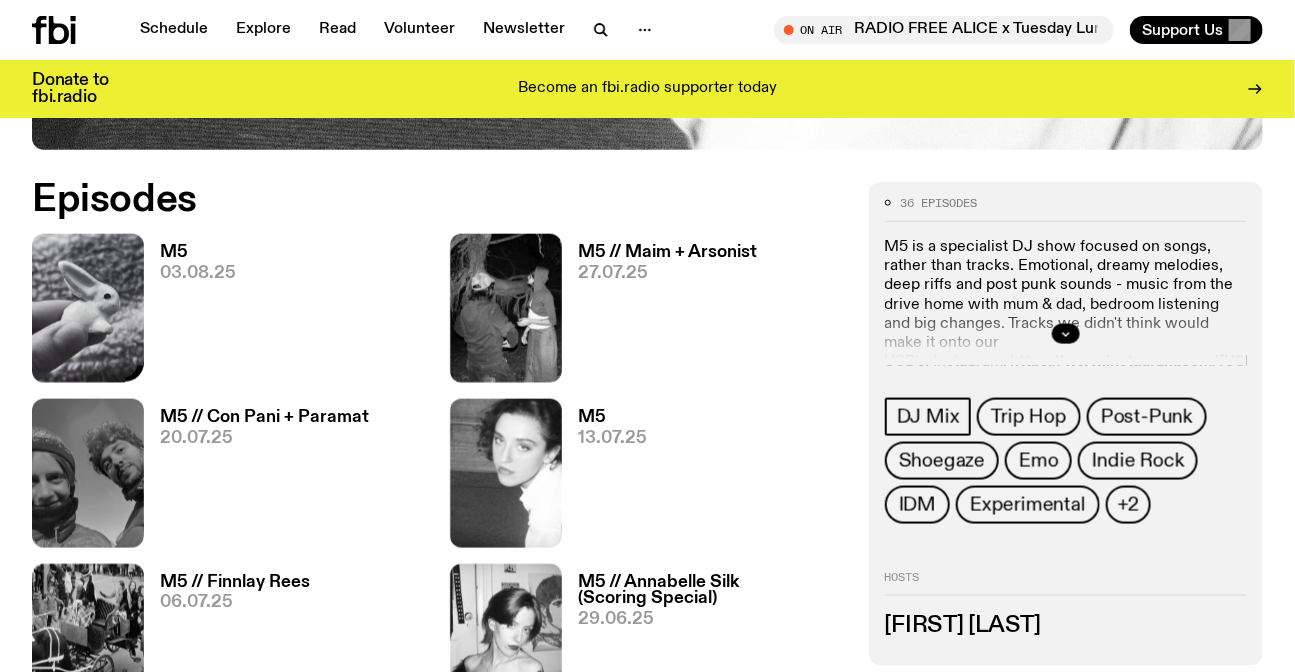 scroll, scrollTop: 818, scrollLeft: 0, axis: vertical 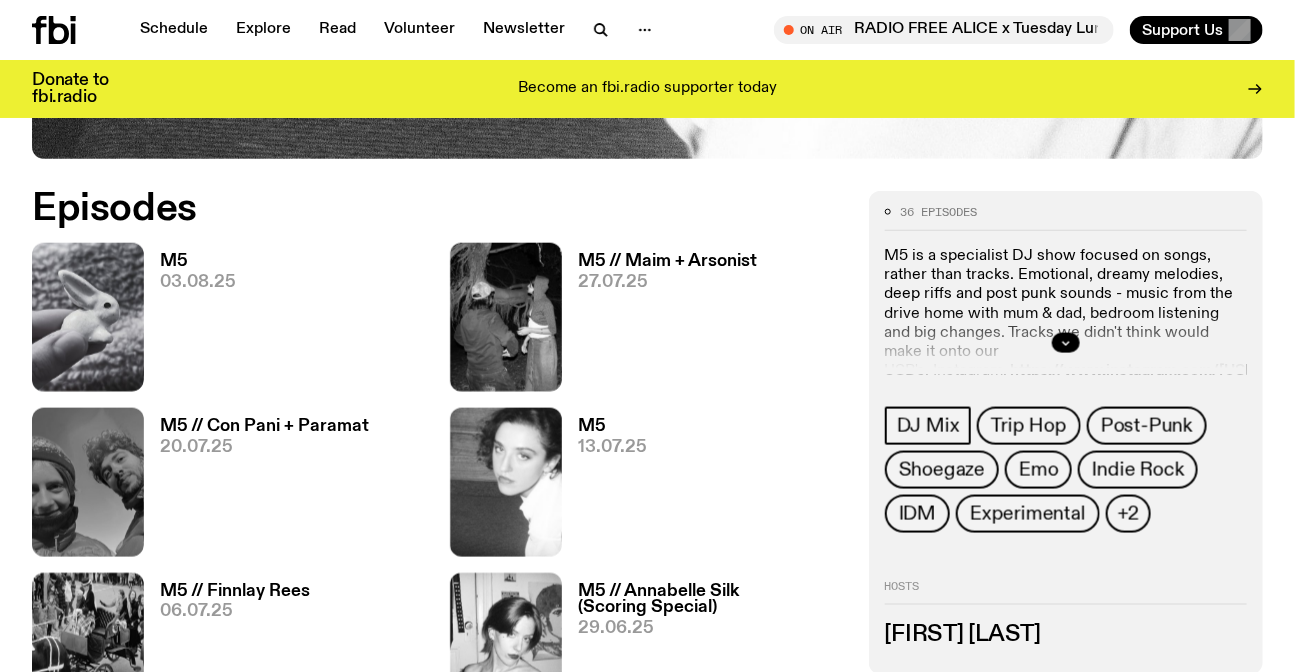 click on "Schedule" at bounding box center (174, 30) 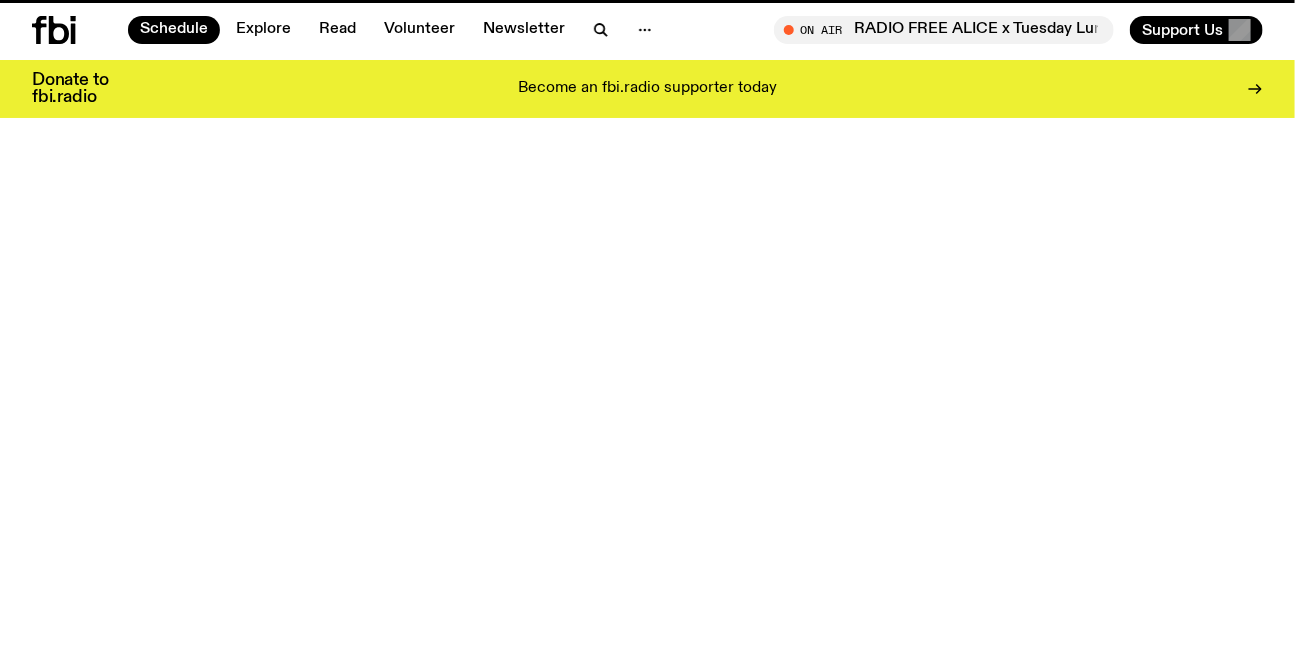 scroll, scrollTop: 0, scrollLeft: 0, axis: both 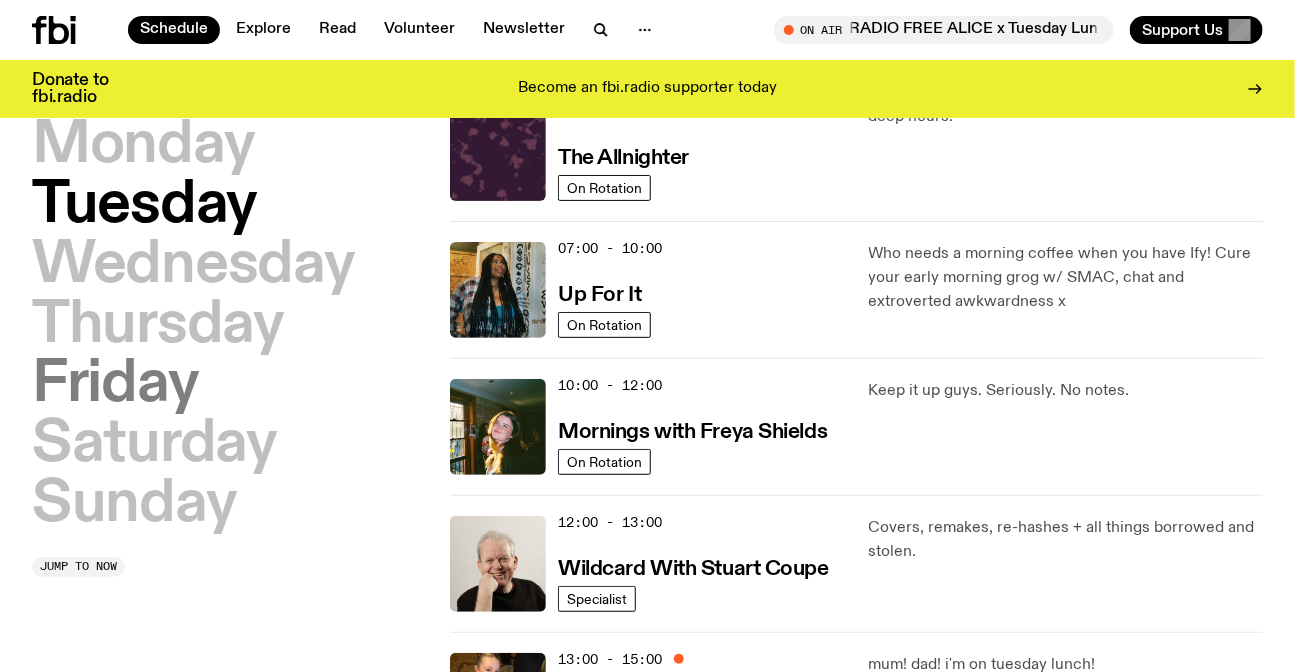 click on "Friday" at bounding box center [115, 385] 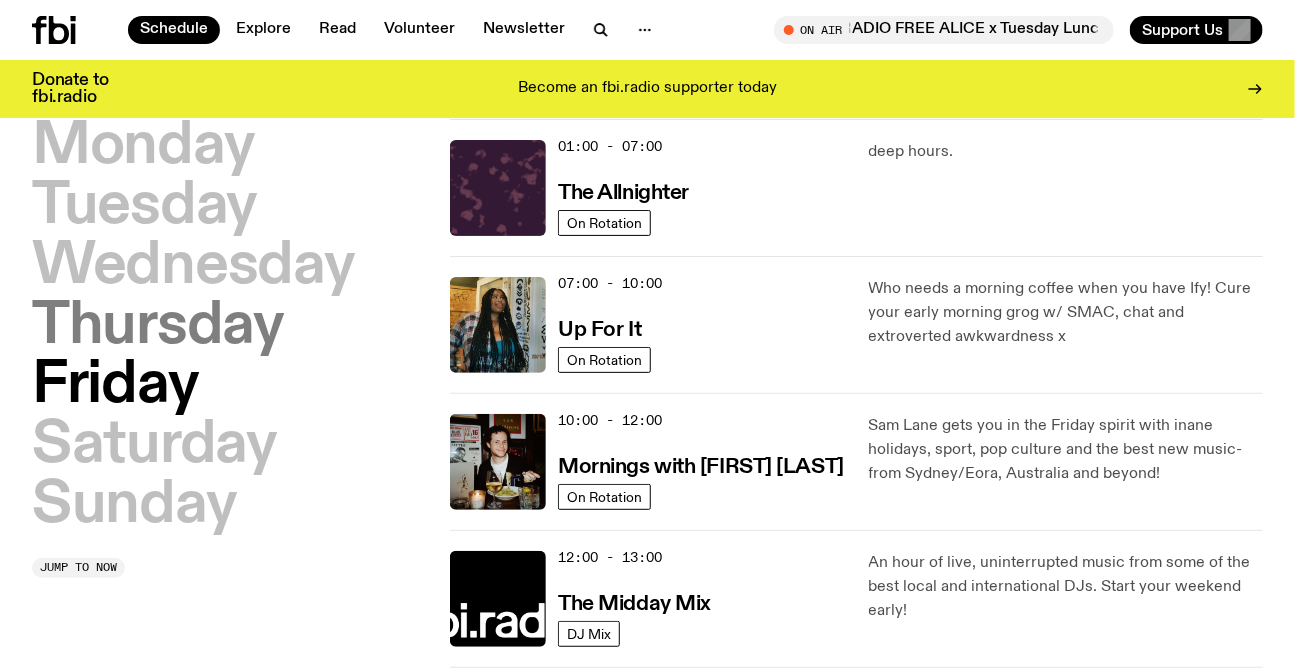 click on "Thursday" at bounding box center (158, 327) 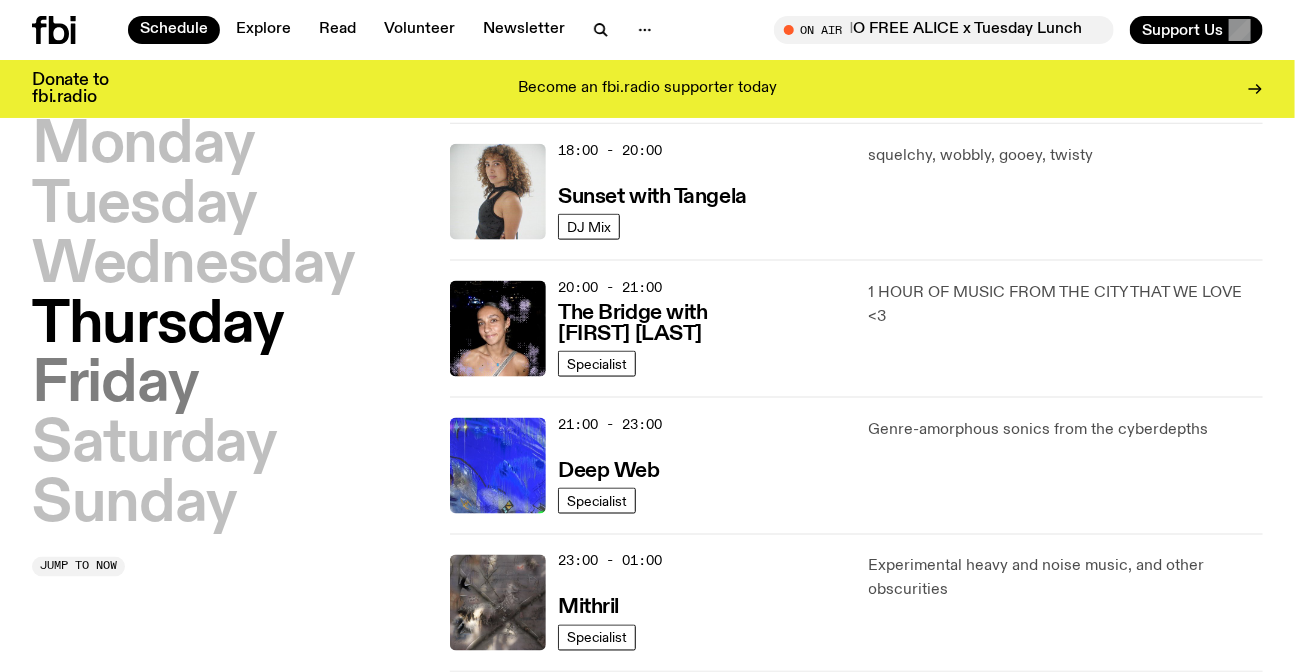 click on "Friday" at bounding box center [115, 385] 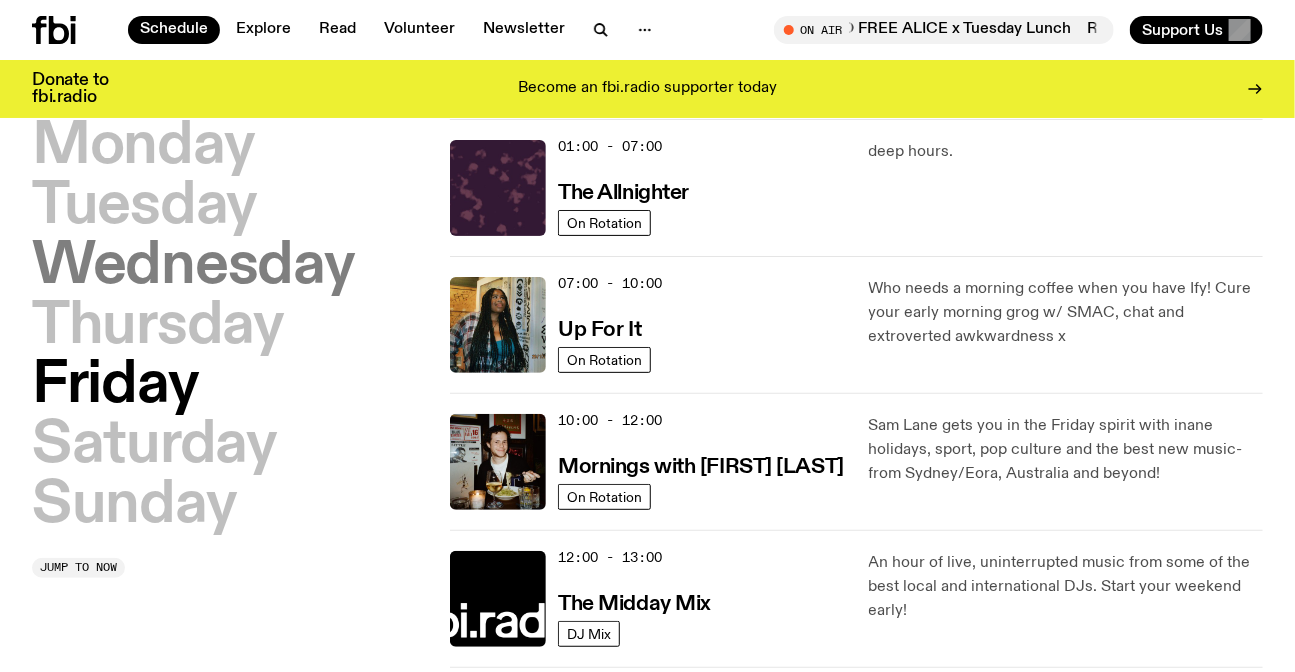 click on "Wednesday" at bounding box center [193, 267] 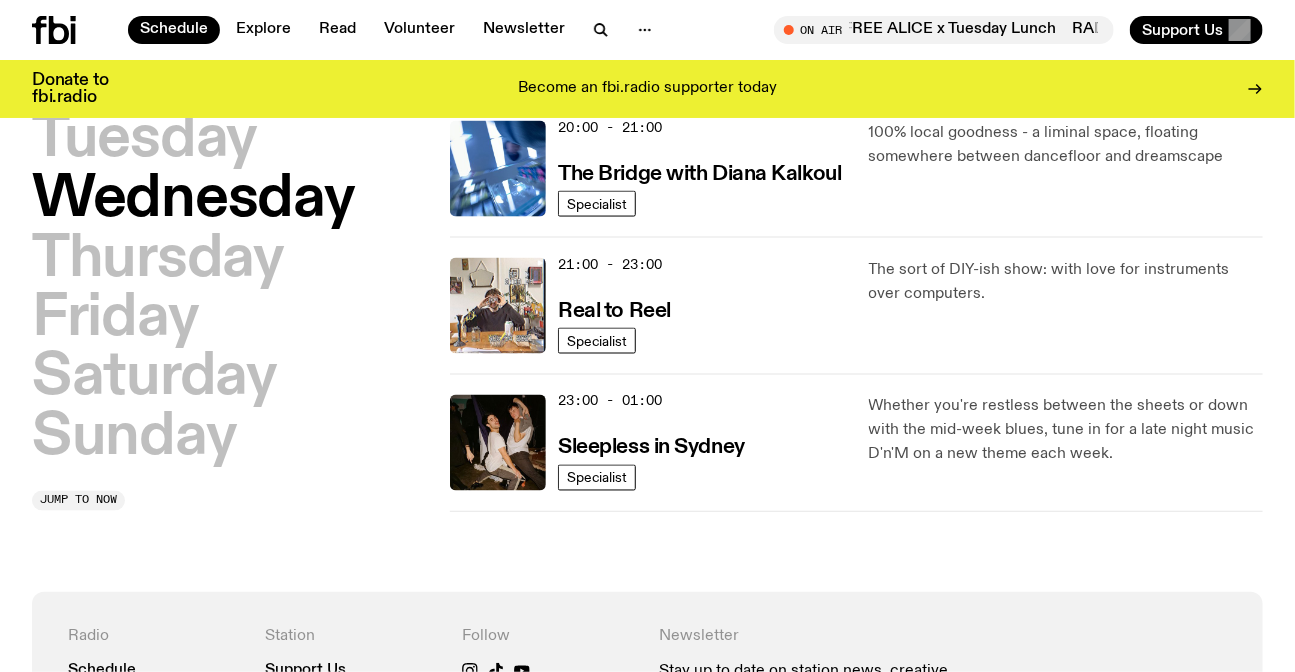 scroll, scrollTop: 1146, scrollLeft: 0, axis: vertical 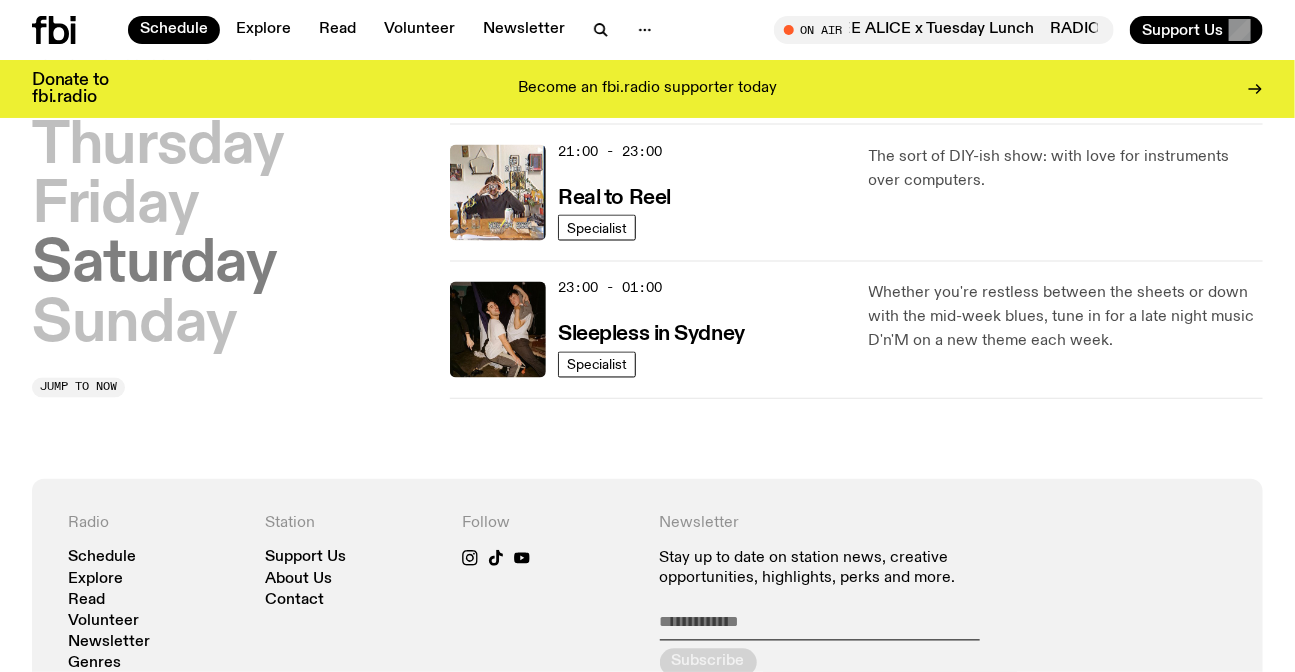click on "Saturday" at bounding box center [154, 266] 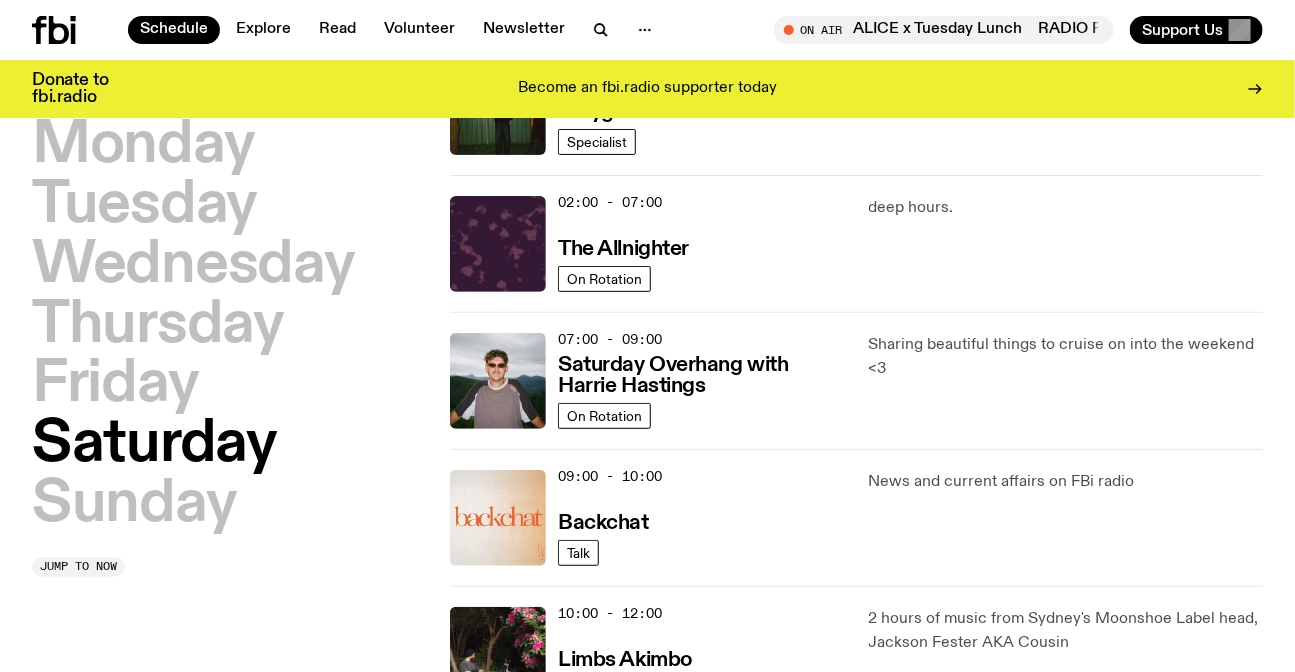 scroll, scrollTop: 55, scrollLeft: 0, axis: vertical 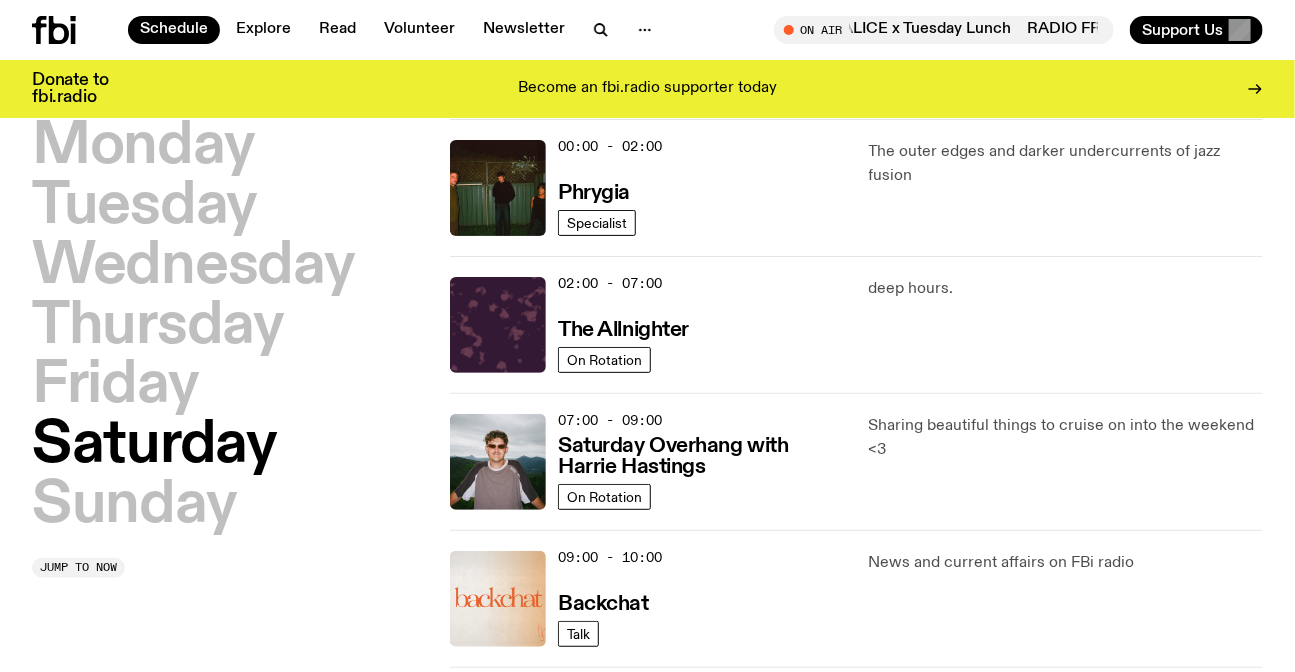 click on "Schedule Explore Read Volunteer Newsletter On Air RADIO FREE ALICE x Tuesday Lunch Tune in live On Air RADIO FREE ALICE x Tuesday Lunch RADIO FREE ALICE x Tuesday Lunch Tune in live Support Us" at bounding box center [647, 30] 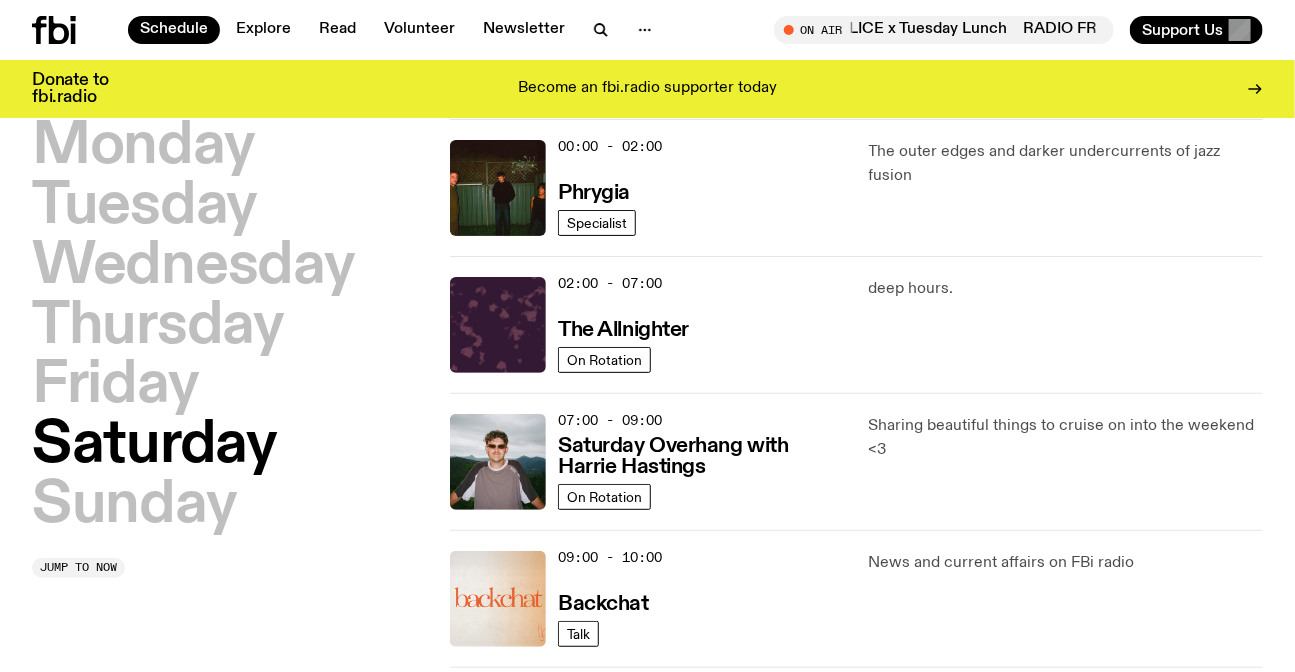 click 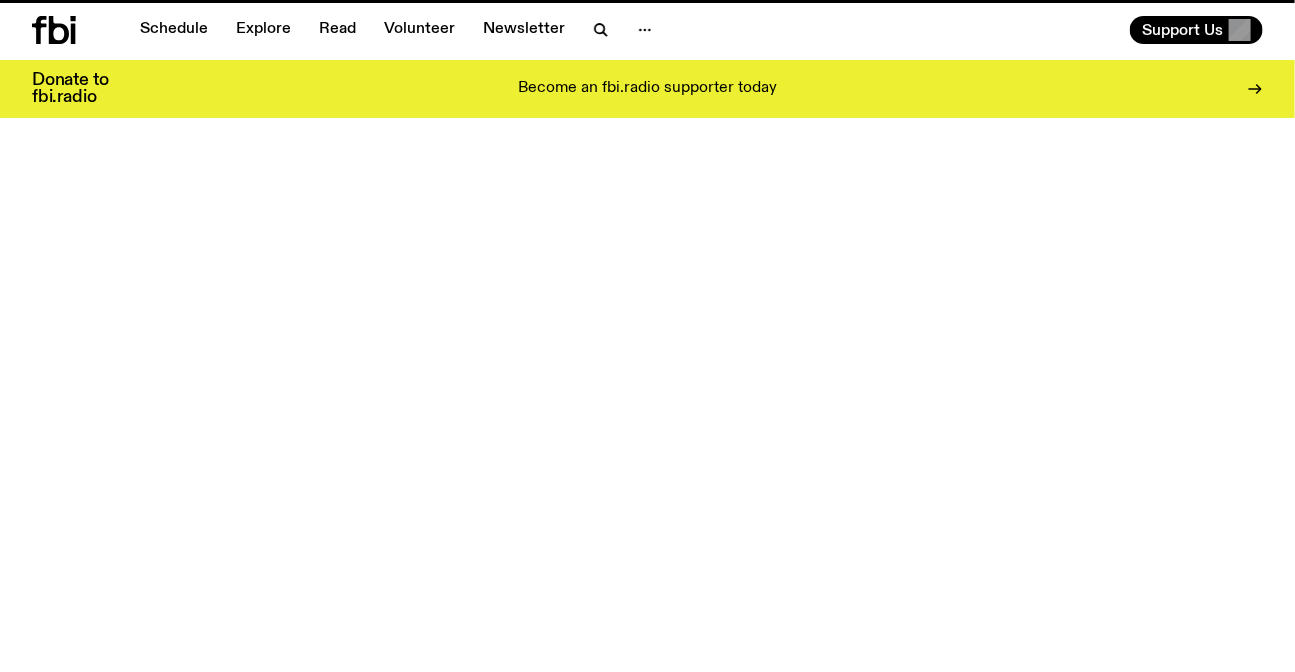 scroll, scrollTop: 0, scrollLeft: 0, axis: both 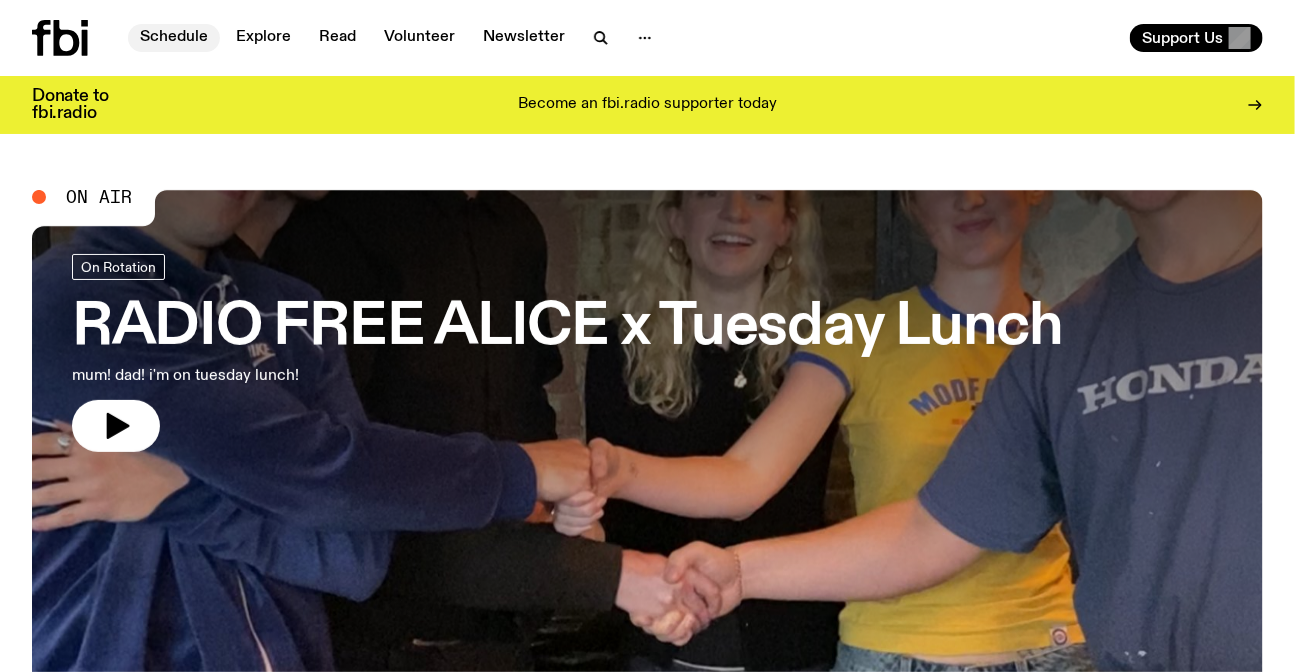 click on "Schedule" at bounding box center [174, 38] 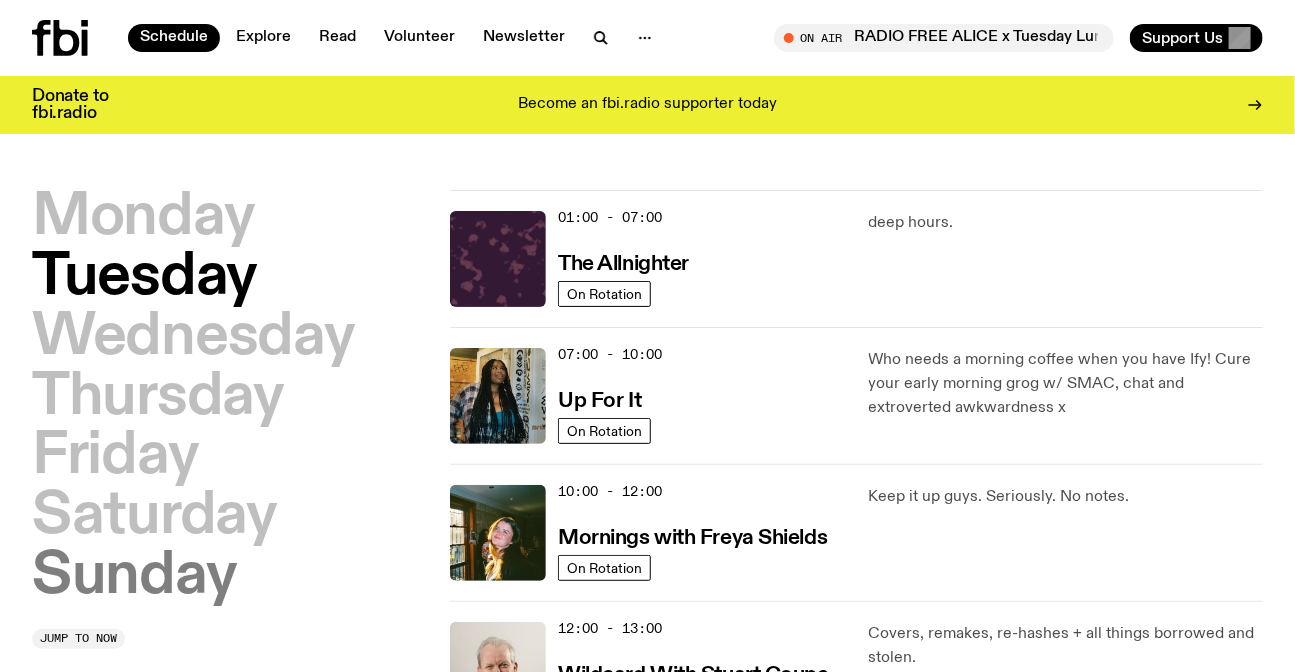 click on "Sunday" at bounding box center (134, 577) 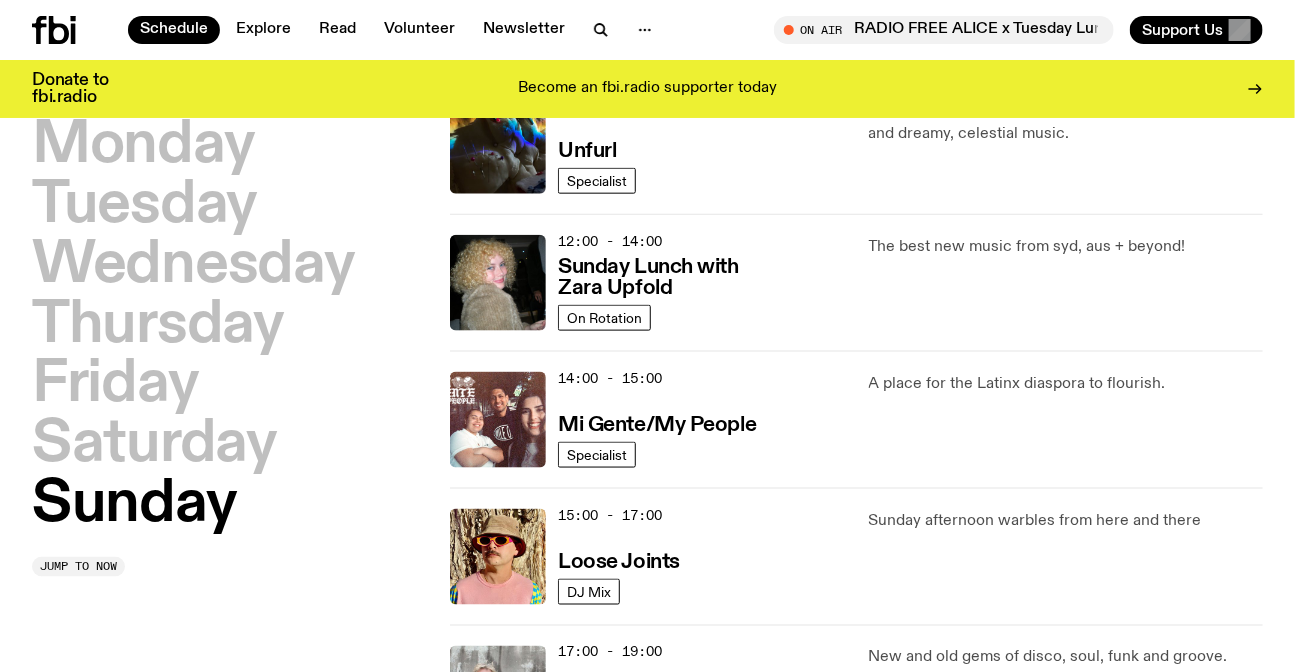 scroll, scrollTop: 1328, scrollLeft: 0, axis: vertical 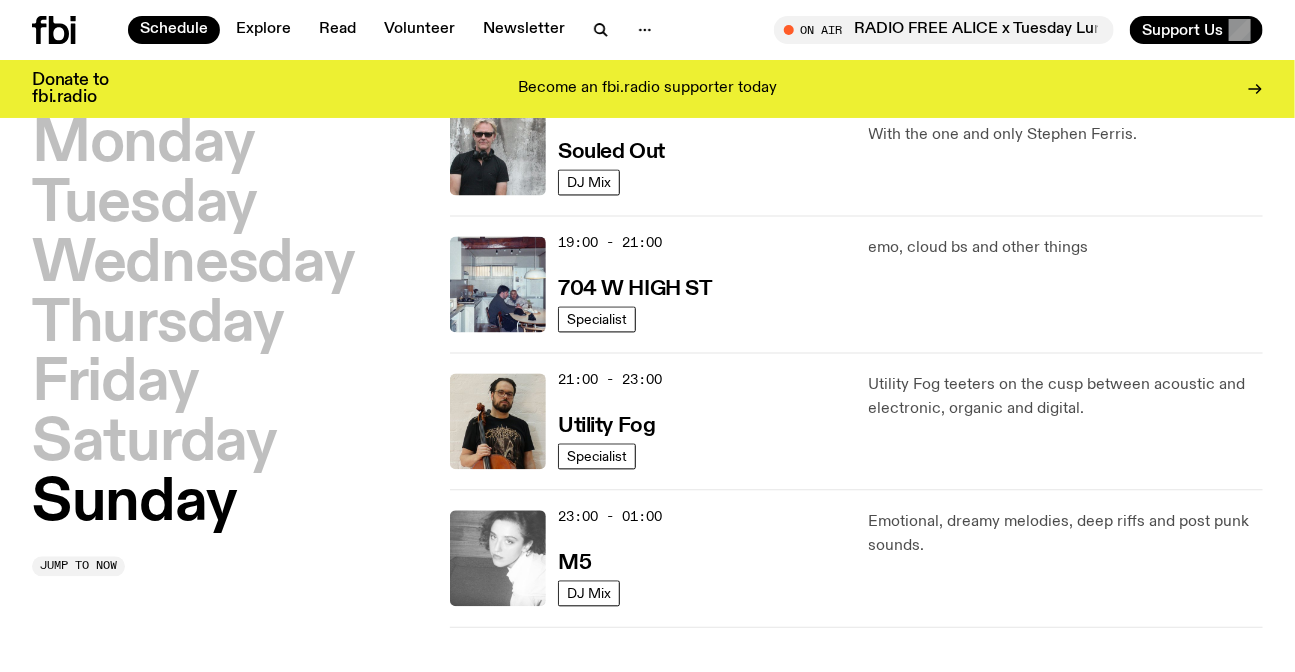 click 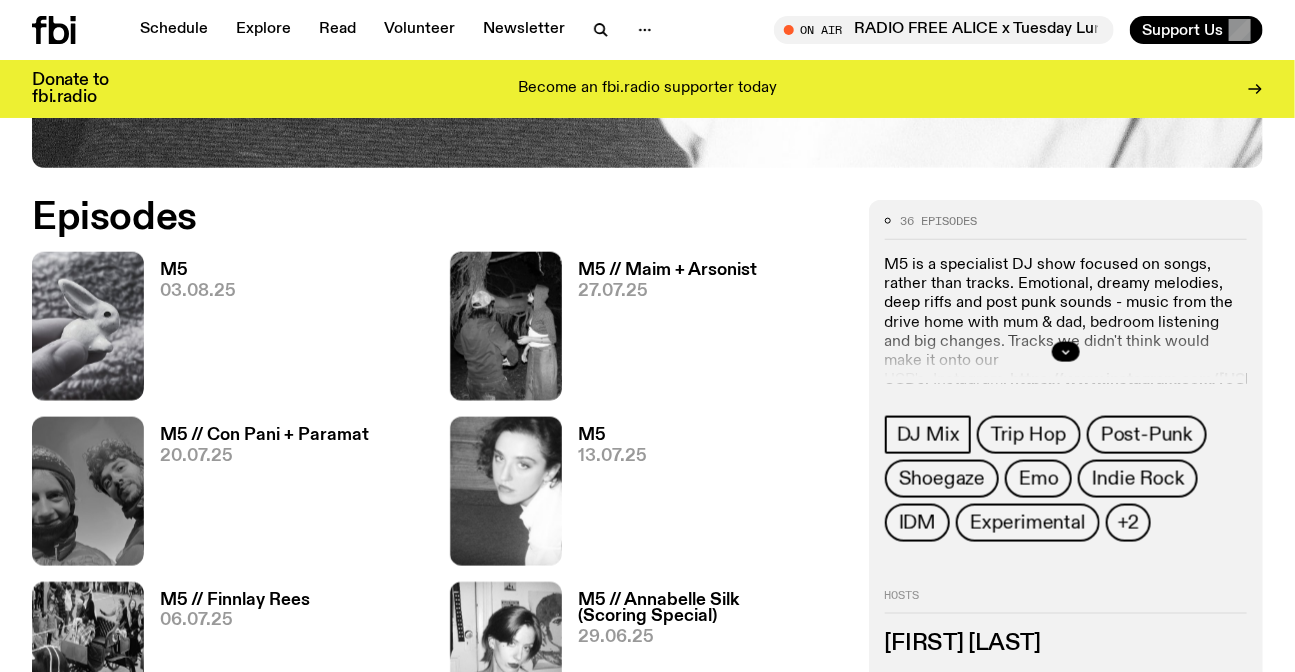 scroll, scrollTop: 999, scrollLeft: 0, axis: vertical 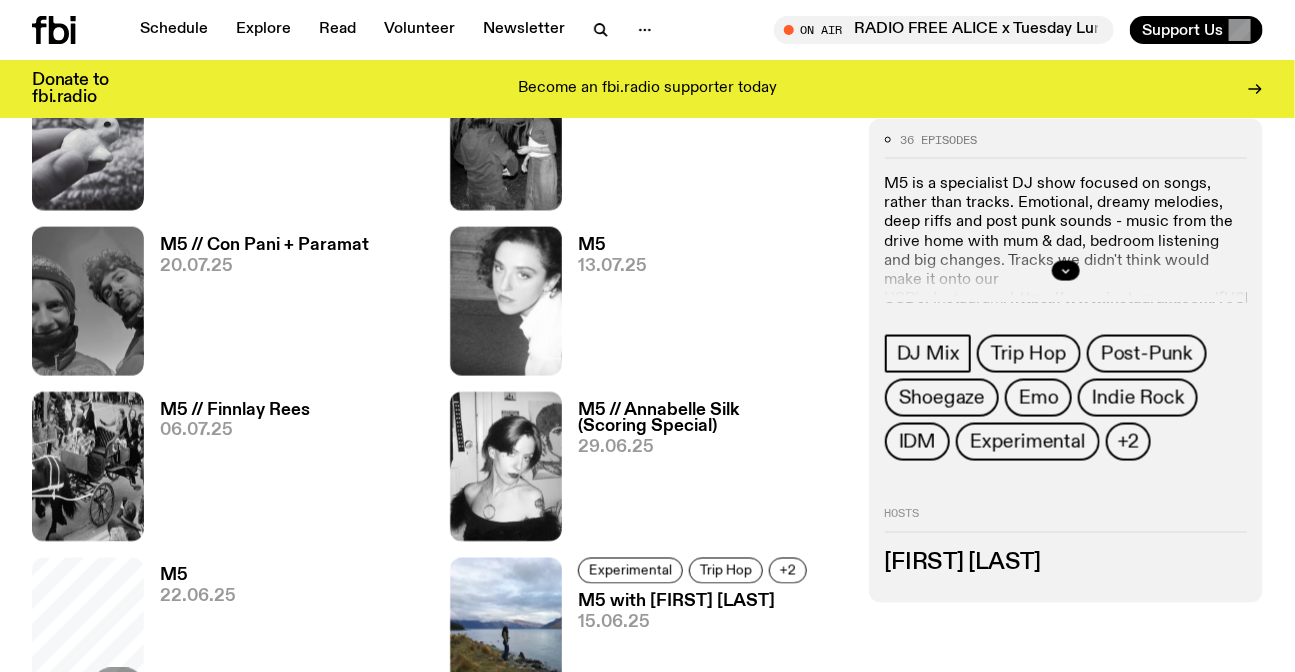 click 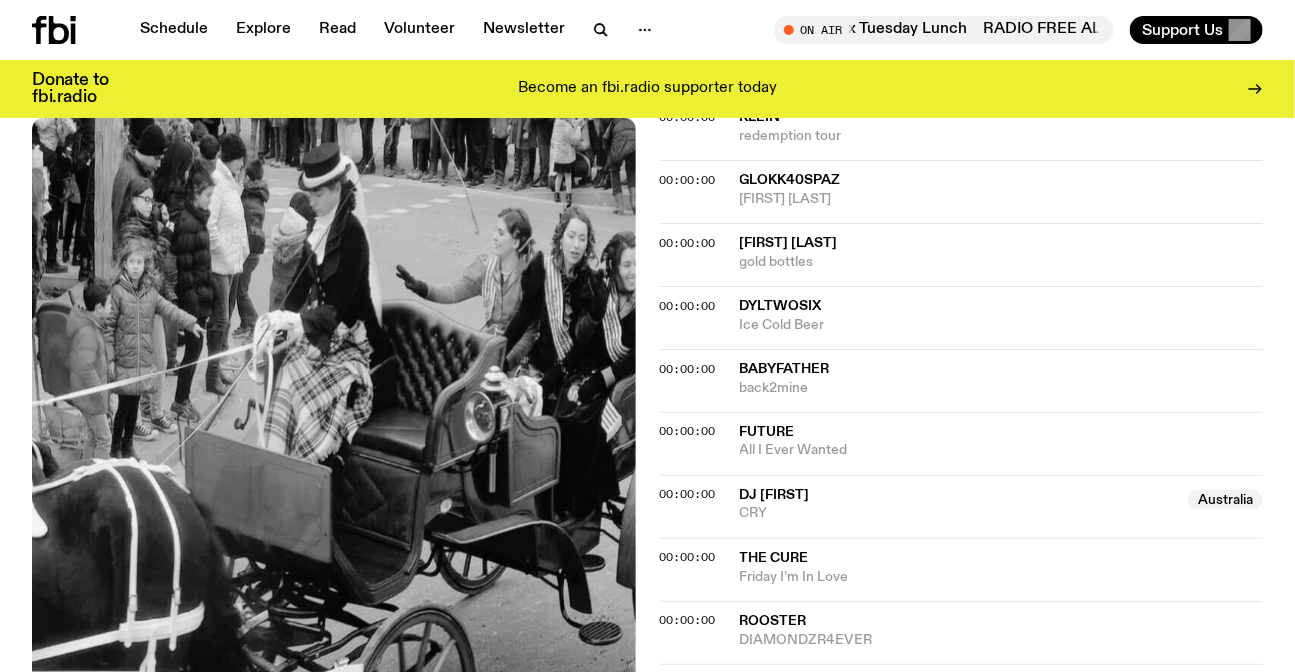 scroll, scrollTop: 1000, scrollLeft: 0, axis: vertical 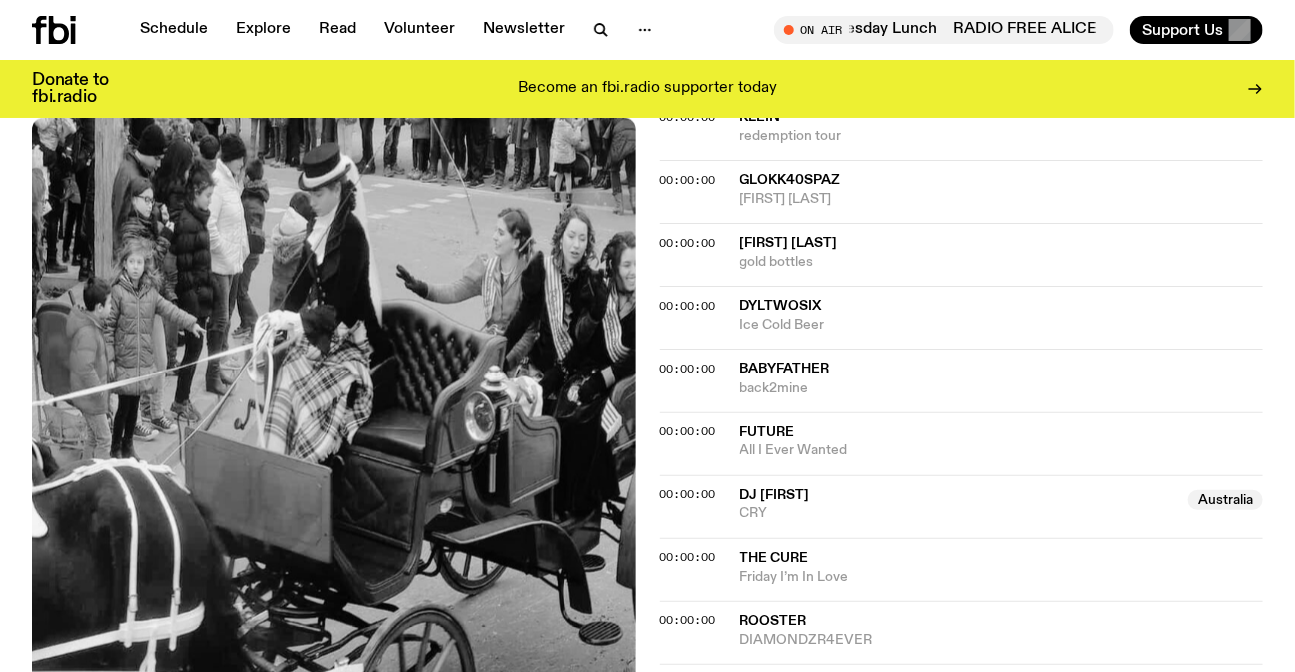 click 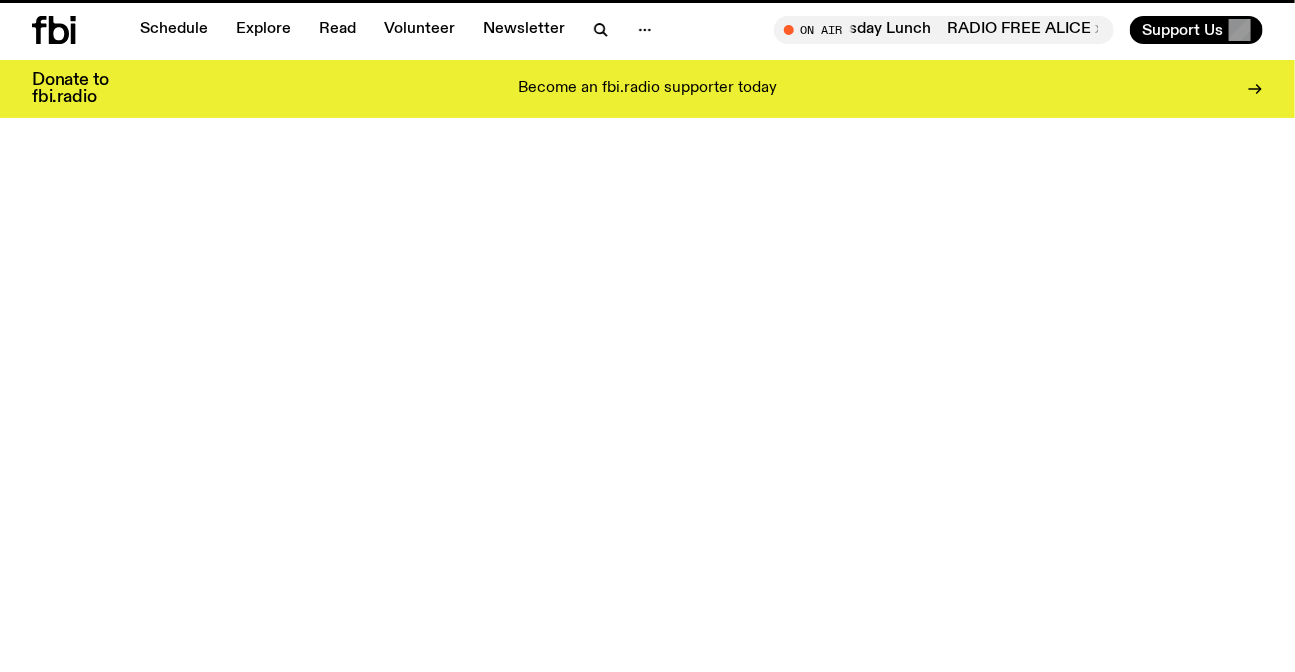 scroll, scrollTop: 0, scrollLeft: 0, axis: both 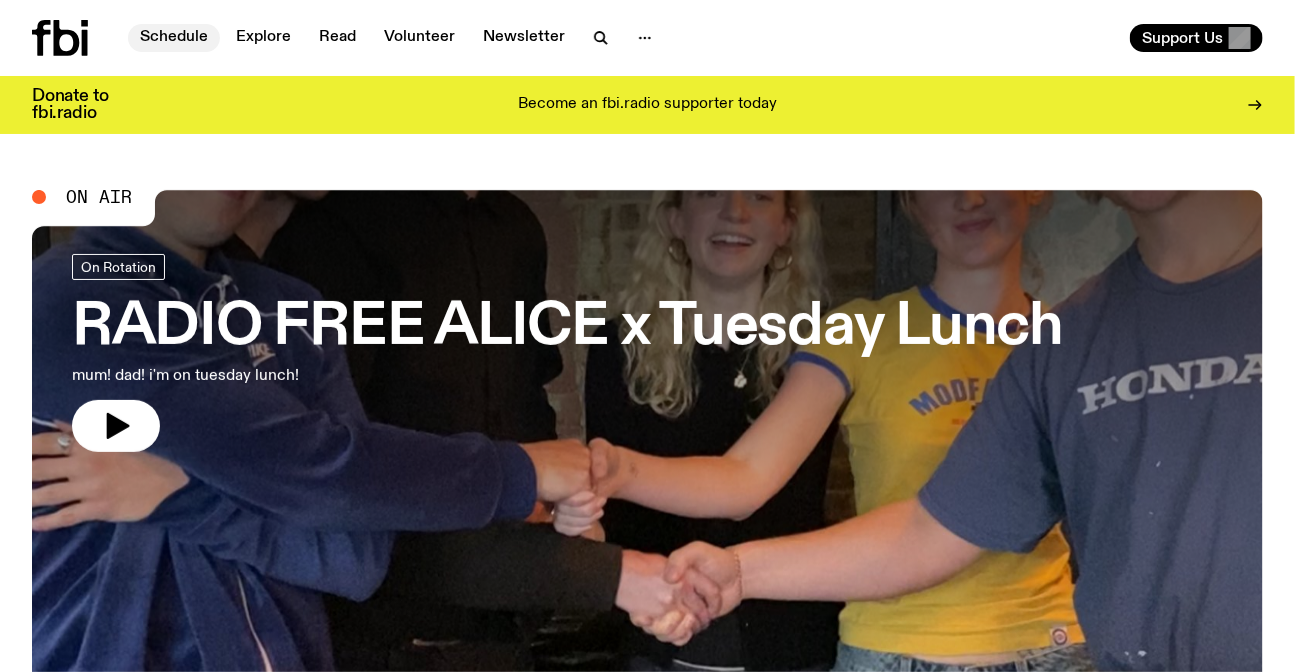 click on "Schedule" at bounding box center (174, 38) 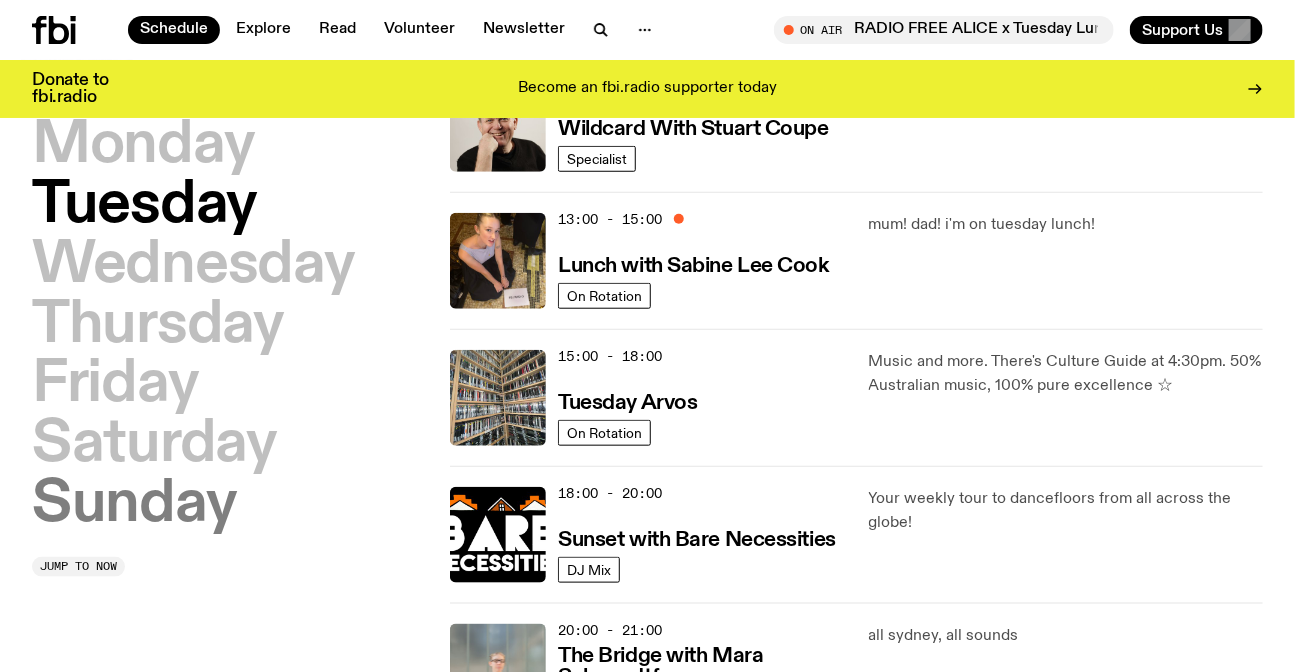 click on "Sunday" at bounding box center [134, 505] 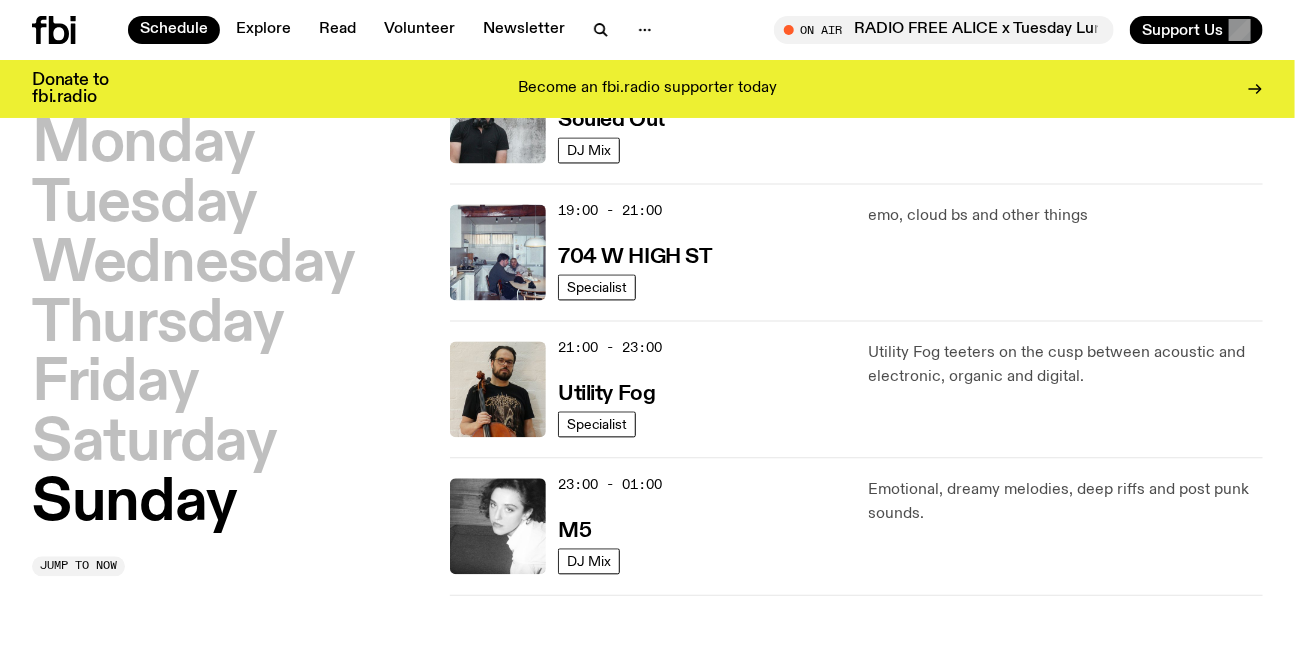 scroll, scrollTop: 1510, scrollLeft: 0, axis: vertical 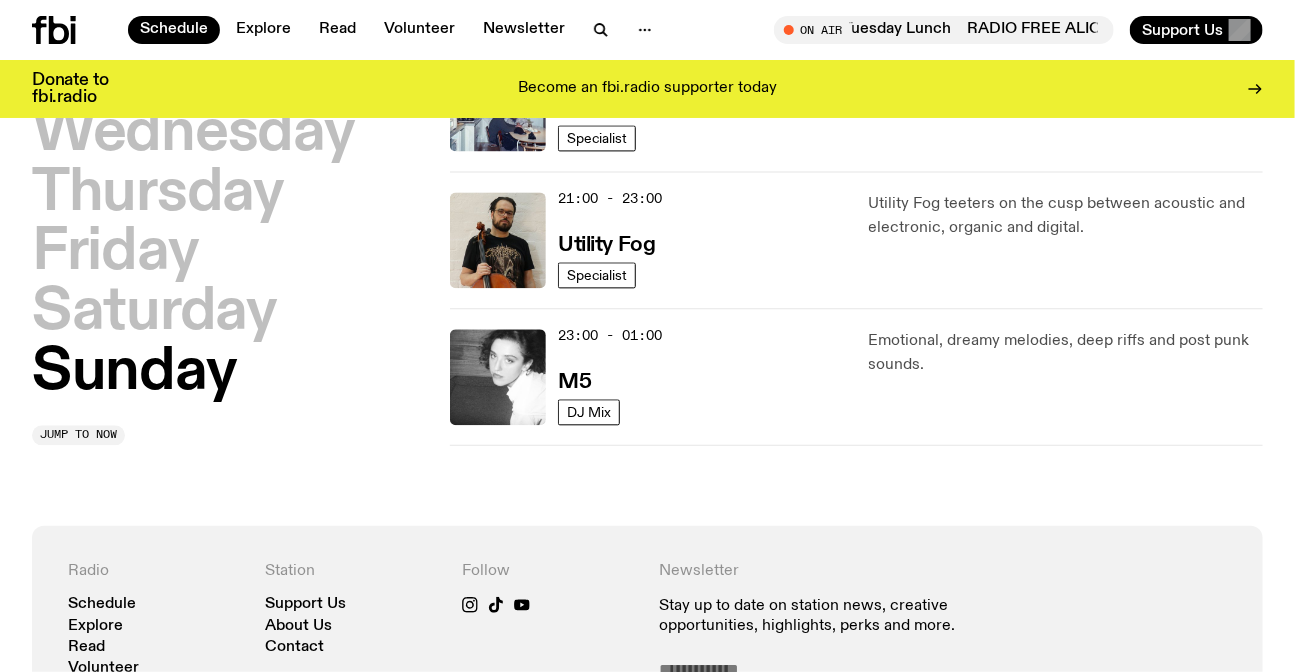 click 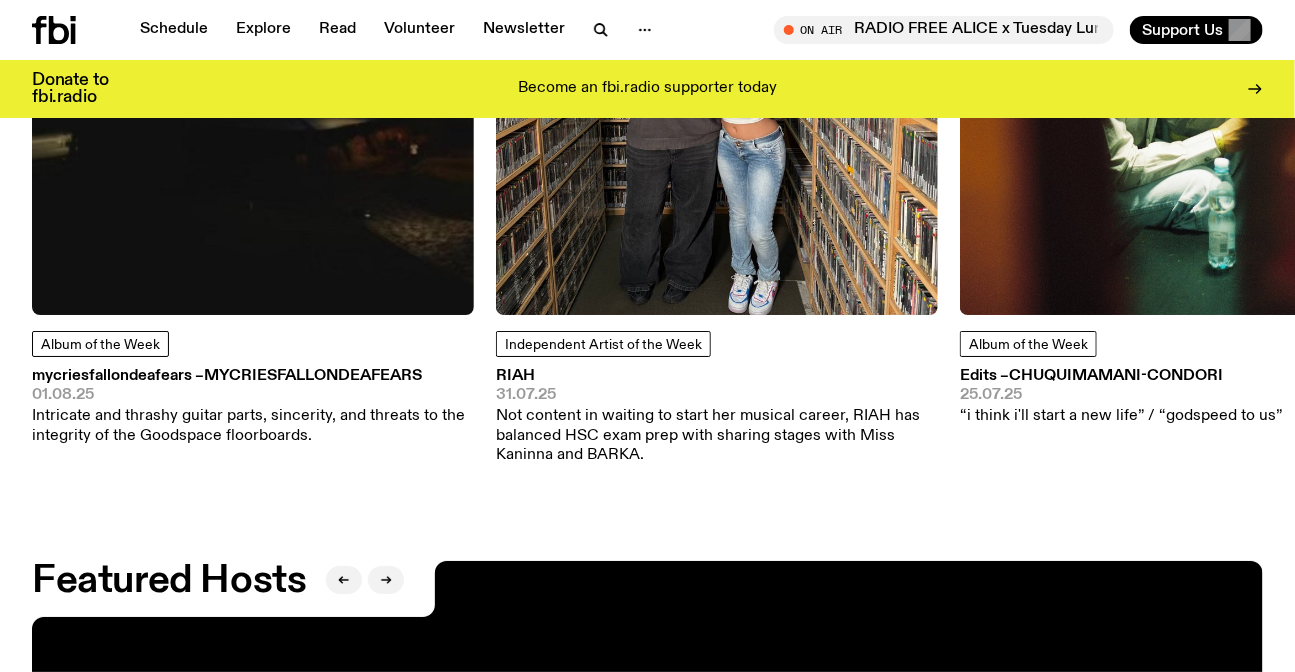 scroll, scrollTop: 2620, scrollLeft: 0, axis: vertical 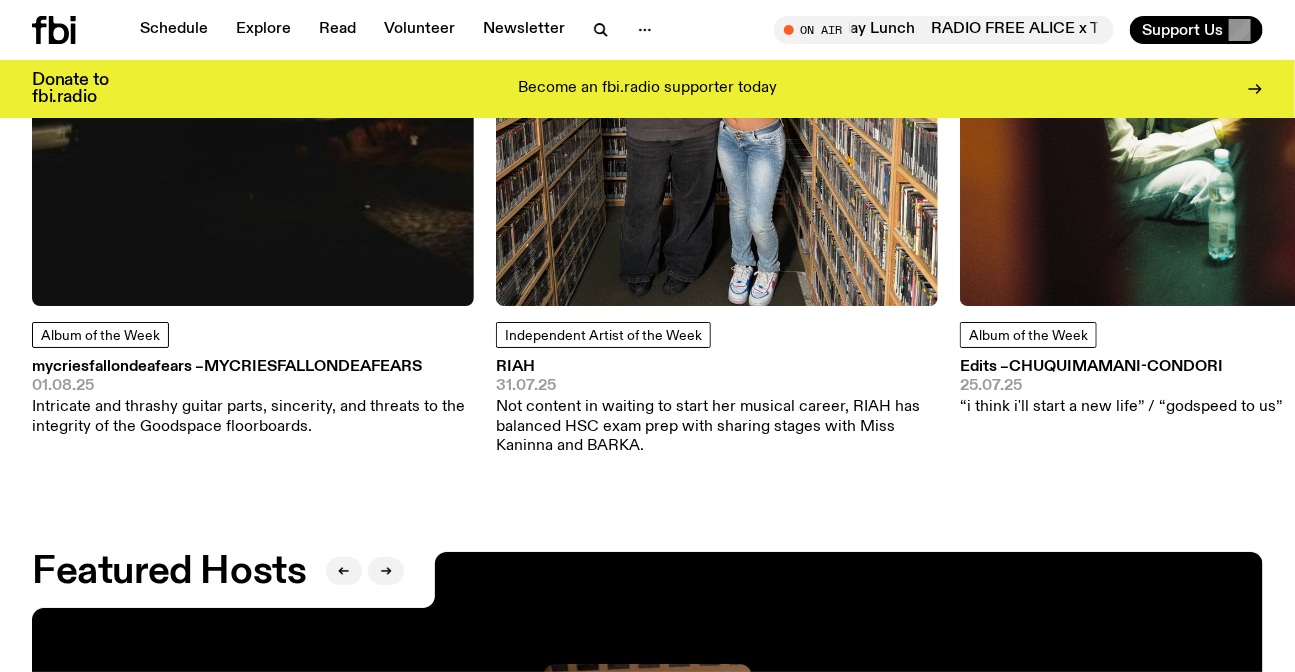 click on "Schedule Explore Read Volunteer Newsletter On Air RADIO FREE ALICE x Tuesday Lunch Tune in live On Air RADIO FREE ALICE x Tuesday Lunch RADIO FREE ALICE x Tuesday Lunch Tune in live Support Us" at bounding box center (647, 30) 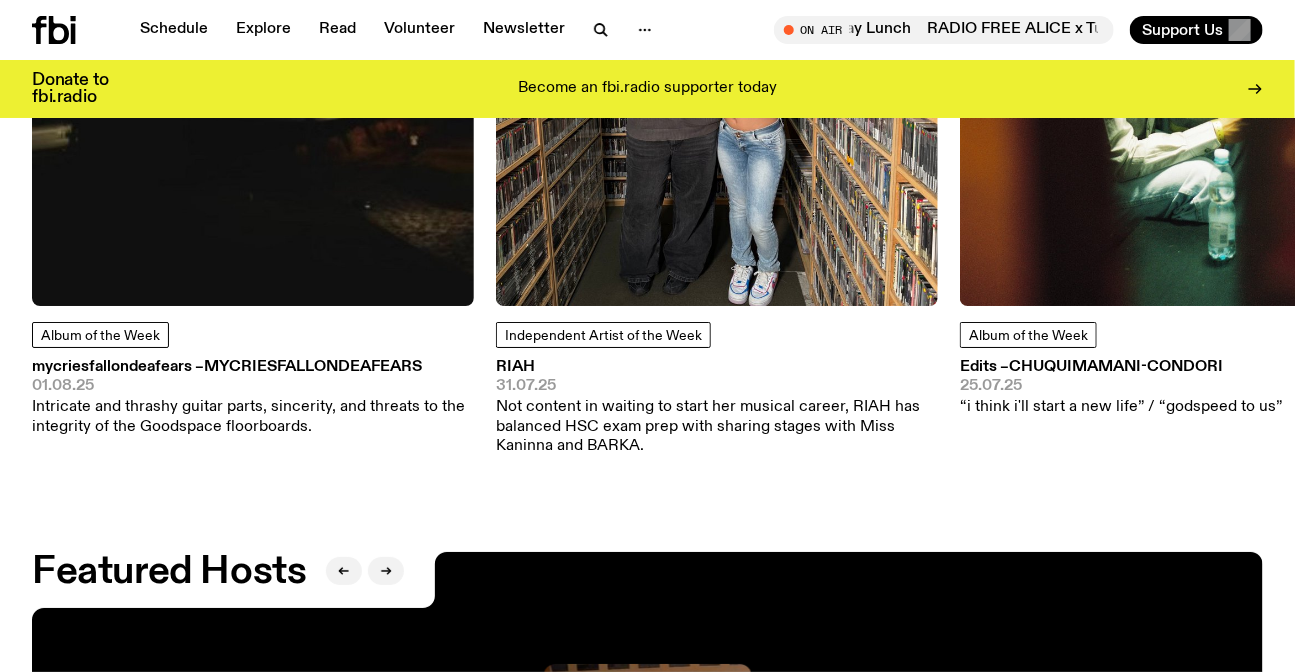 click on "Schedule Explore Read Volunteer Newsletter On Air RADIO FREE ALICE x Tuesday Lunch Tune in live On Air RADIO FREE ALICE x Tuesday Lunch RADIO FREE ALICE x Tuesday Lunch Tune in live Support Us" at bounding box center [647, 30] 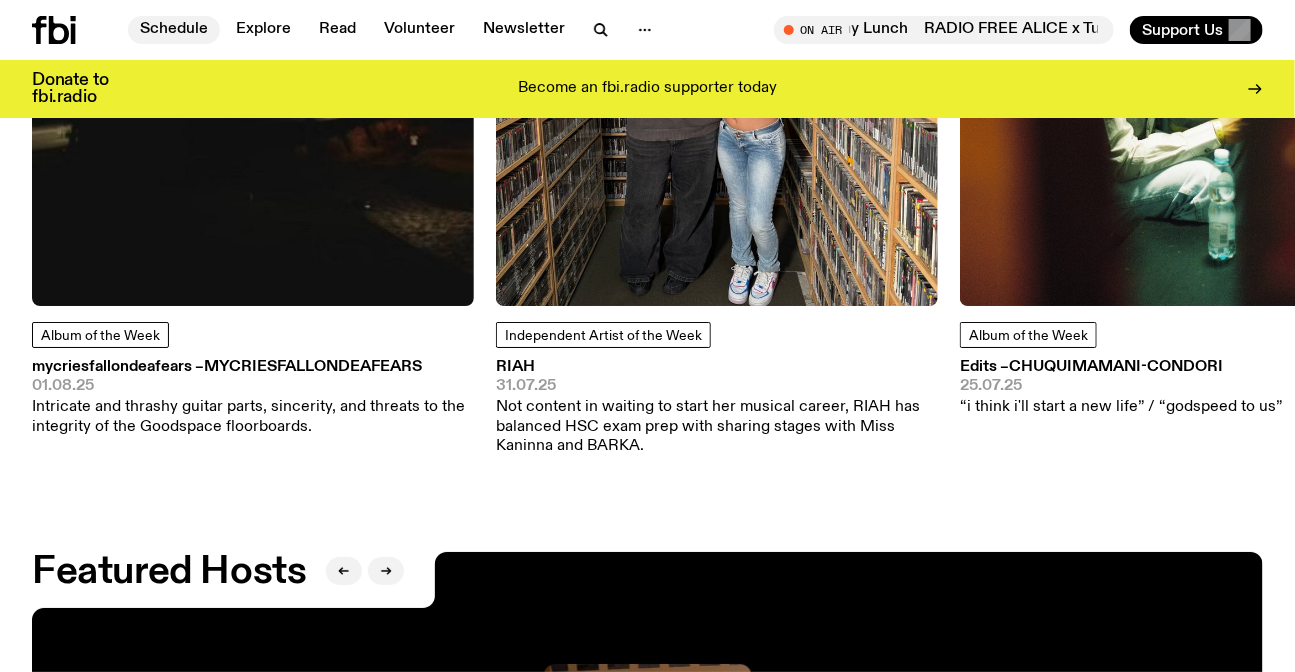 click on "Schedule" at bounding box center (174, 30) 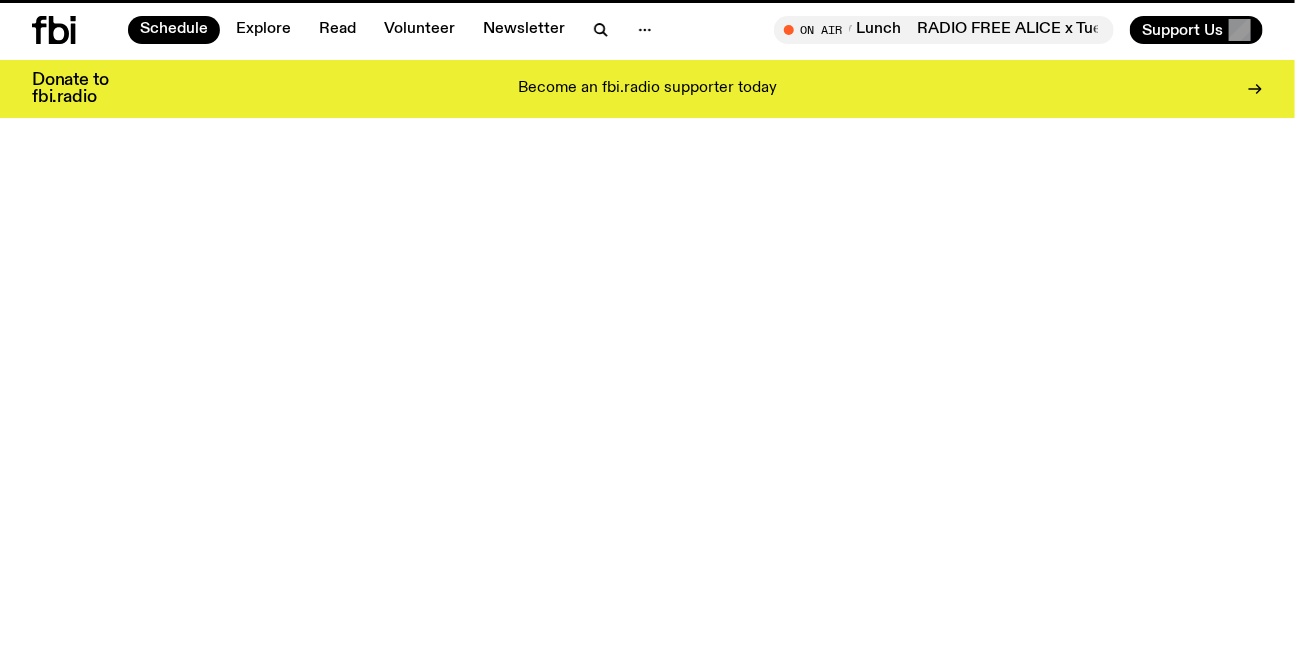 scroll, scrollTop: 0, scrollLeft: 0, axis: both 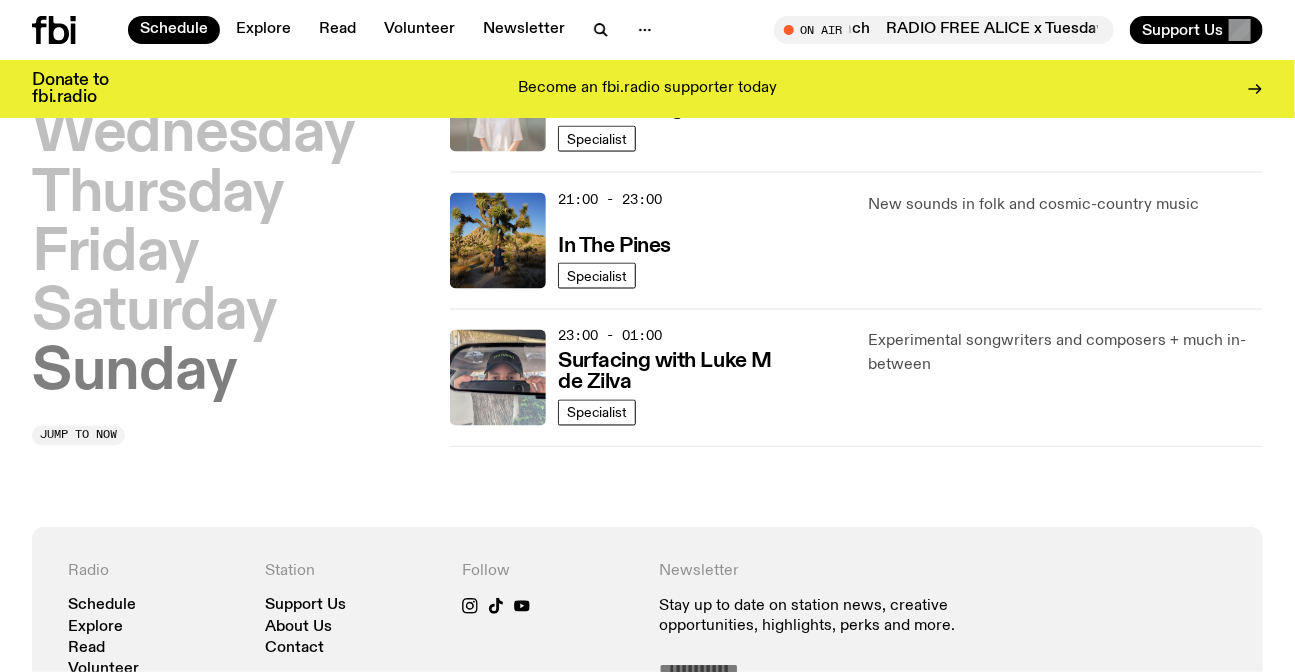 click on "Sunday" at bounding box center [134, 374] 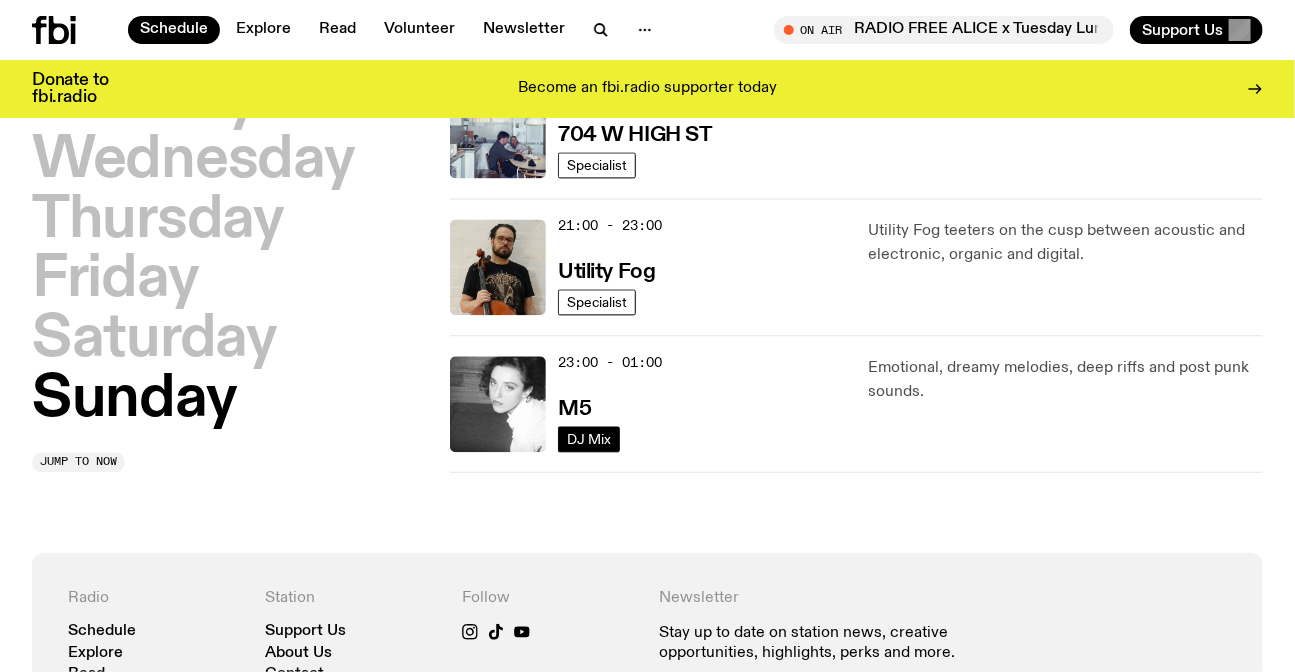 scroll, scrollTop: 1510, scrollLeft: 0, axis: vertical 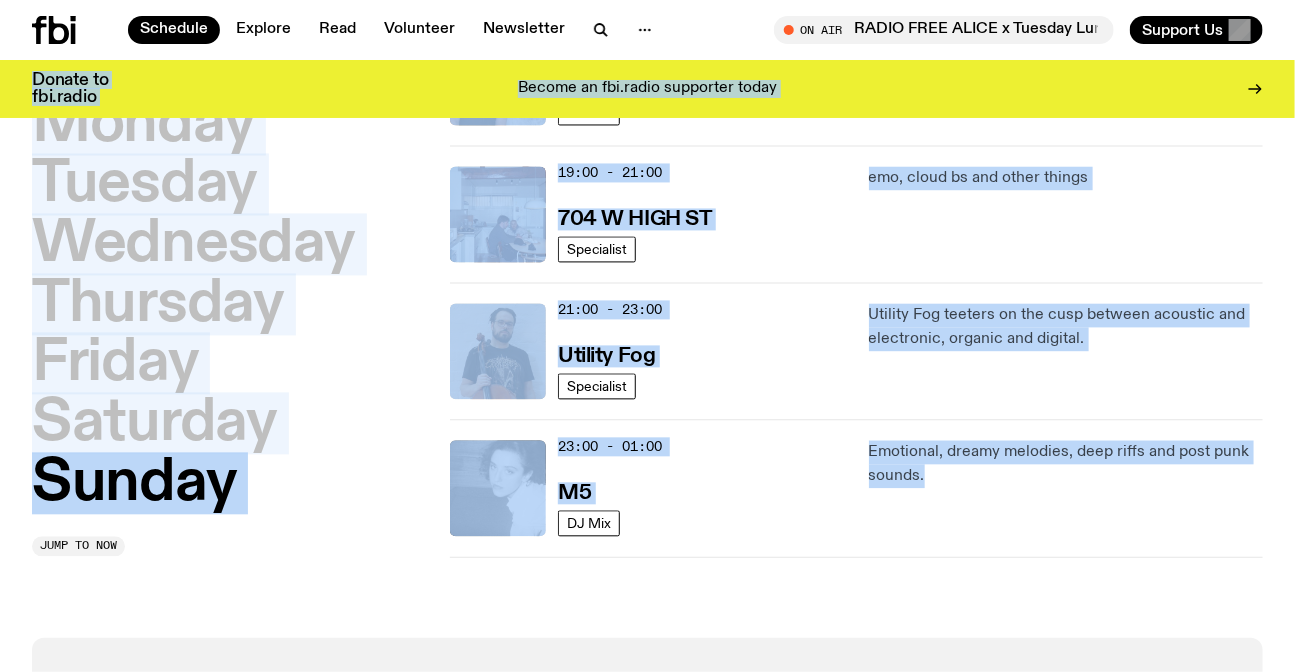drag, startPoint x: 1047, startPoint y: 433, endPoint x: 214, endPoint y: 10, distance: 934.2473 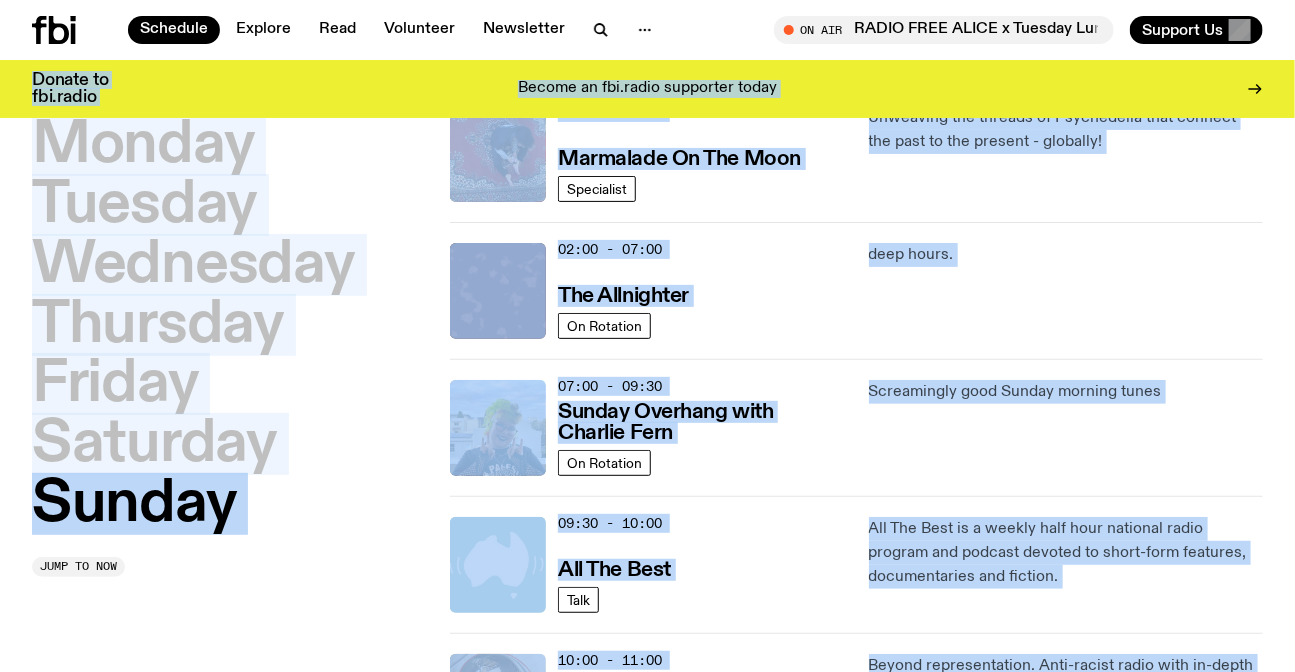scroll, scrollTop: 0, scrollLeft: 0, axis: both 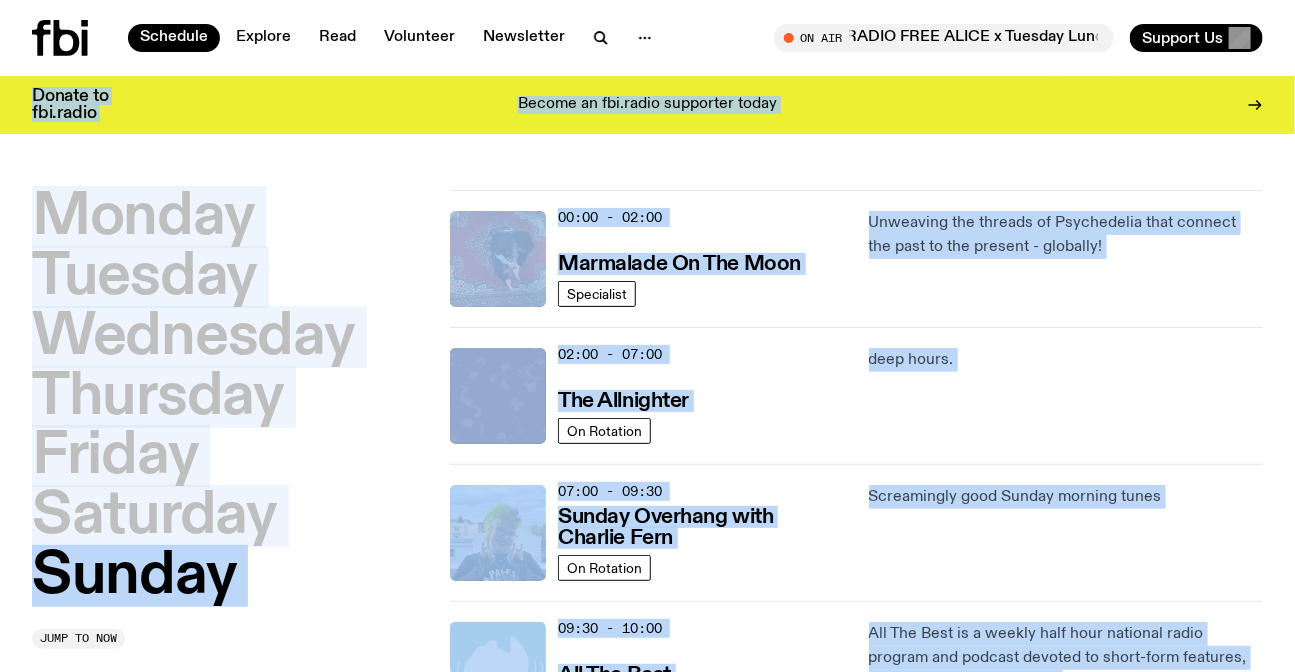 click on "Monday Tuesday Wednesday Thursday Friday Saturday Sunday Jump to now 00:00 - 02:00 Marmalade On The Moon Specialist Unweaving the threads of Psychedelia that connect the past to the present - globally! 02:00 - 07:00 The Allnighter On Rotation deep hours. 07:00 - 09:30 Sunday Overhang with [FIRST] [LAST] On Rotation Screamingly good Sunday morning tunes 09:30 - 10:00 All The Best Talk All The Best is a weekly half hour national radio program and podcast devoted to short-form features, documentaries and fiction. 10:00 - 11:00 Race Matters Talk Beyond representation. Anti-racist radio with in-depth interviews and unique story telling spanning arts, music, global politics, local events + more 11:00 - 12:00 Unfurl Specialist Your weekly ambient refresh. Mixes, artist interviews and dreamy, celestial music. 12:00 - 14:00 Sunday Lunch with [FIRST] [LAST] On Rotation The best new music from syd, aus + beyond! 14:00 - 15:00 Mi Gente/My People Specialist A place for the Latinx diaspora to flourish. 15:00 - 17:00 DJ Mix M5" at bounding box center (647, 1439) 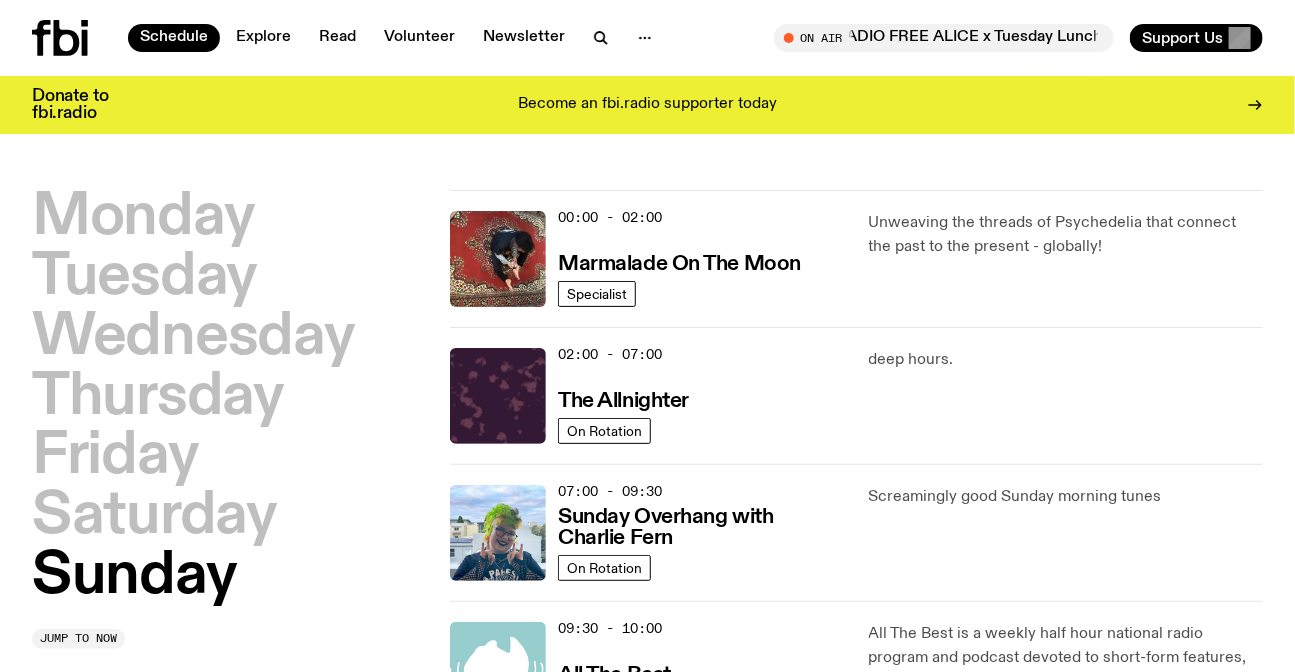 click on "Schedule Explore Read Volunteer Newsletter On Air RADIO FREE ALICE x Tuesday Lunch Tune in live On Air RADIO FREE ALICE x Tuesday Lunch RADIO FREE ALICE x Tuesday Lunch Tune in live Support Us" at bounding box center (647, 38) 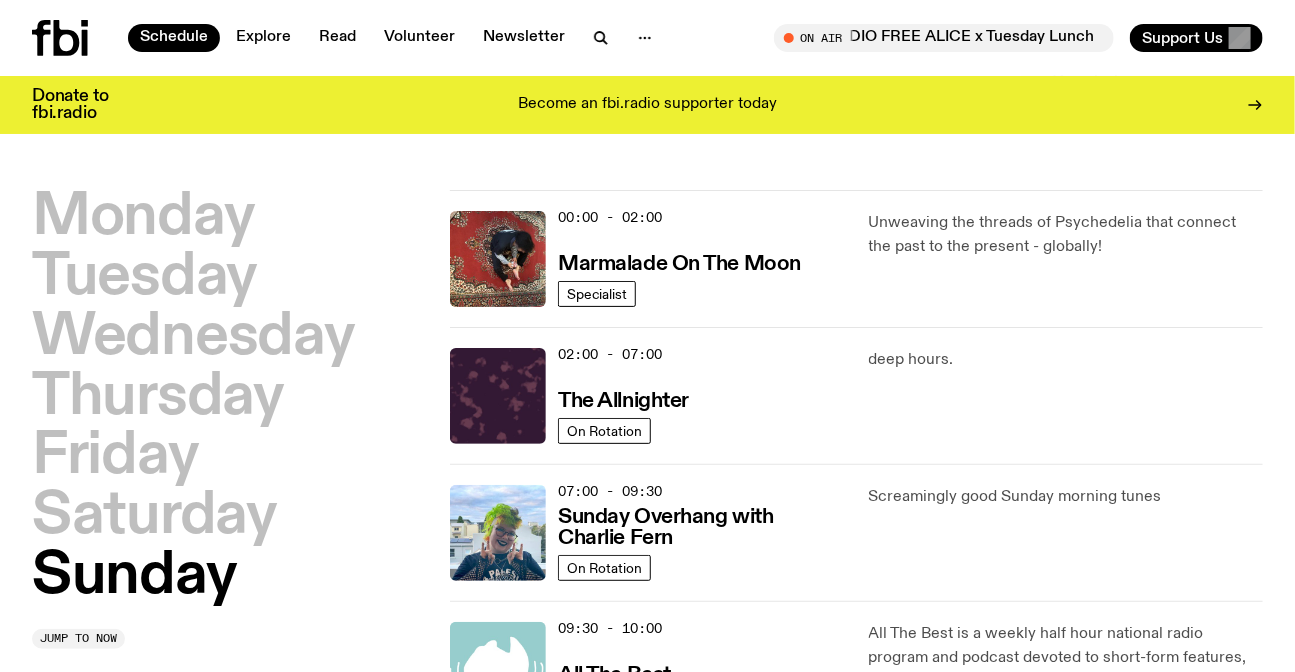 click 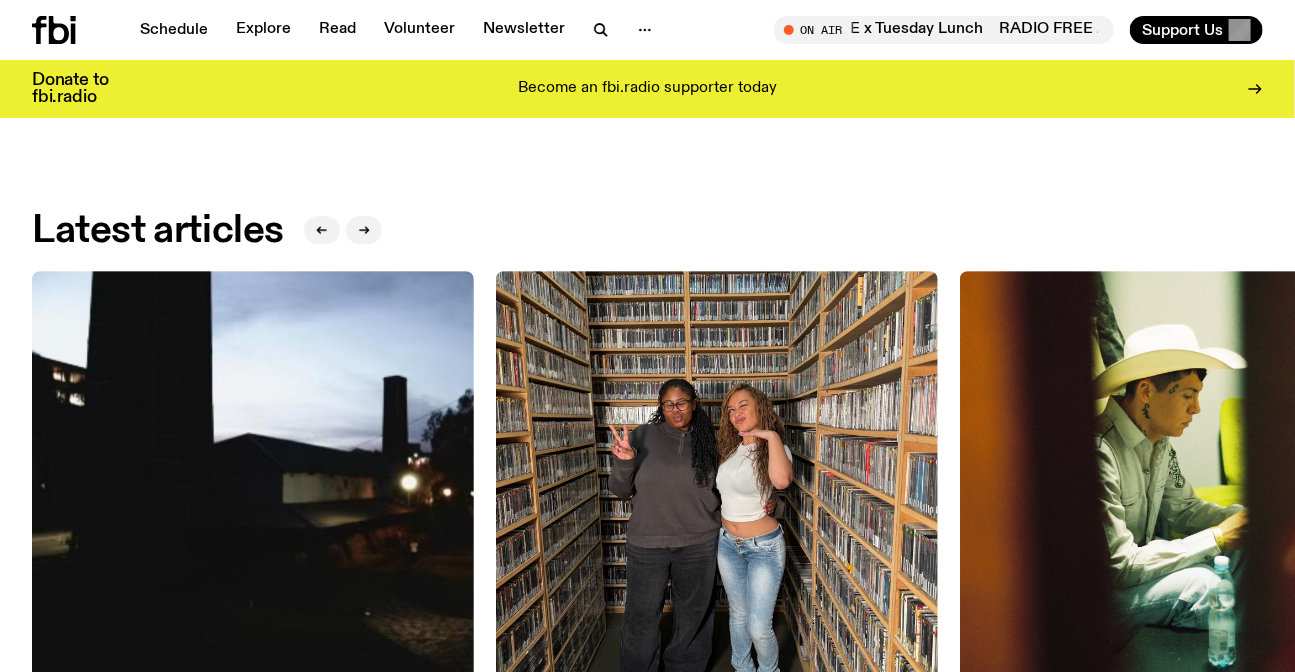 scroll, scrollTop: 2075, scrollLeft: 0, axis: vertical 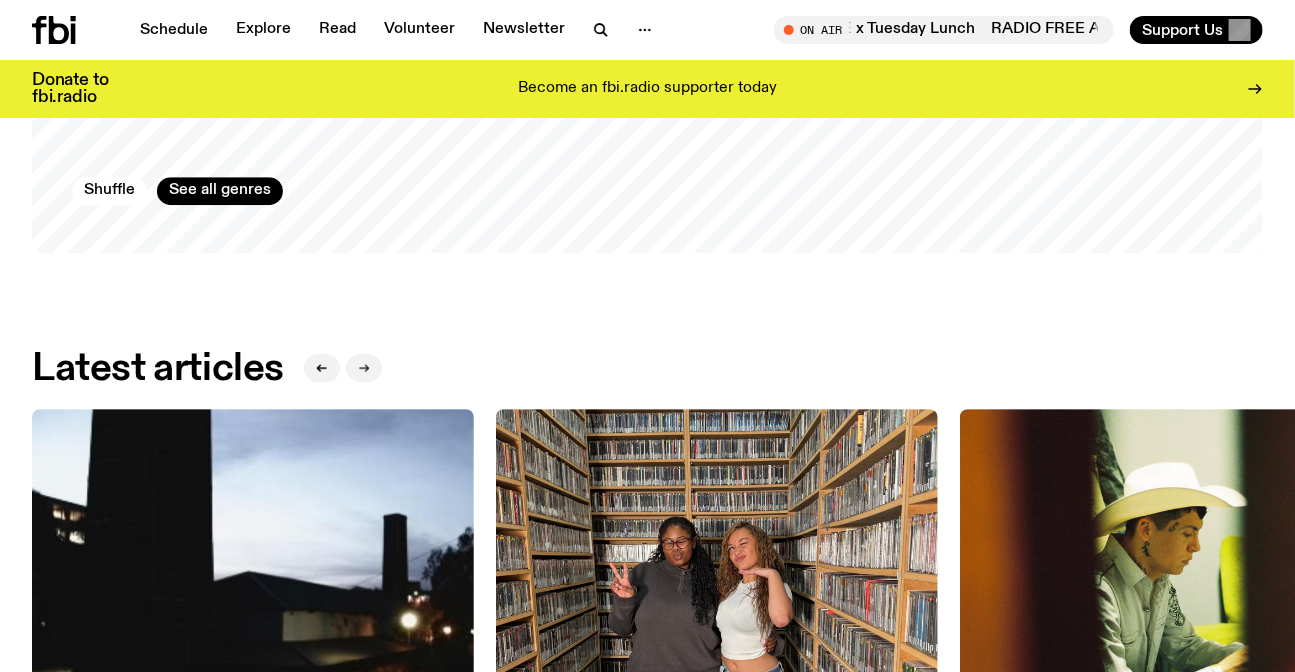 click 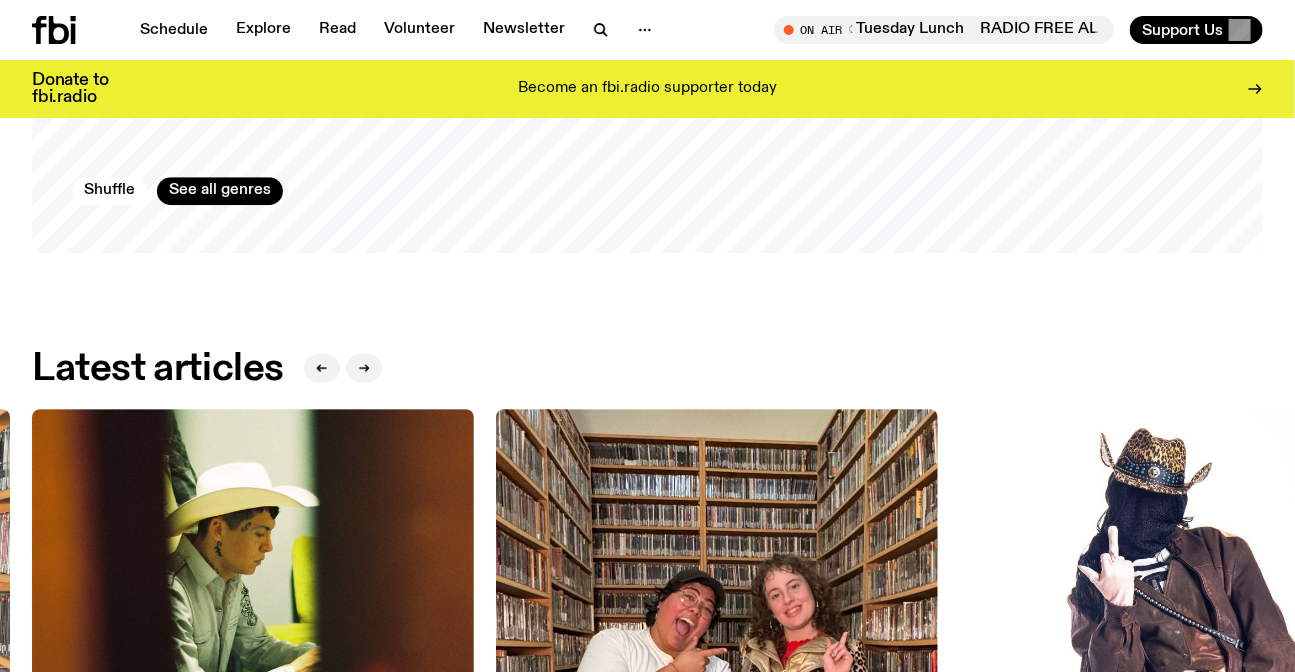 scroll, scrollTop: 1620, scrollLeft: 0, axis: vertical 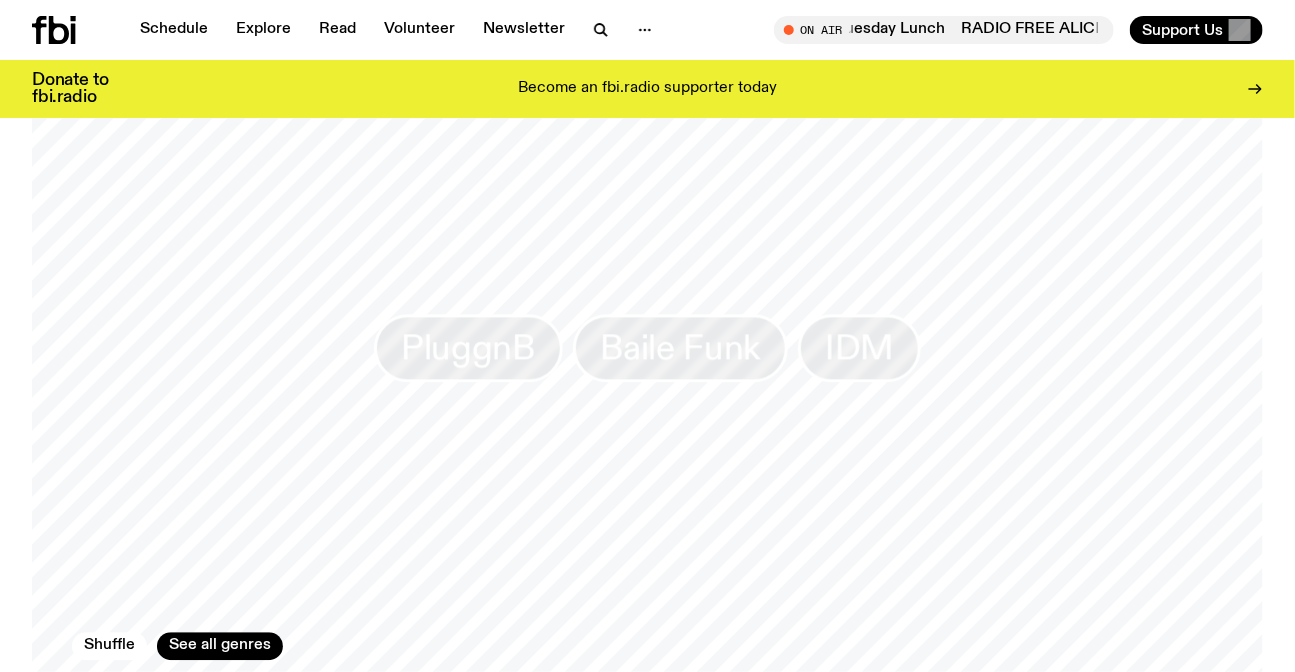 click on "Schedule Explore Read Volunteer Newsletter On Air RADIO FREE ALICE x Tuesday Lunch Tune in live On Air RADIO FREE ALICE x Tuesday Lunch RADIO FREE ALICE x Tuesday Lunch Tune in live Support Us" at bounding box center [647, 30] 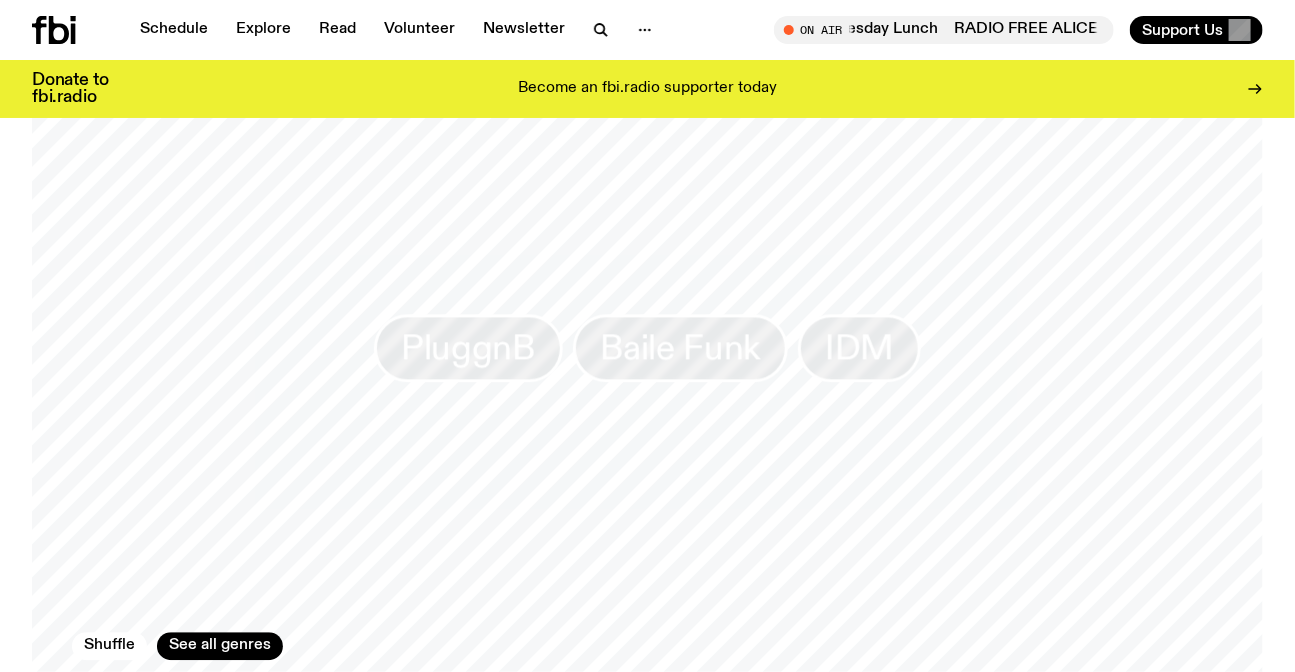 click at bounding box center (80, 30) 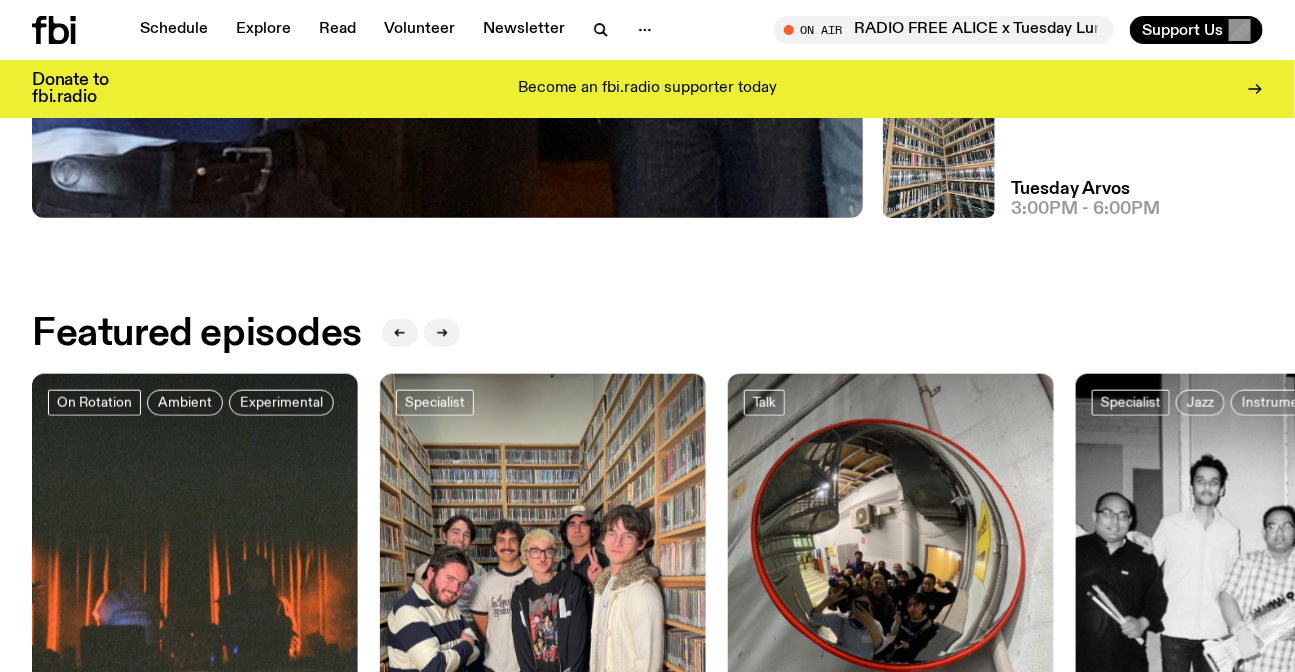 scroll, scrollTop: 1076, scrollLeft: 0, axis: vertical 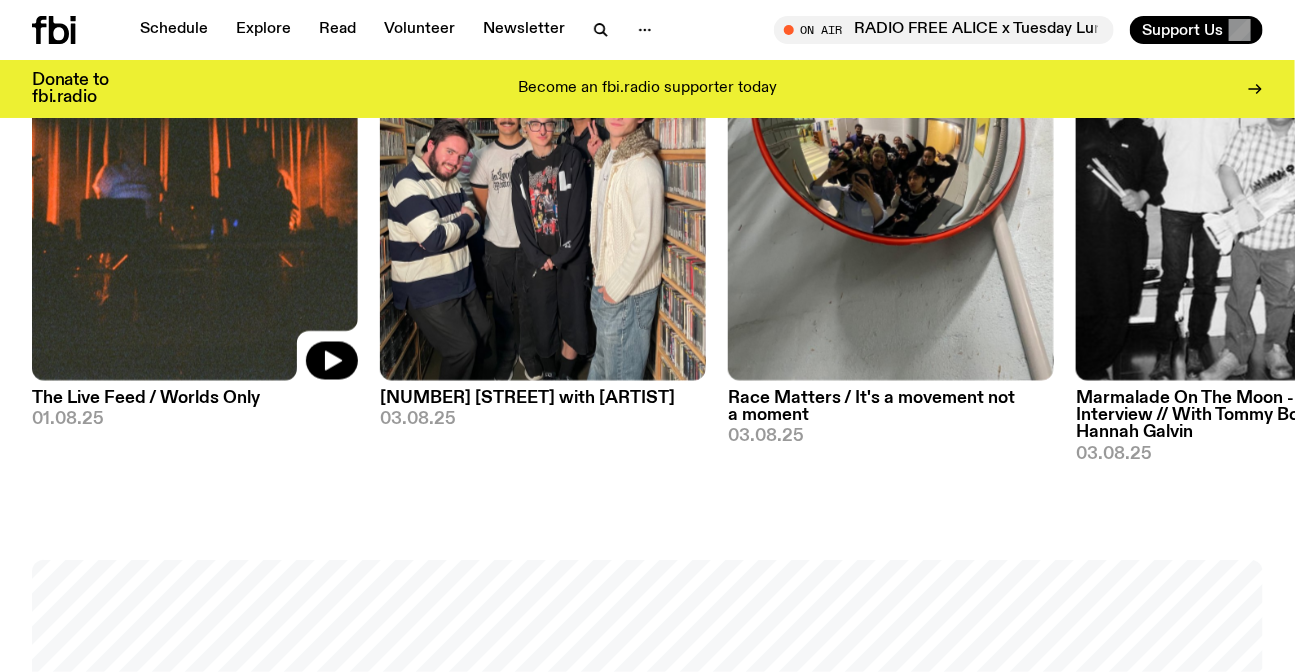 click 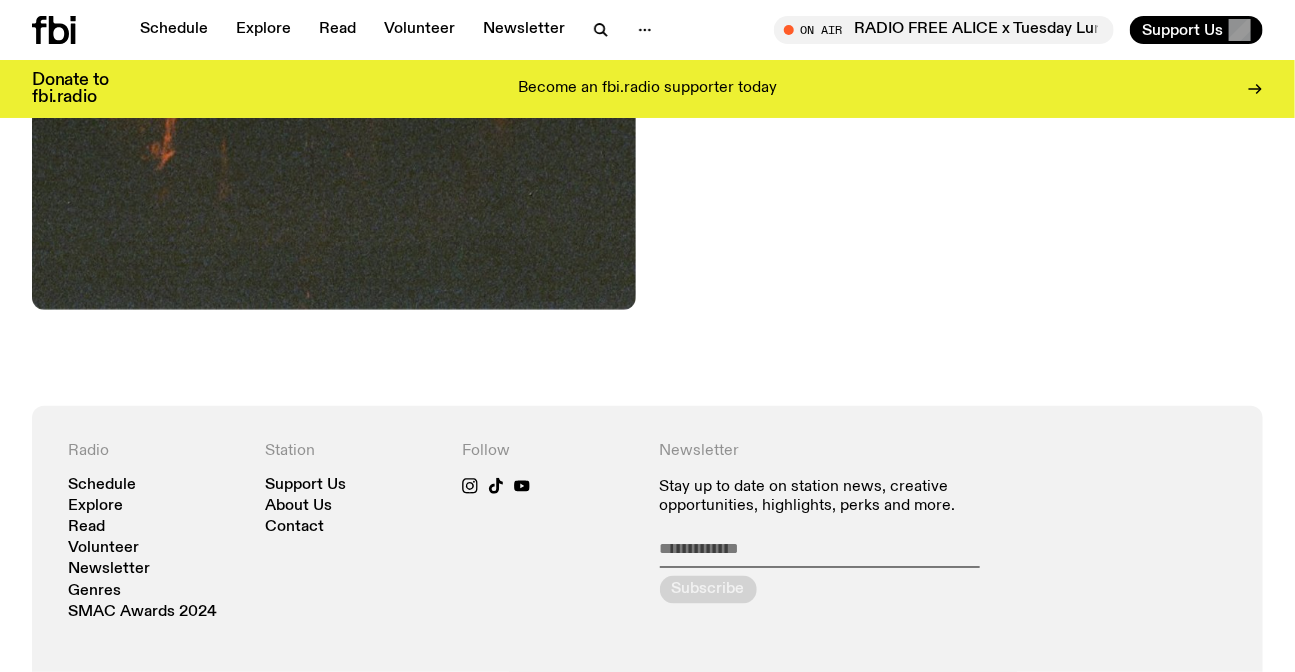 scroll, scrollTop: 894, scrollLeft: 0, axis: vertical 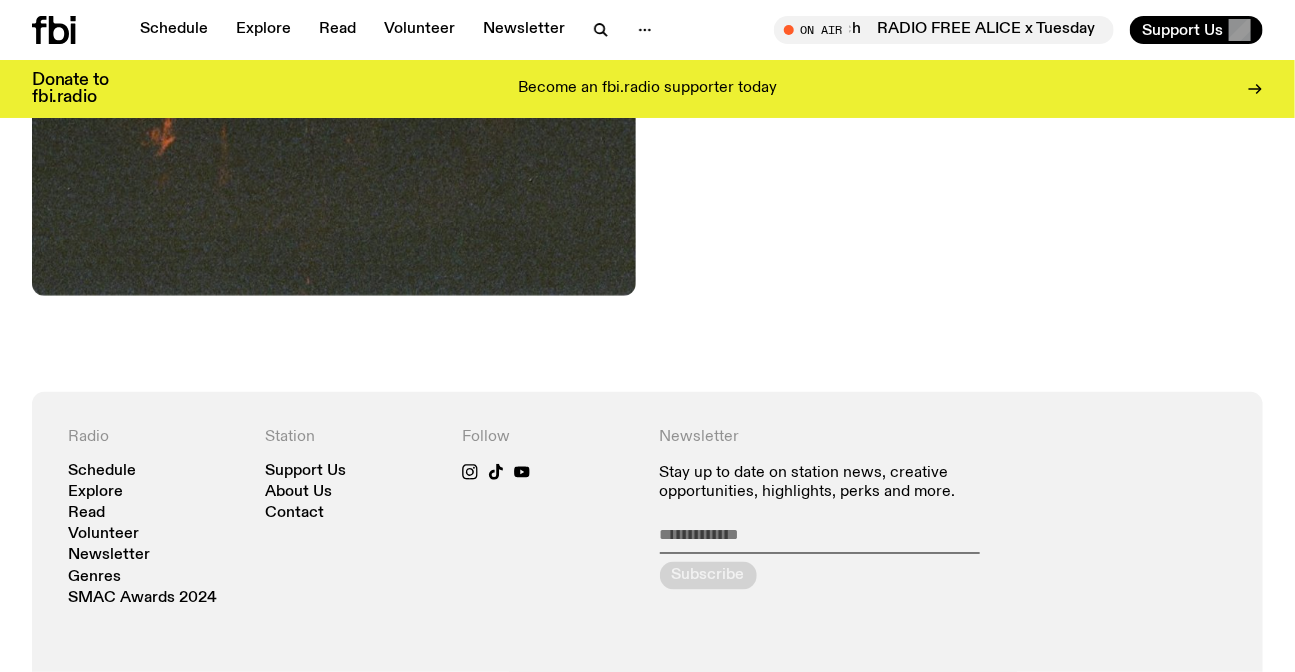 click on "Schedule Explore Read Volunteer Newsletter On Air RADIO FREE ALICE x Tuesday Lunch Tune in live On Air RADIO FREE ALICE x Tuesday Lunch RADIO FREE ALICE x Tuesday Lunch Tune in live Support Us" at bounding box center [647, 30] 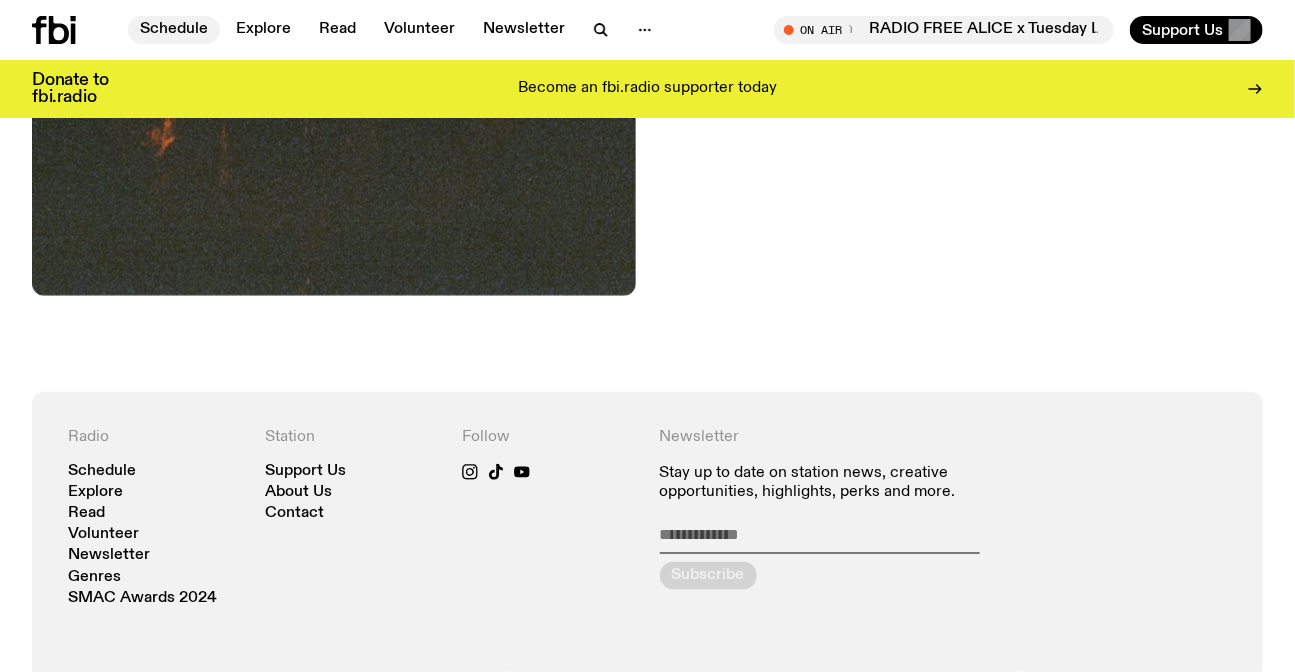 click on "Schedule" at bounding box center [174, 30] 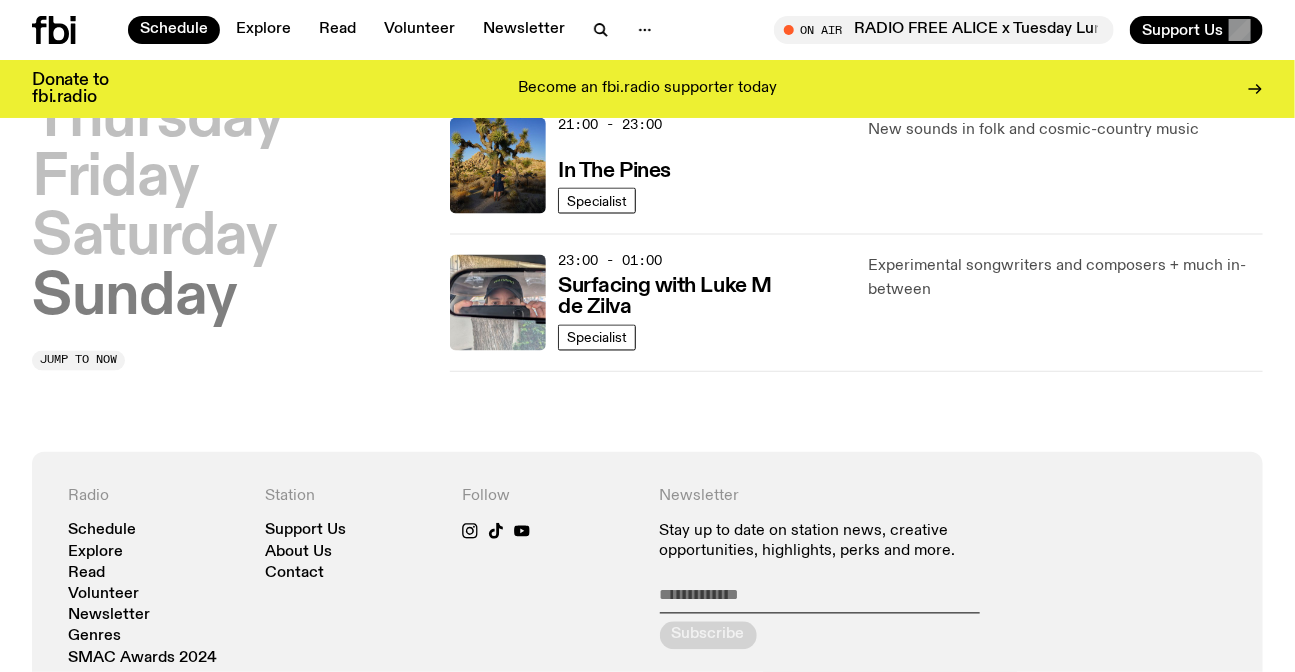 click on "Sunday" at bounding box center (134, 299) 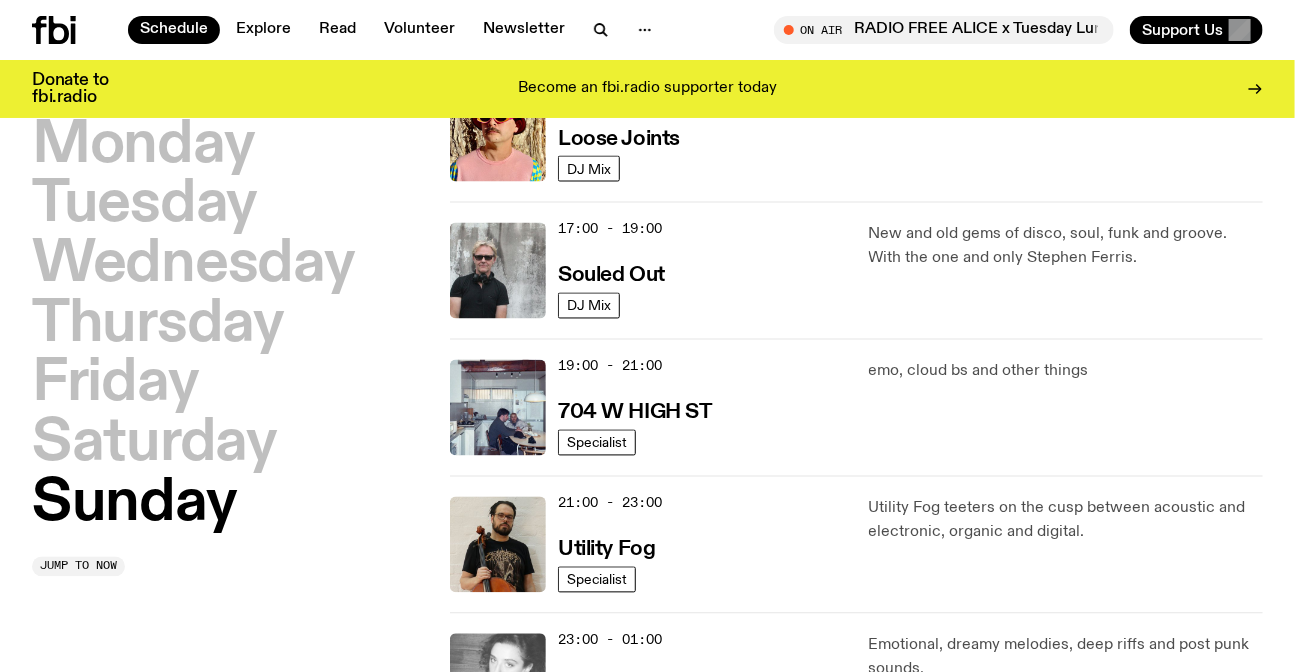 scroll, scrollTop: 1435, scrollLeft: 0, axis: vertical 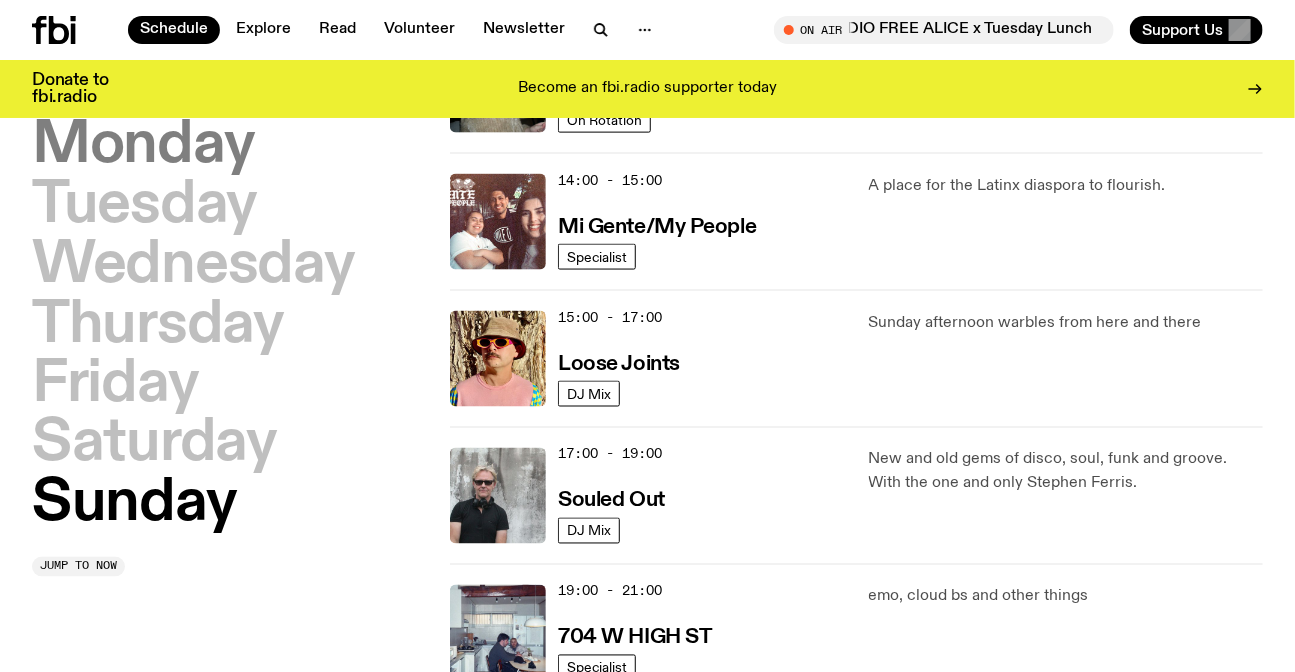 click on "Monday" at bounding box center (143, 146) 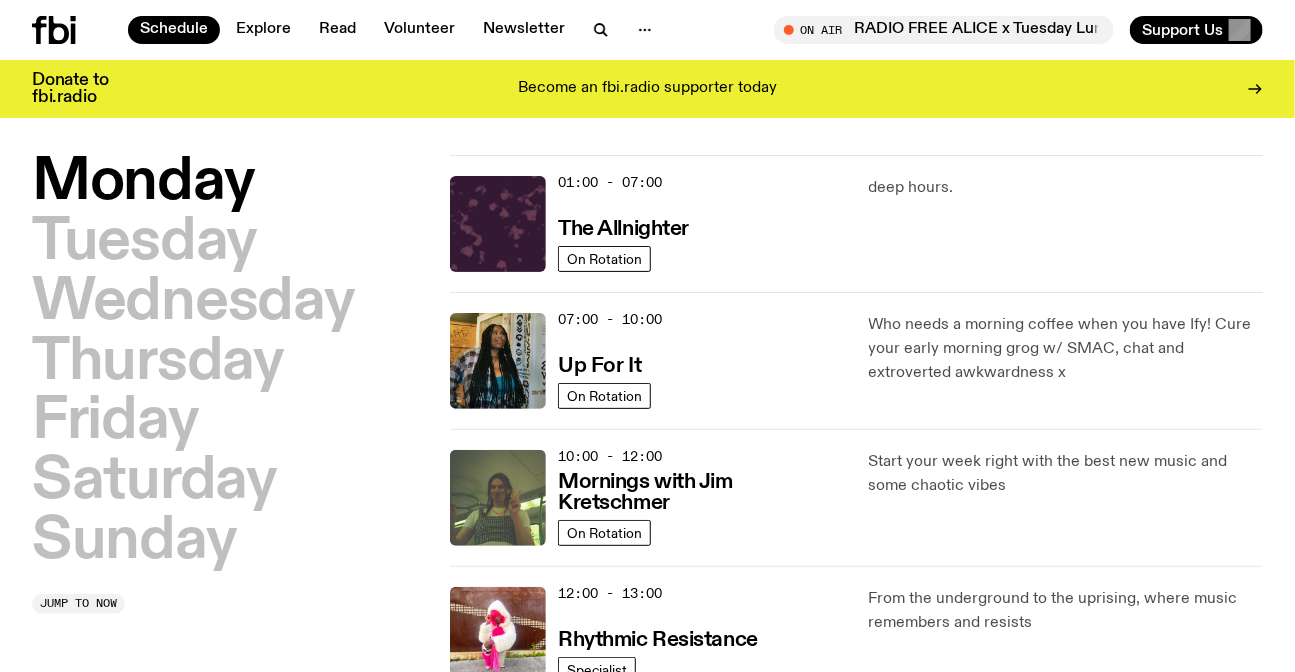 scroll, scrollTop: 0, scrollLeft: 0, axis: both 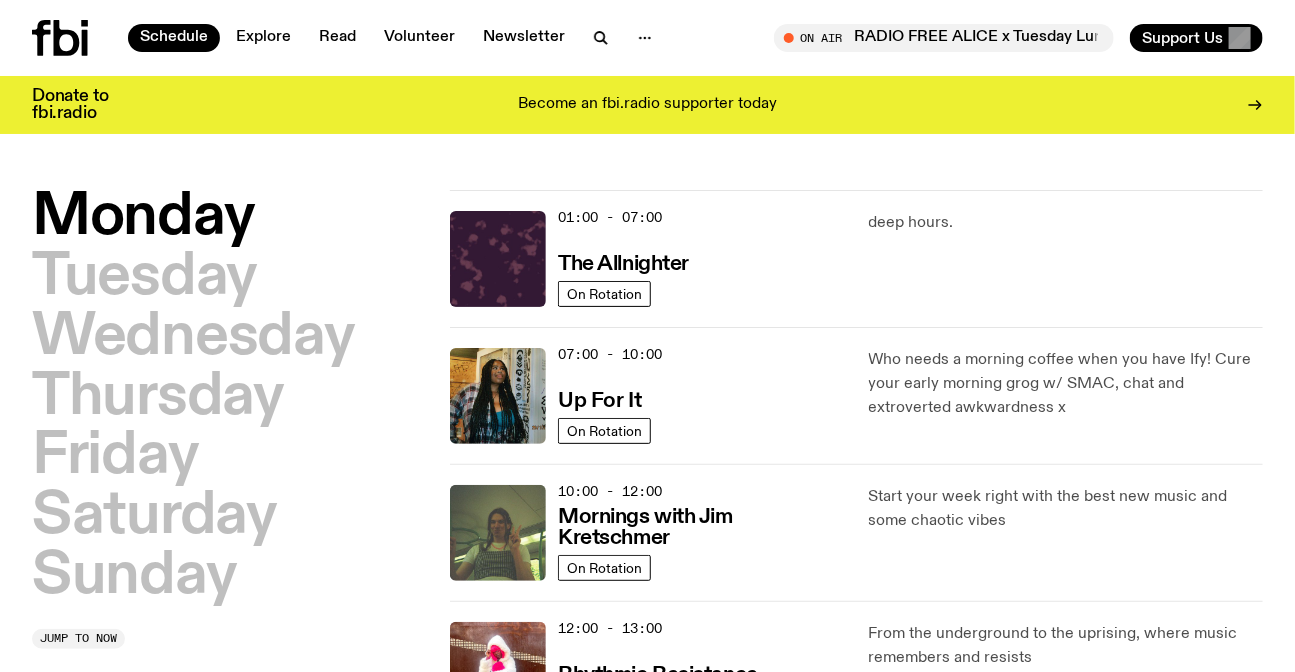 click 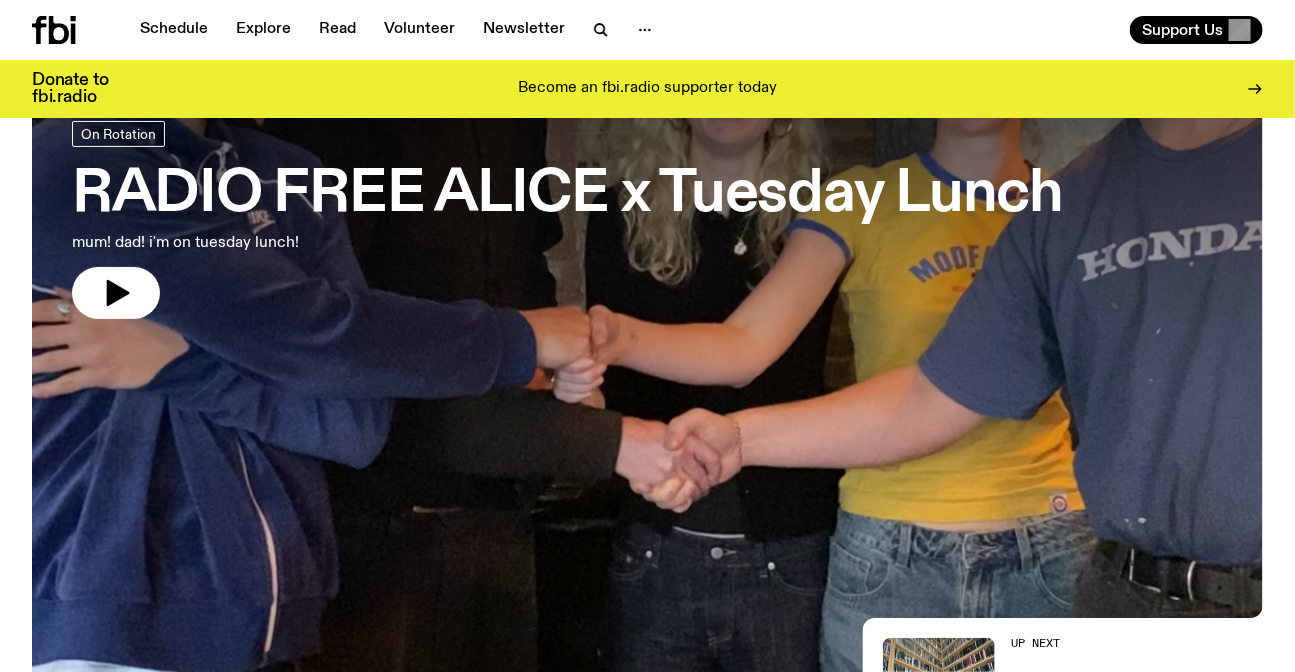 scroll, scrollTop: 0, scrollLeft: 0, axis: both 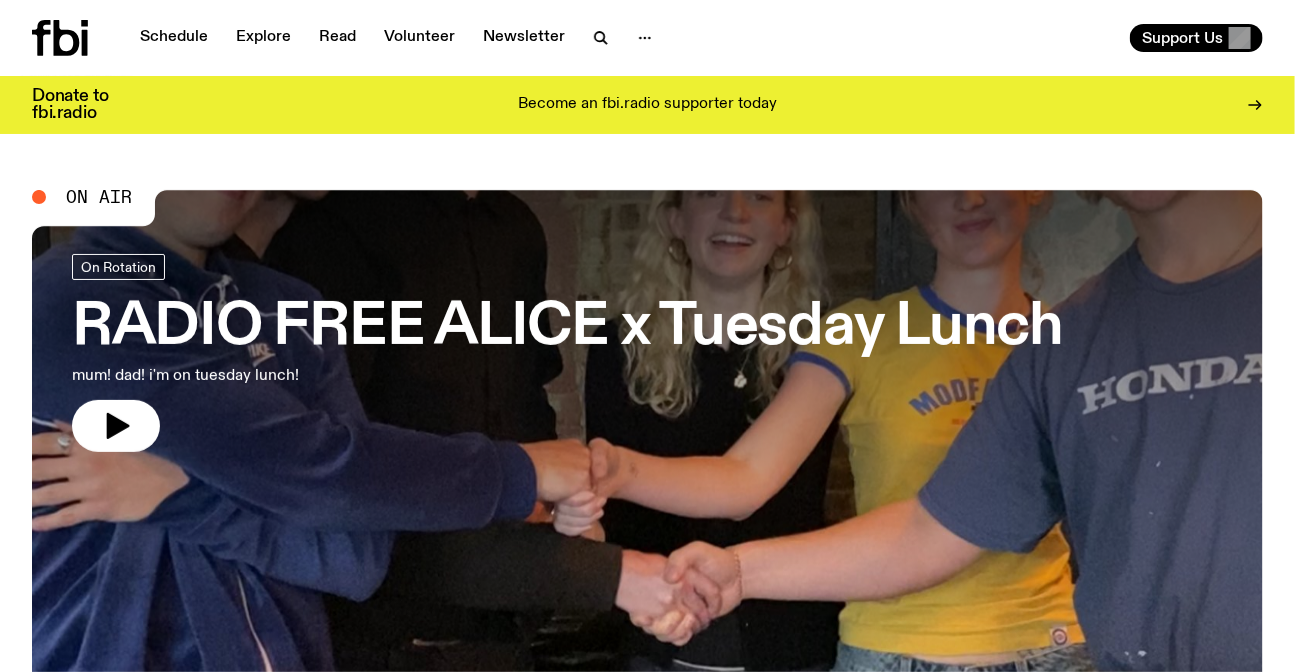 click on "Schedule Explore Read Volunteer Newsletter Support Us" at bounding box center (647, 38) 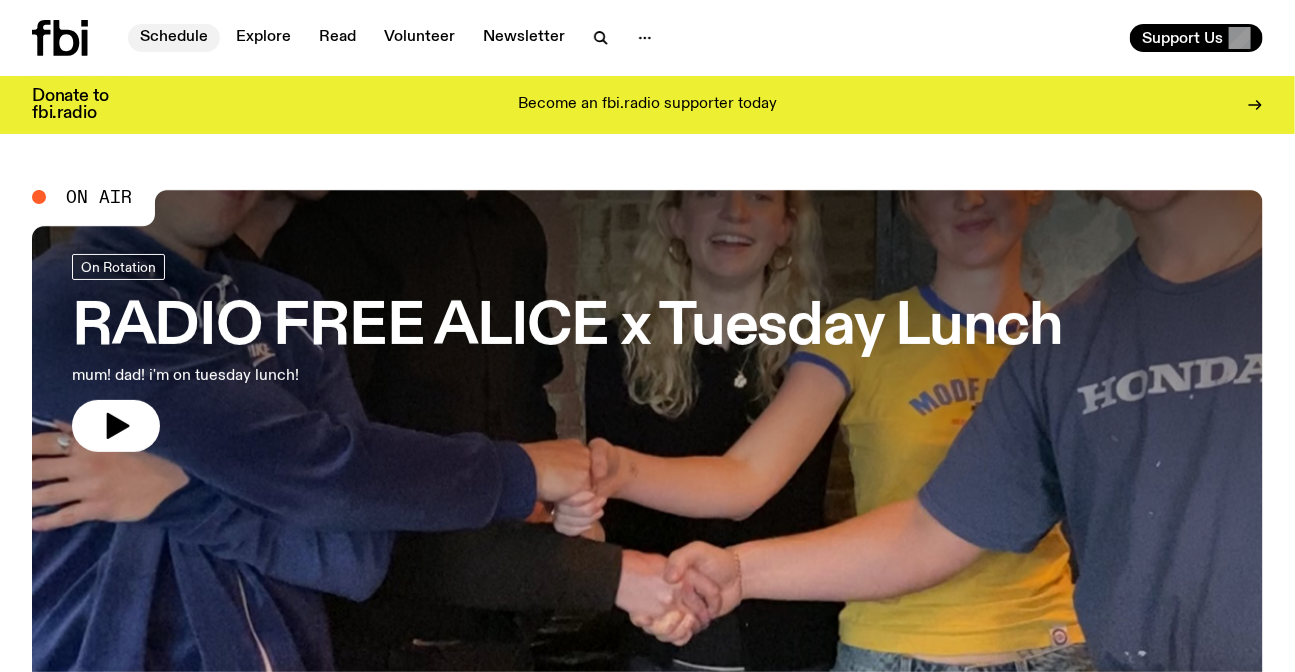 click on "Schedule" at bounding box center [174, 38] 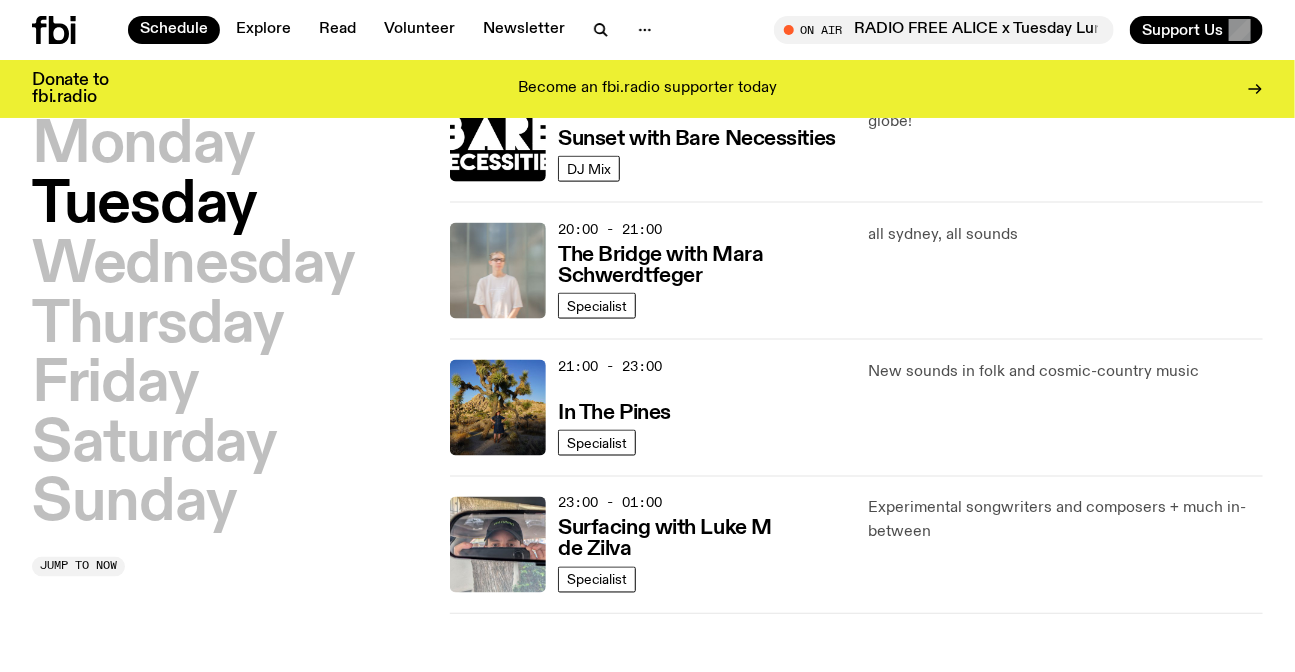 scroll, scrollTop: 1232, scrollLeft: 0, axis: vertical 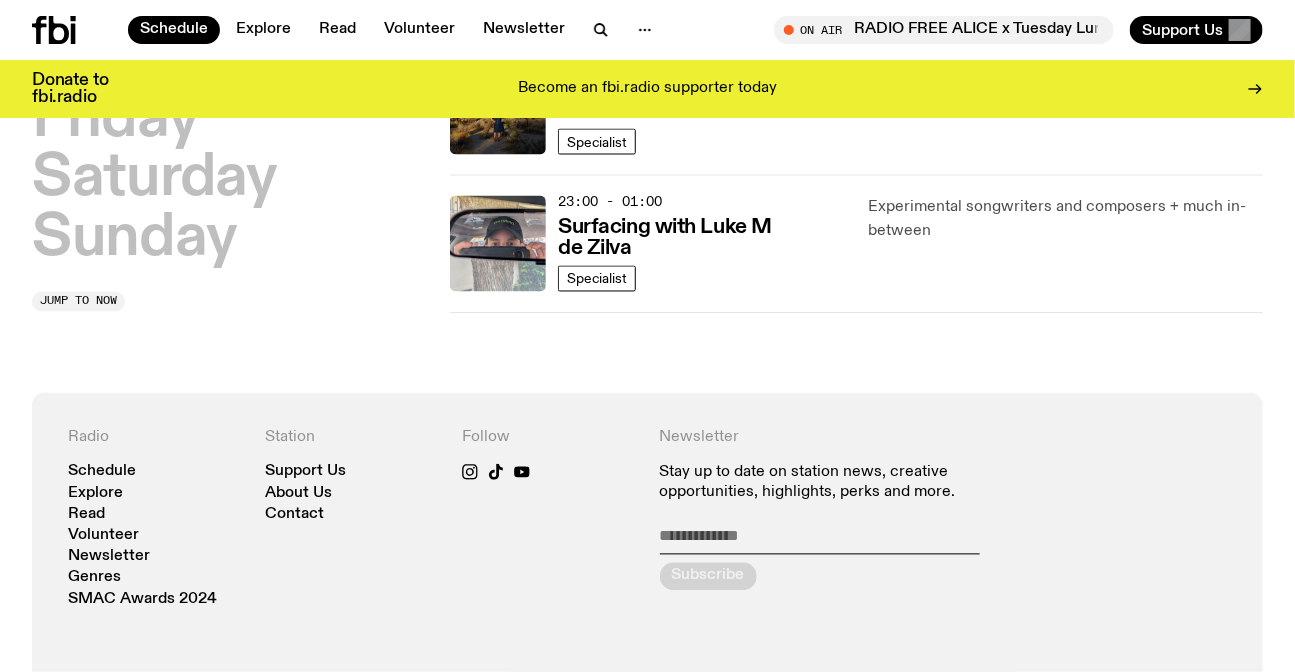 click on "Monday Tuesday Wednesday Thursday Friday Saturday Sunday Jump to now" at bounding box center [229, 83] 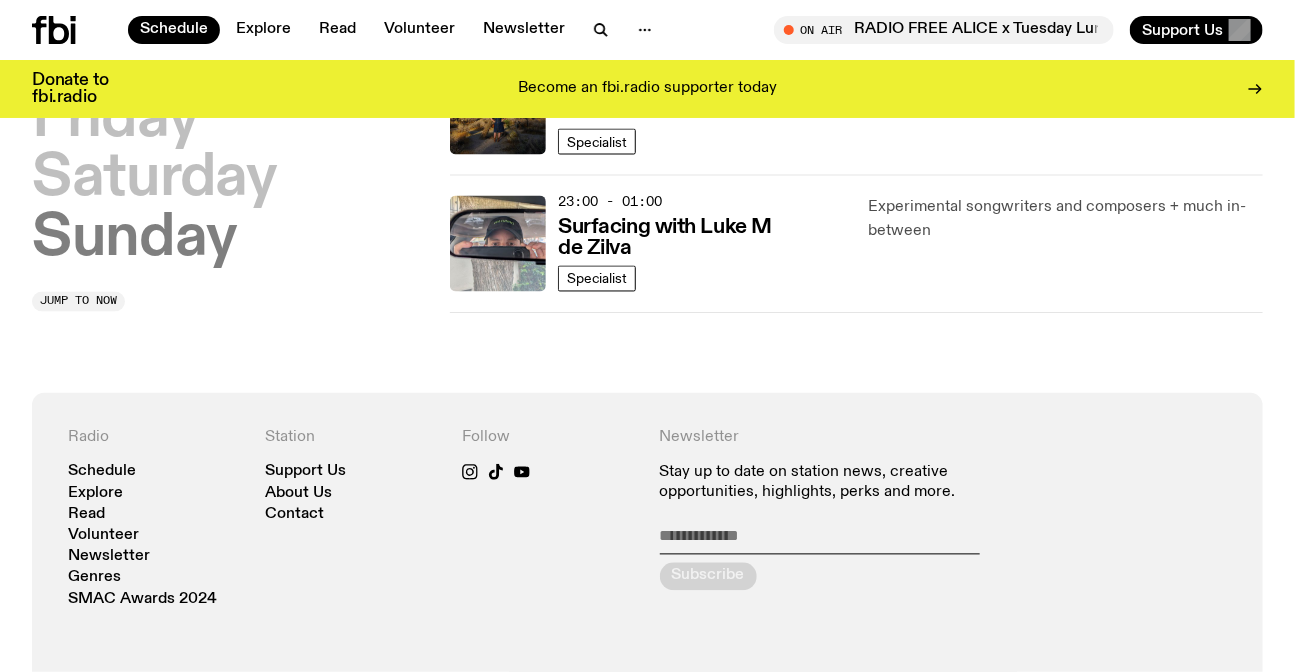 click on "Sunday" at bounding box center [134, 240] 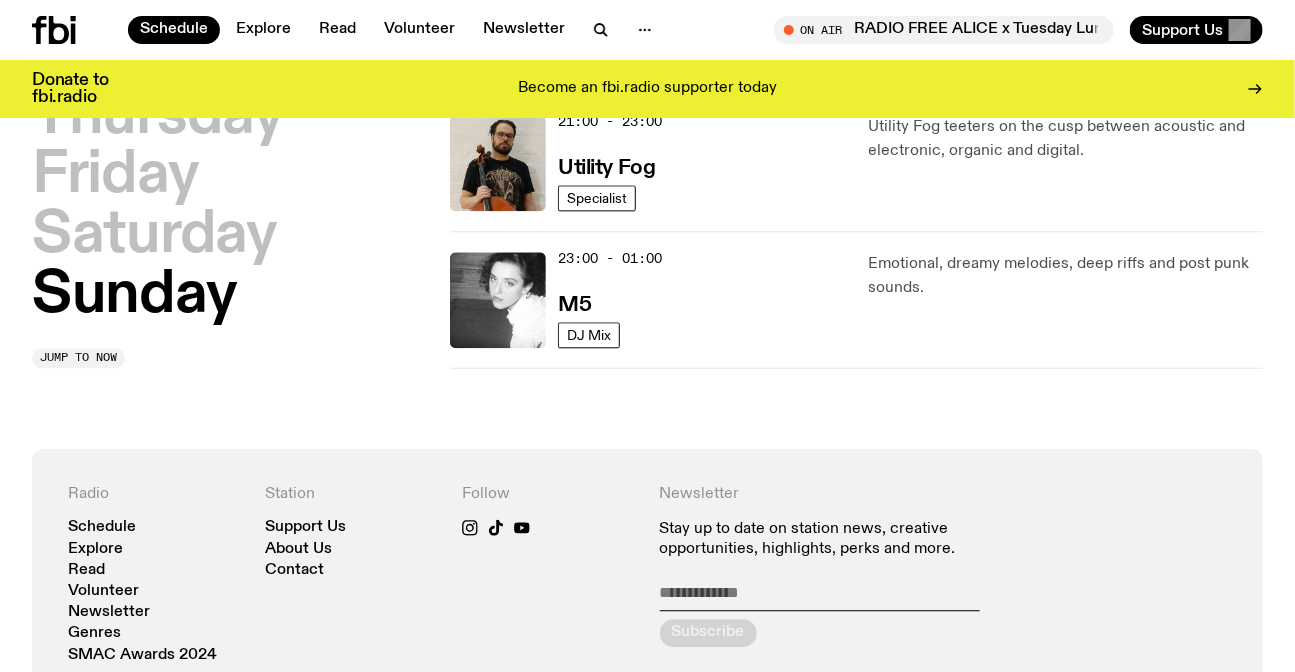scroll, scrollTop: 1691, scrollLeft: 0, axis: vertical 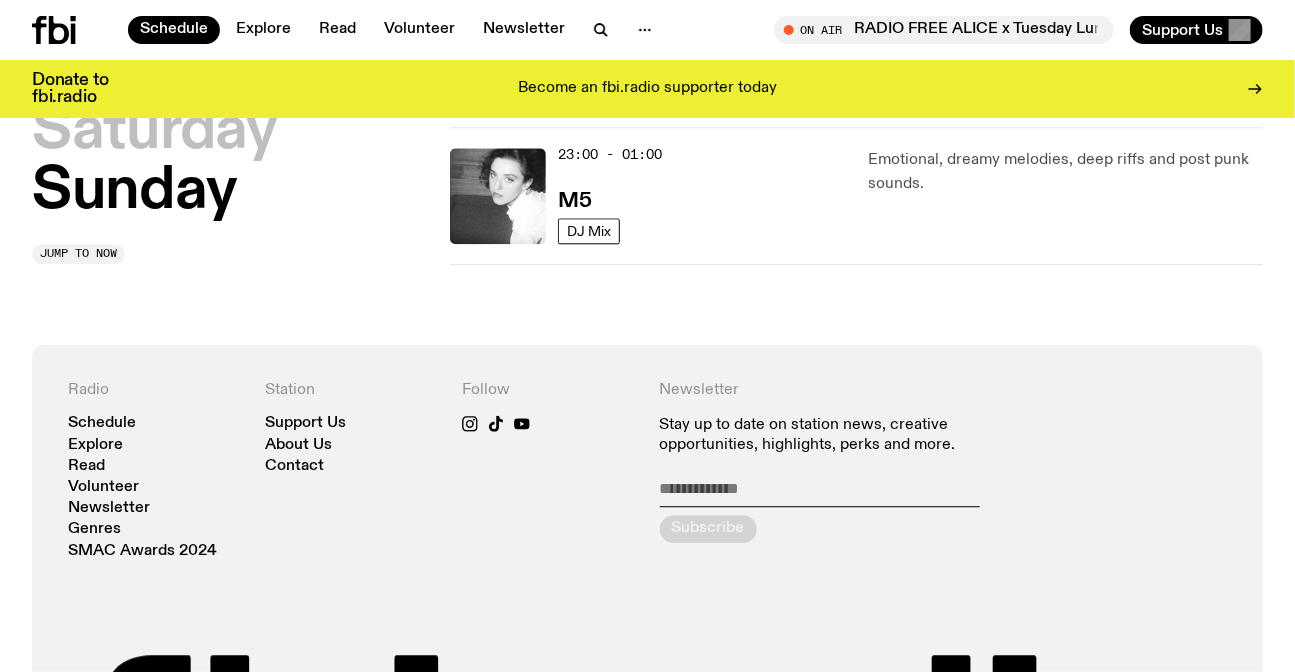 click on "[TIME] - [TIME] M5 DJ Mix Emotional, dreamy melodies, deep riffs and post punk sounds." 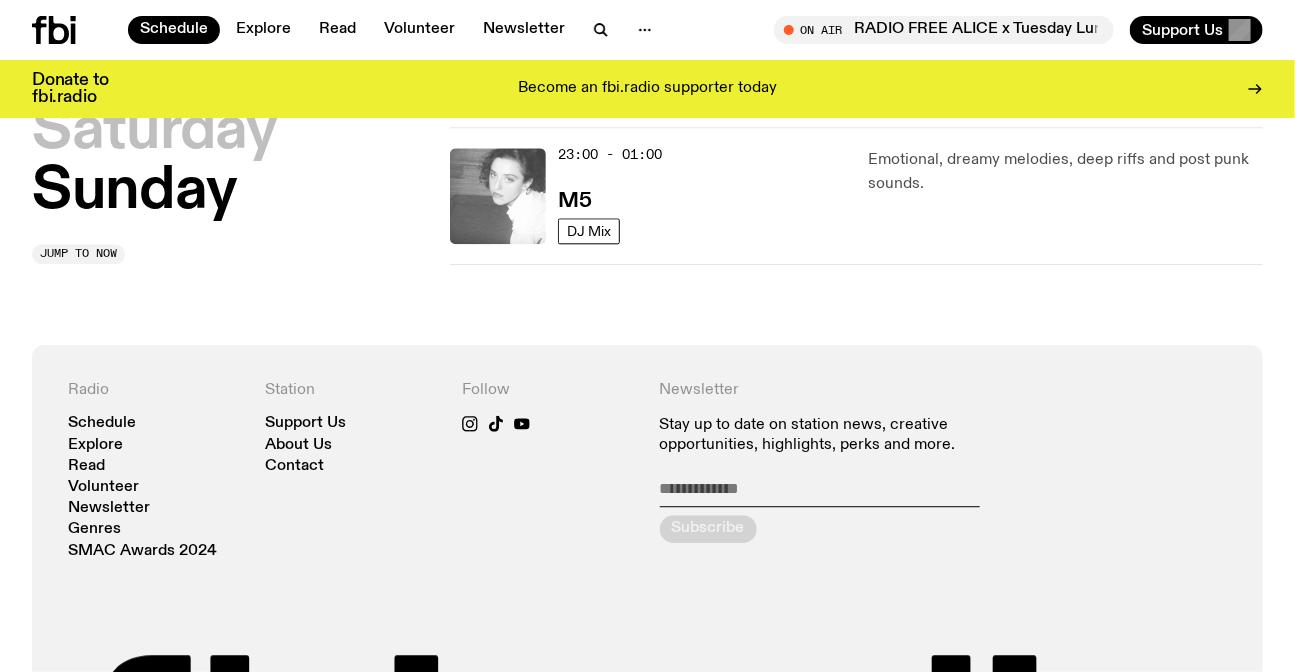 click 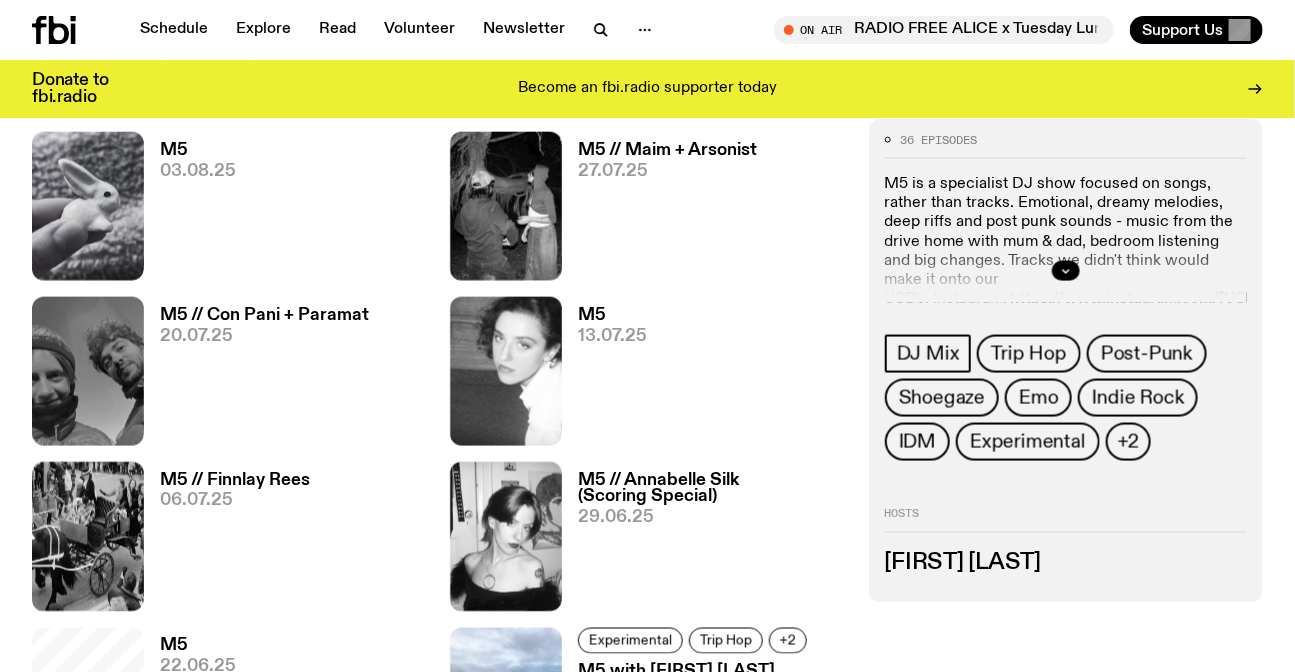 scroll, scrollTop: 1076, scrollLeft: 0, axis: vertical 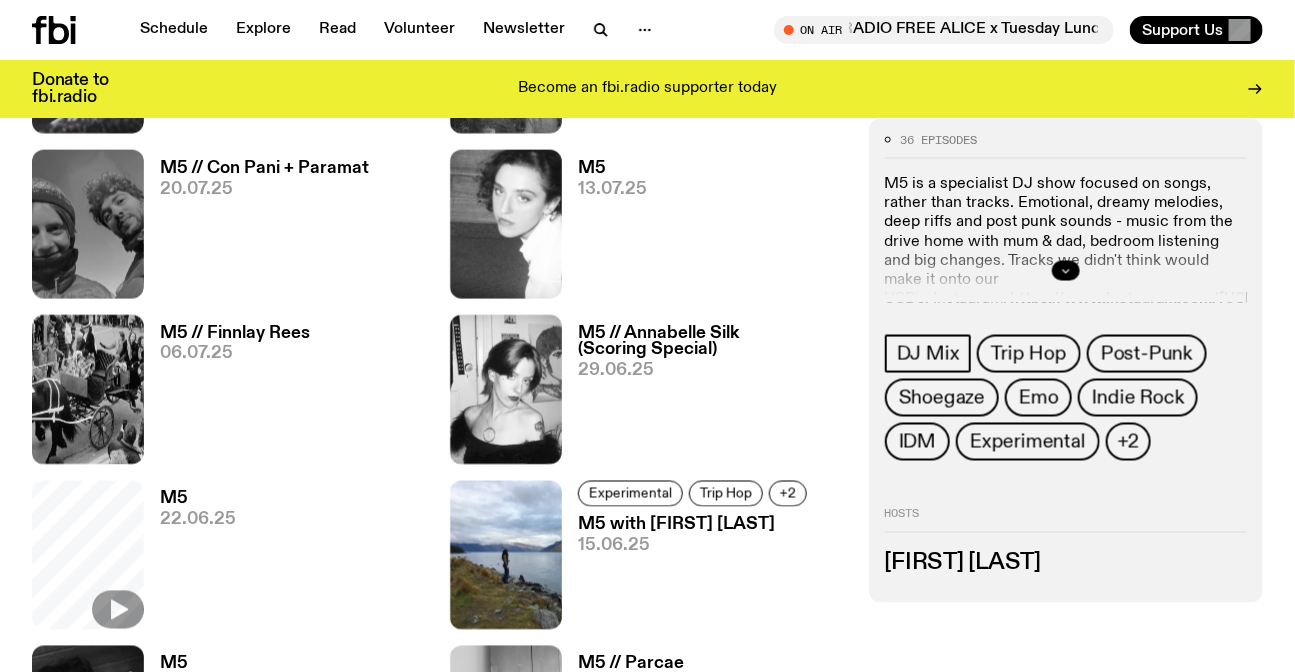 click 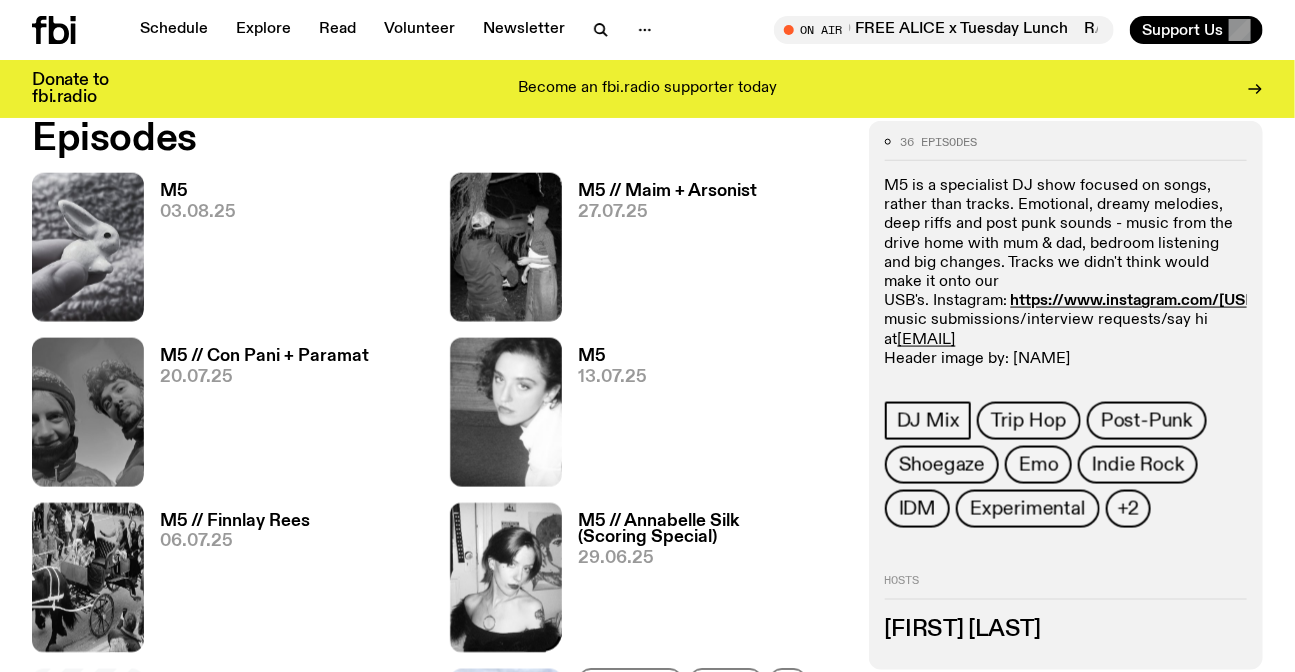 scroll, scrollTop: 894, scrollLeft: 0, axis: vertical 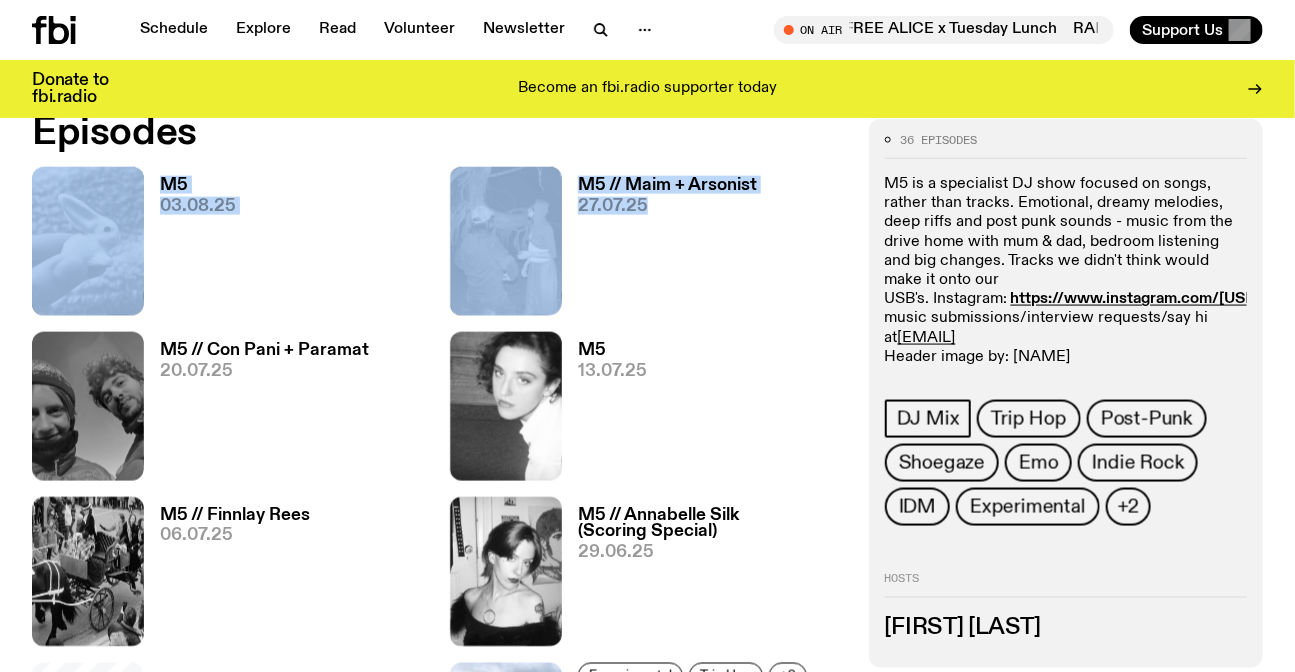 drag, startPoint x: 0, startPoint y: 204, endPoint x: 840, endPoint y: 312, distance: 846.9144 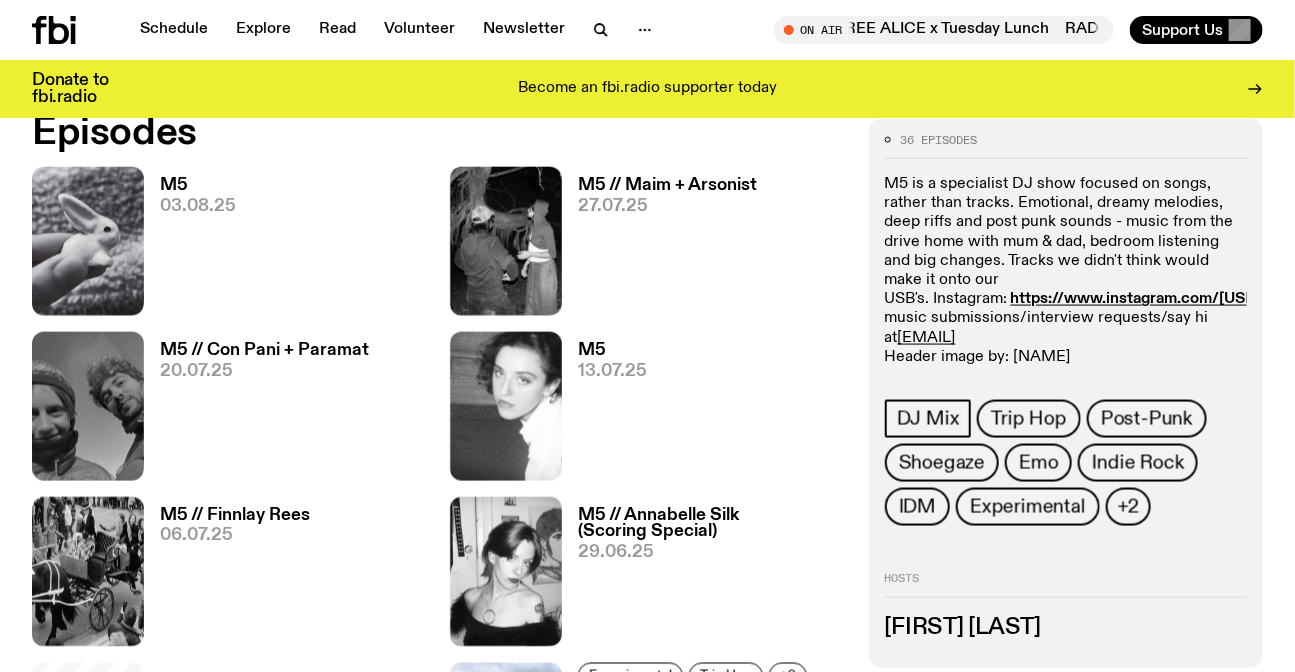 click on "M5 is a specialist DJ show focused on songs, rather than tracks. Emotional, dreamy melodies, deep riffs and post punk sounds - music from the drive home with mum & dad, bedroom listening and big changes. Tracks we didn't think would make it onto our USB's. Instagram: https://www.instagram.com/[USERNAME]/ Send music submissions/interview requests/say hi at [EMAIL] Header image by: [NAME]" 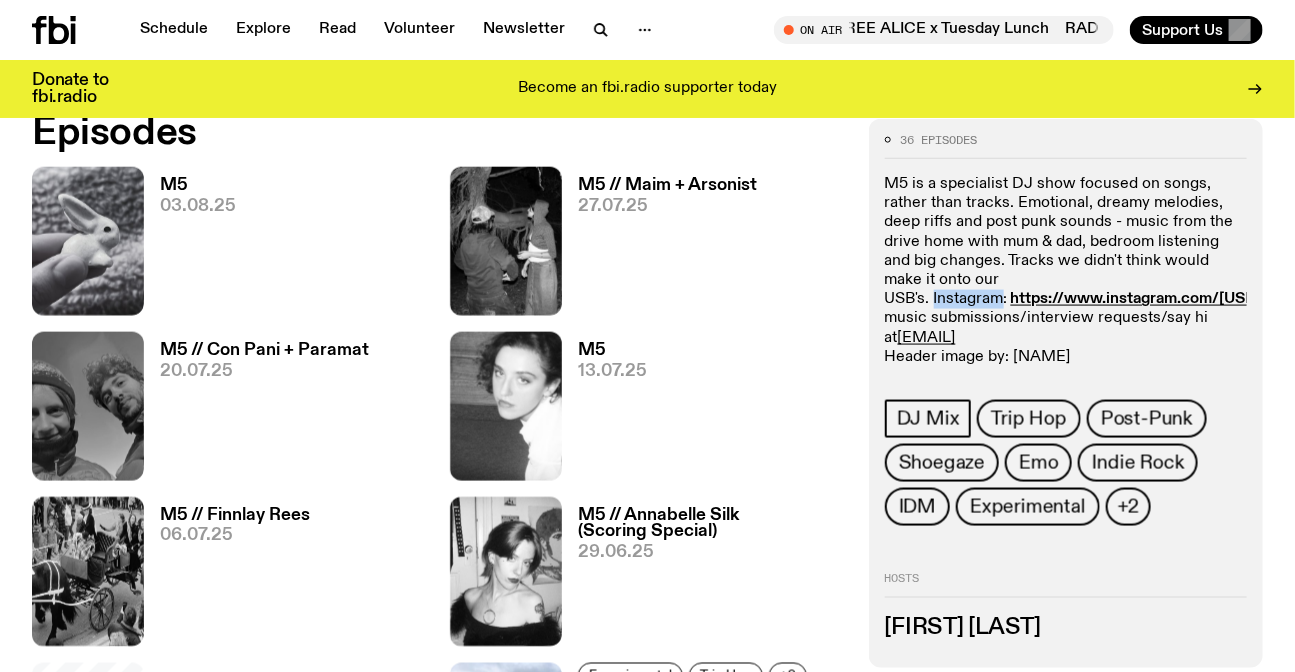click on "M5 is a specialist DJ show focused on songs, rather than tracks. Emotional, dreamy melodies, deep riffs and post punk sounds - music from the drive home with mum & dad, bedroom listening and big changes. Tracks we didn't think would make it onto our USB's. Instagram: https://www.instagram.com/[USERNAME]/ Send music submissions/interview requests/say hi at [EMAIL] Header image by: [NAME]" 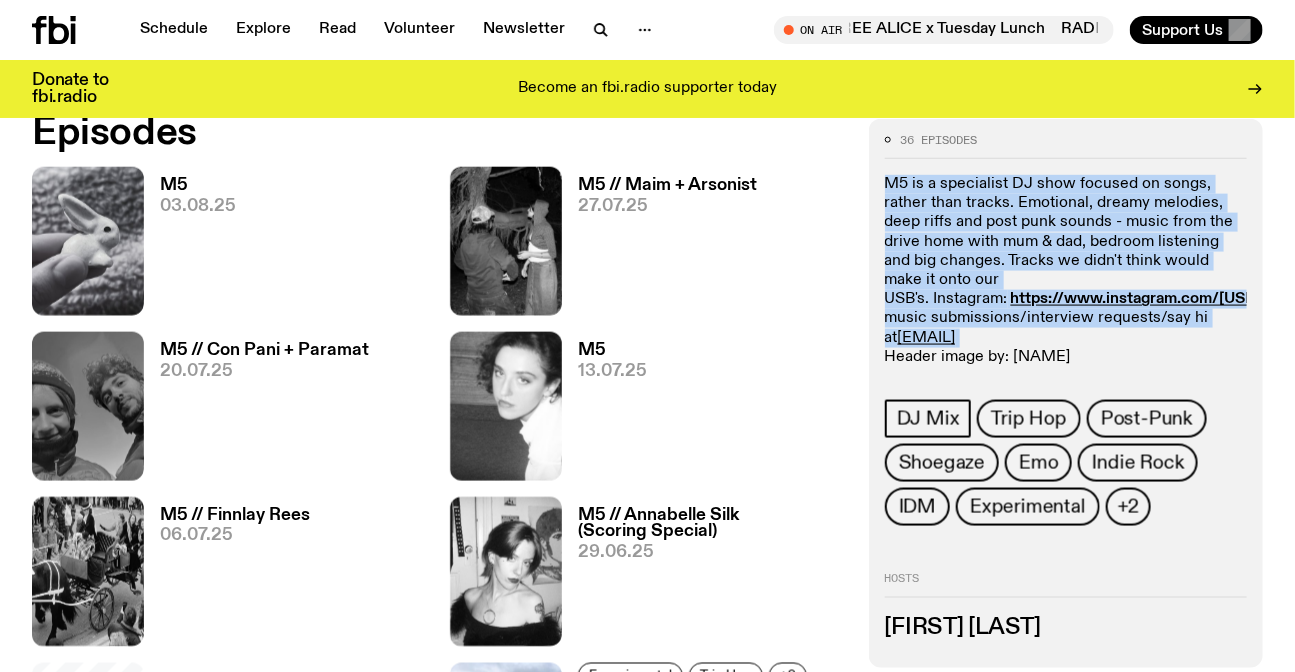 drag, startPoint x: 973, startPoint y: 291, endPoint x: 919, endPoint y: 187, distance: 117.18362 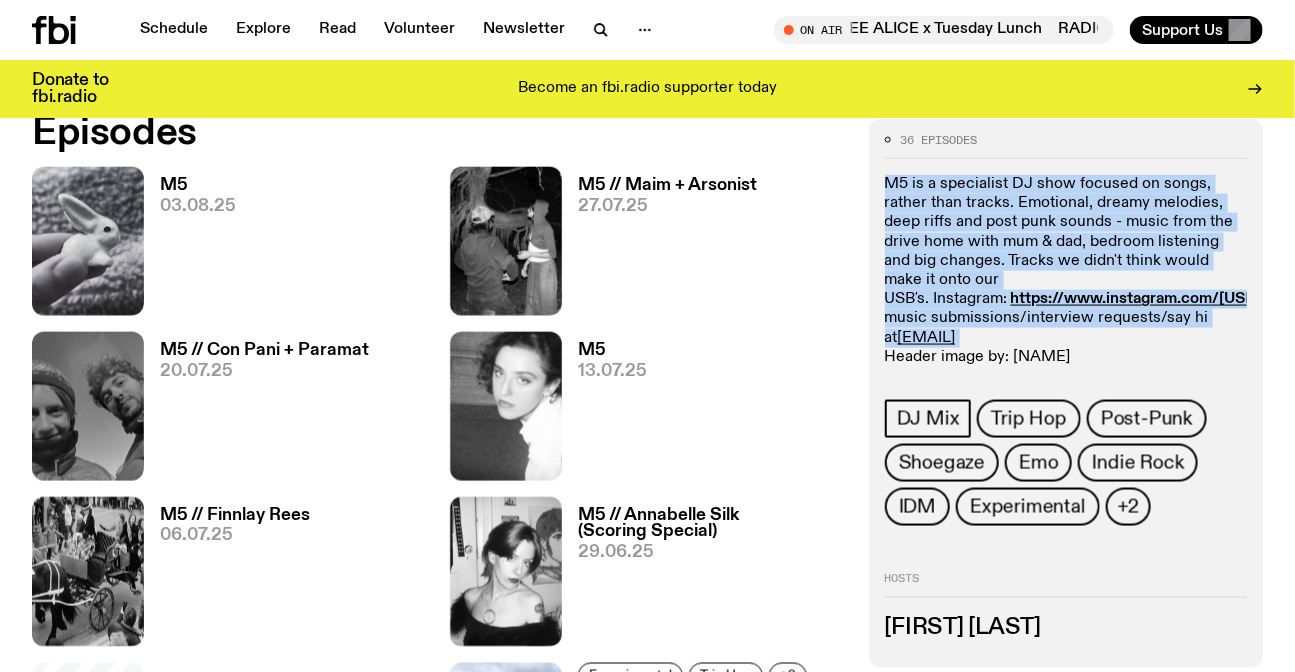 click on "M5 is a specialist DJ show focused on songs, rather than tracks. Emotional, dreamy melodies, deep riffs and post punk sounds - music from the drive home with mum & dad, bedroom listening and big changes. Tracks we didn't think would make it onto our USB's. Instagram: https://www.instagram.com/[USERNAME]/ Send music submissions/interview requests/say hi at [EMAIL] Header image by: [NAME]" 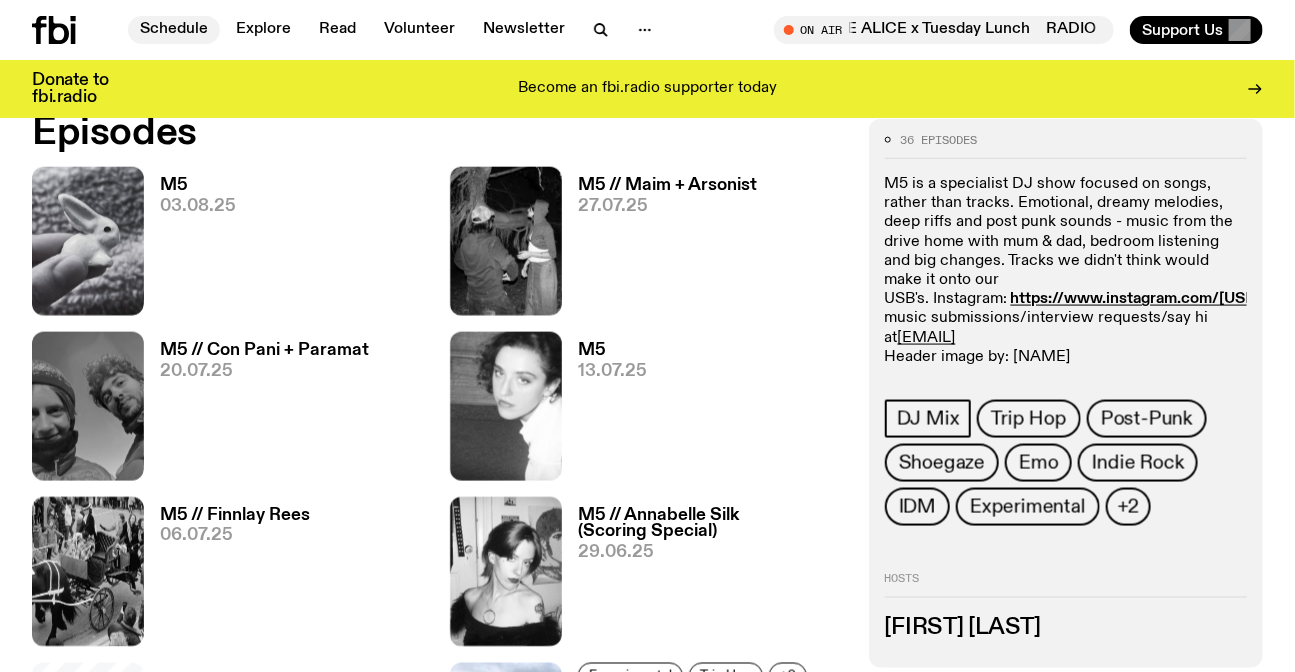 click on "Schedule" at bounding box center (174, 30) 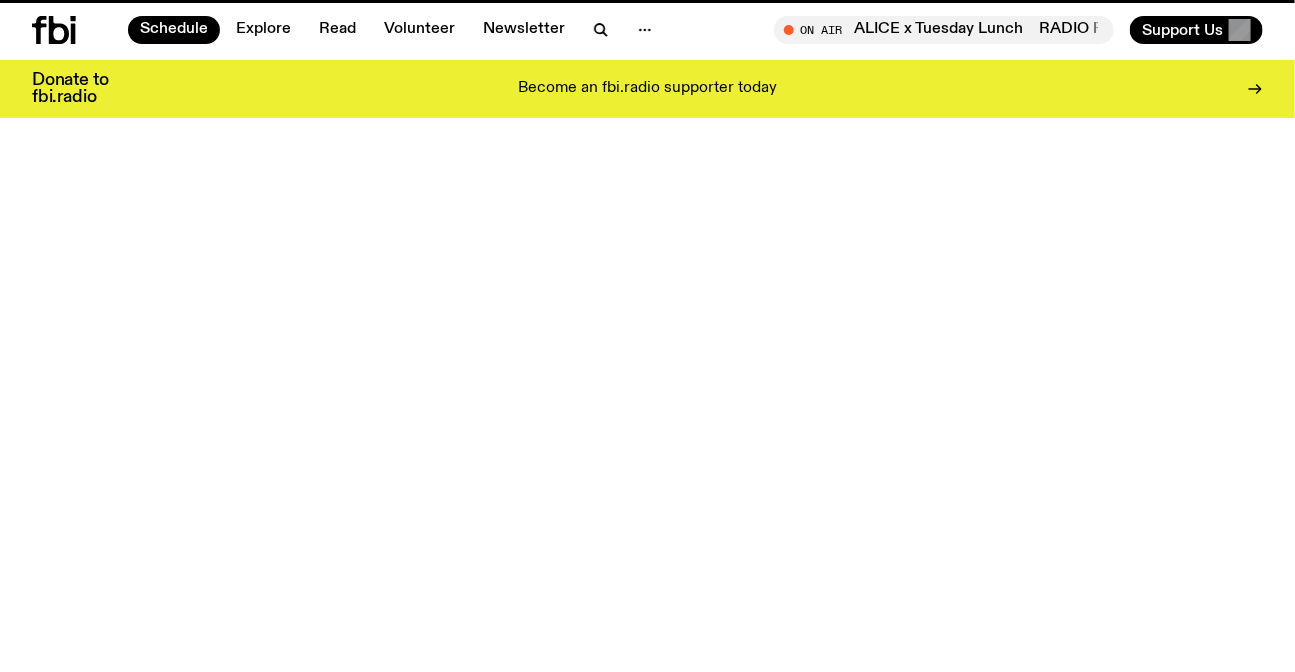 scroll, scrollTop: 0, scrollLeft: 0, axis: both 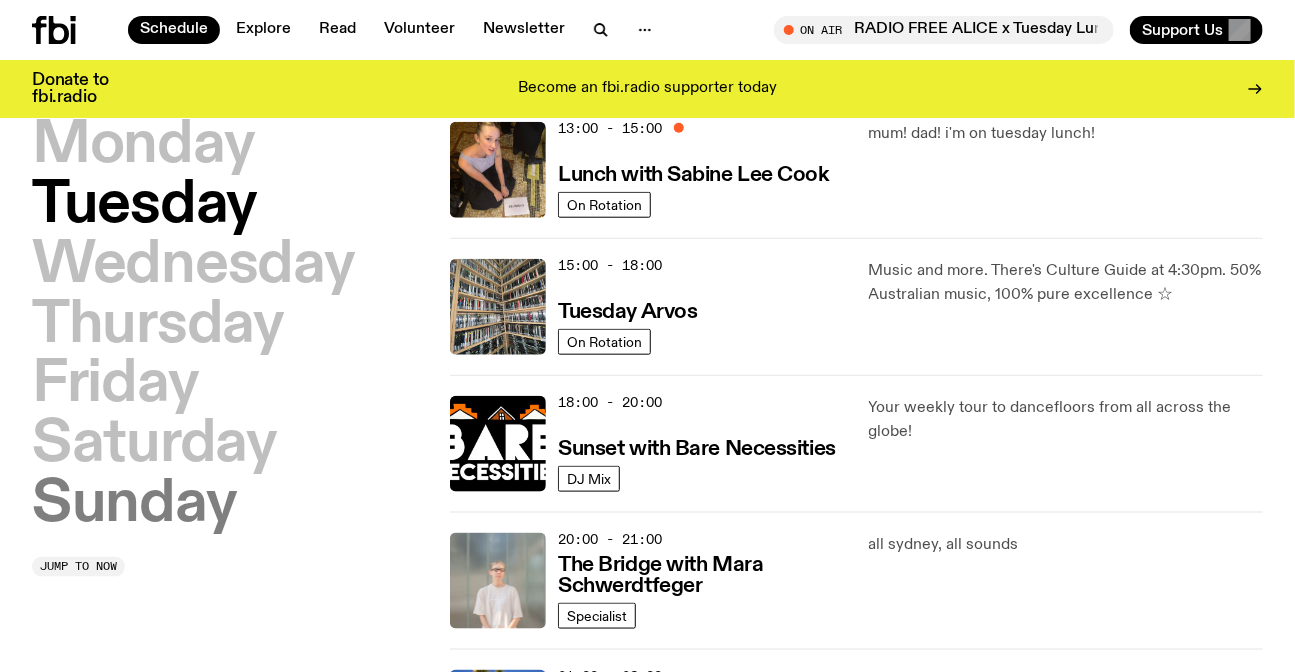 click on "Sunday" at bounding box center [134, 505] 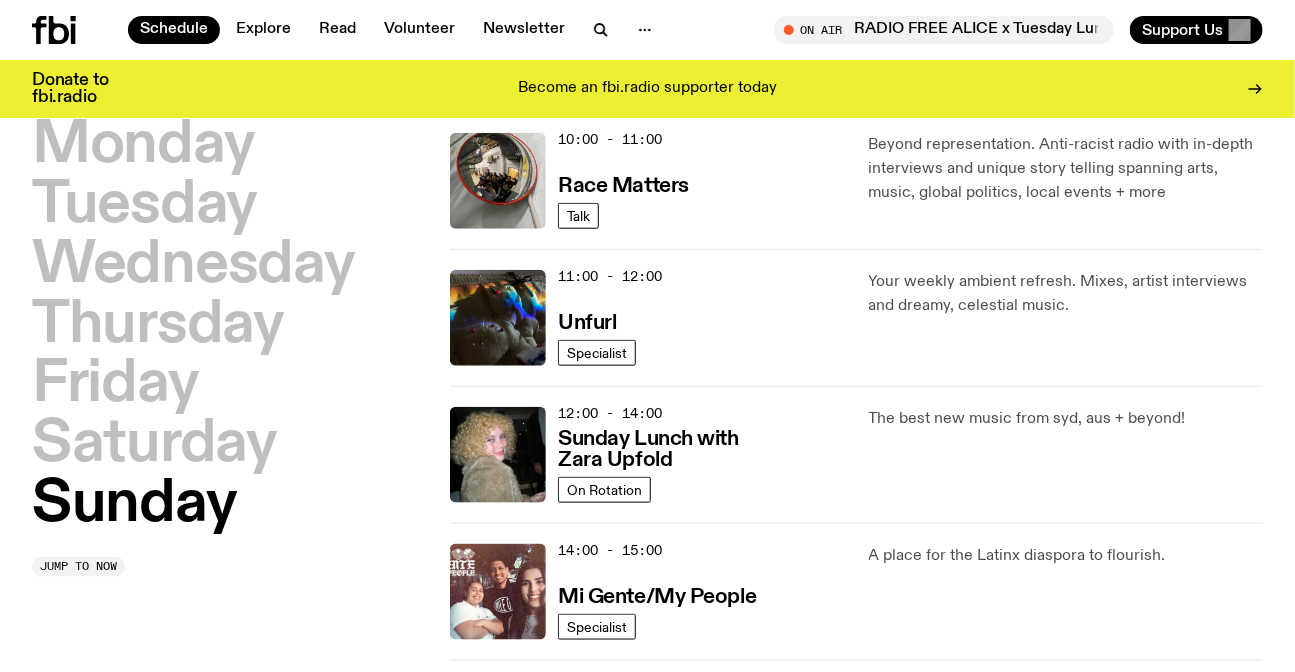scroll, scrollTop: 693, scrollLeft: 0, axis: vertical 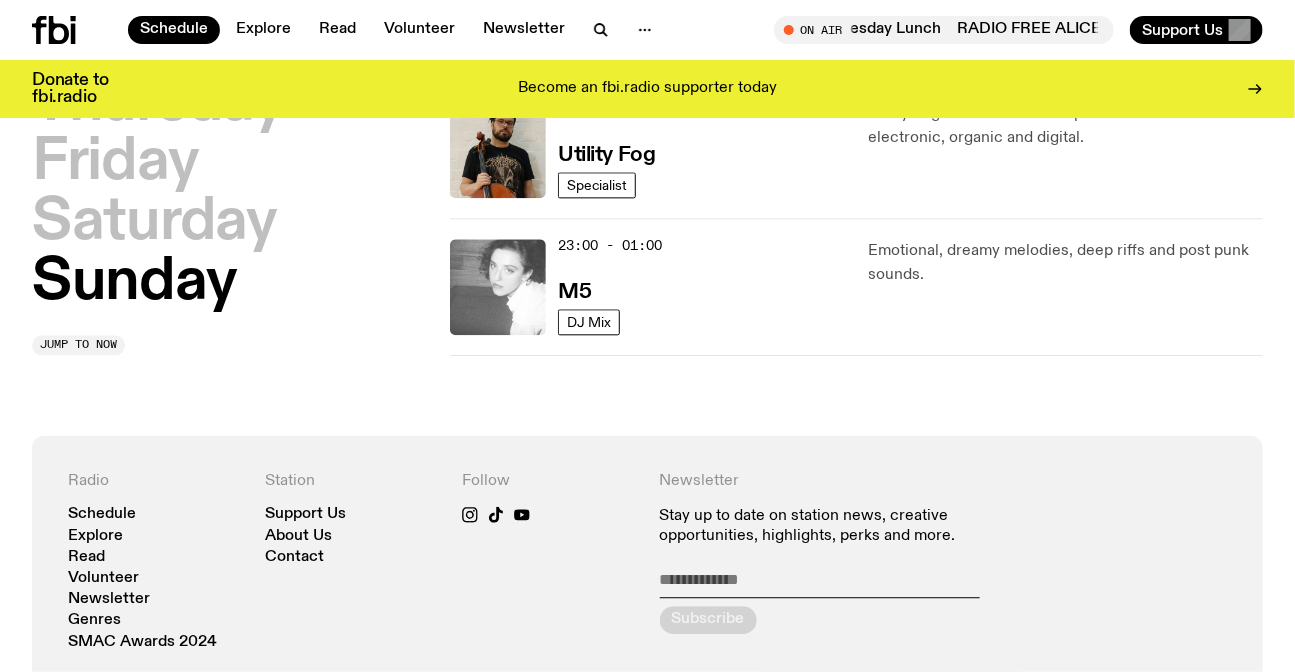 click 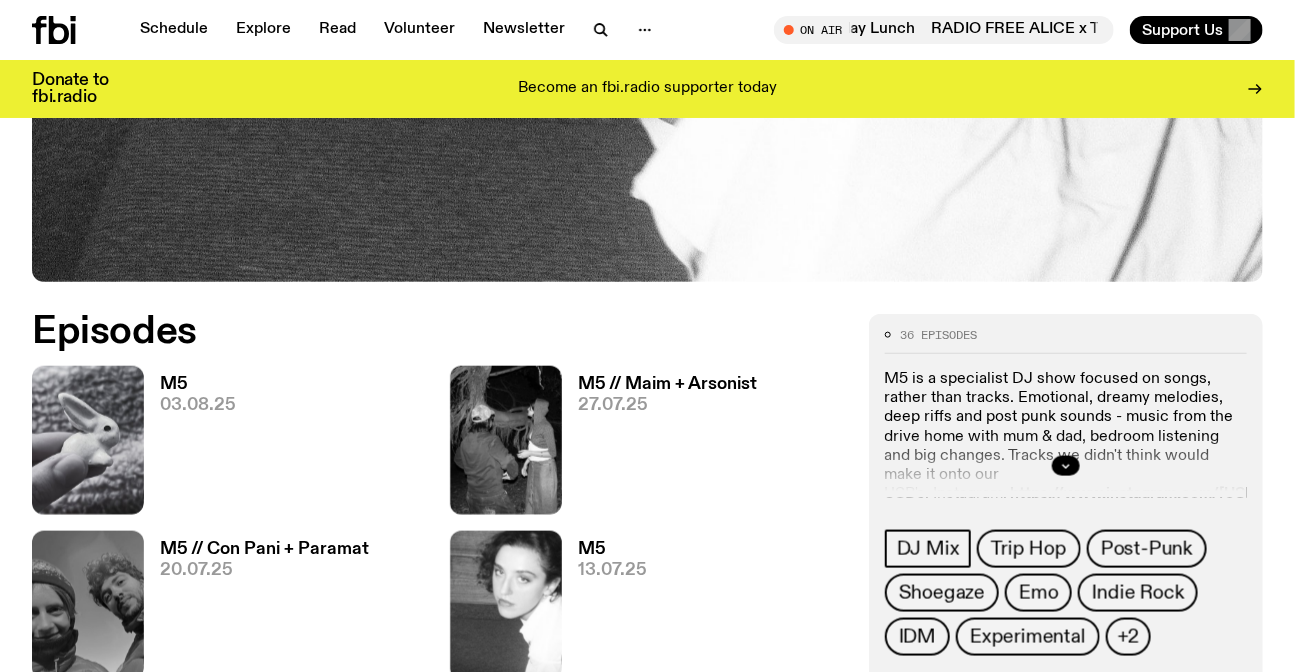 scroll, scrollTop: 714, scrollLeft: 0, axis: vertical 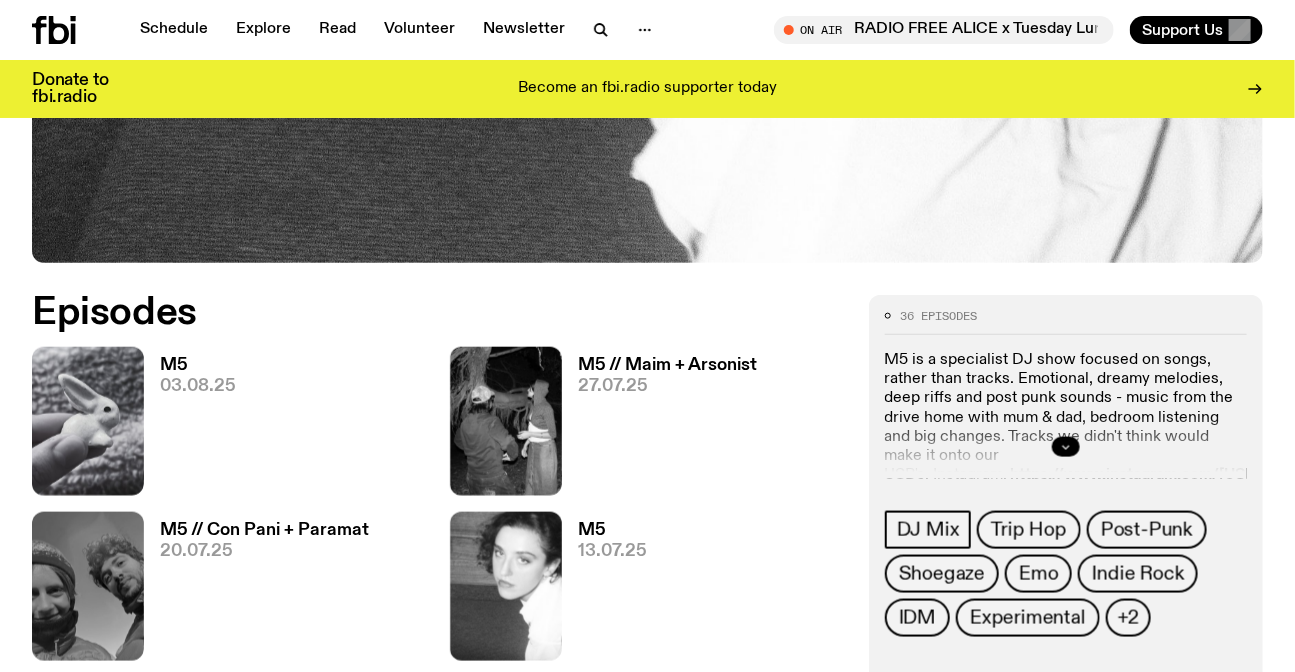 click 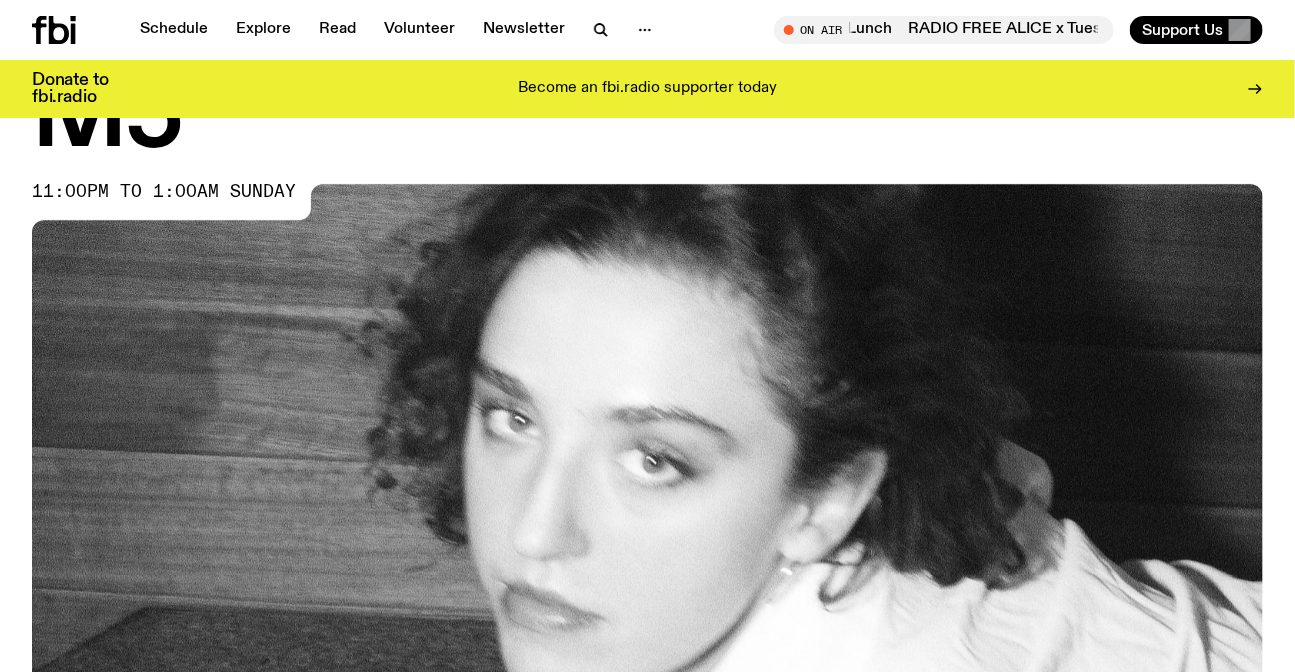 scroll, scrollTop: 0, scrollLeft: 0, axis: both 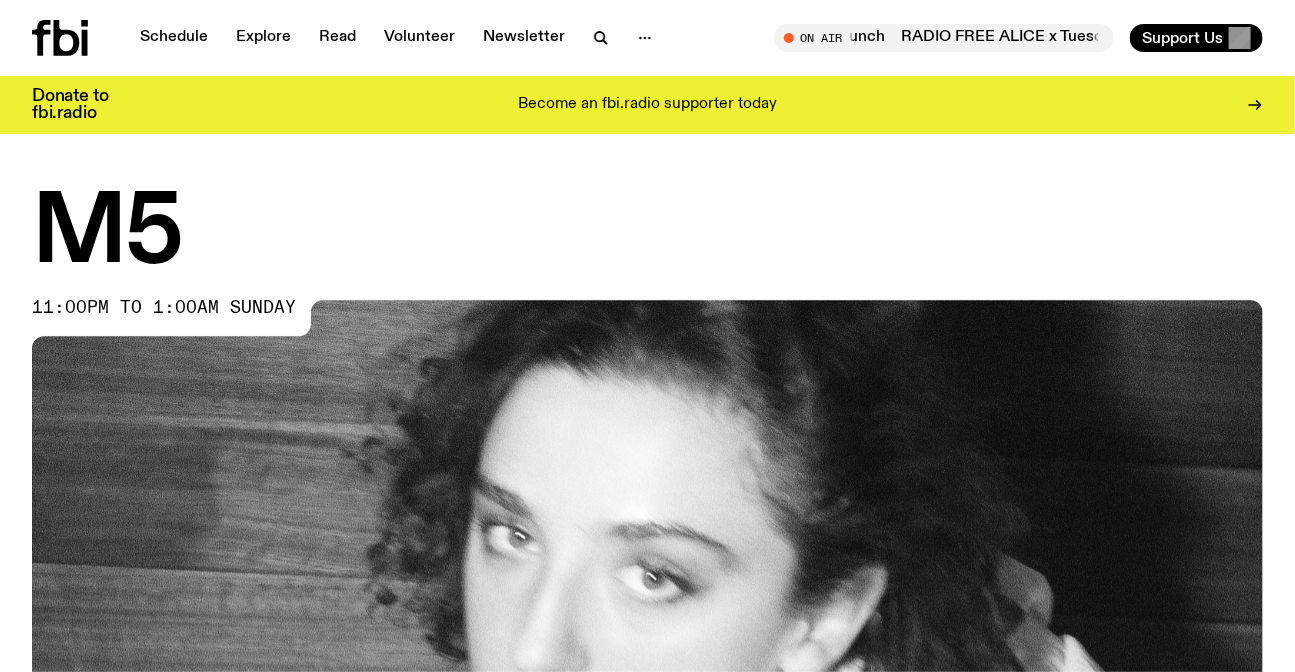 click 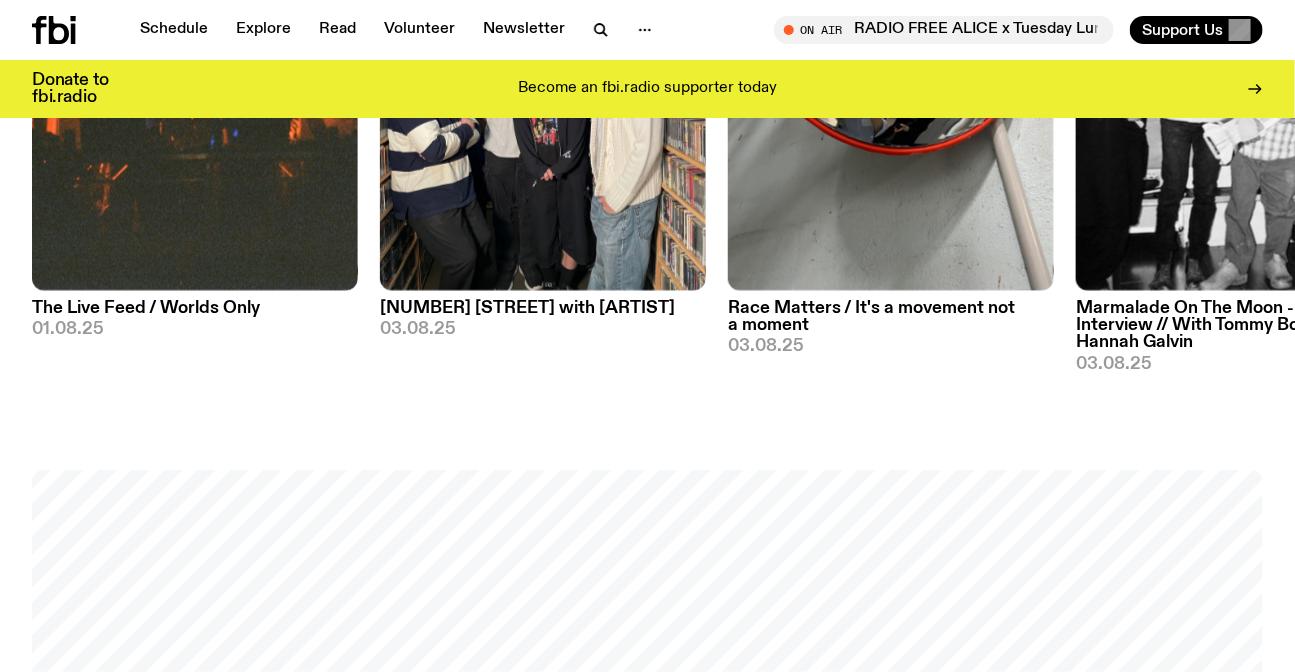 scroll, scrollTop: 802, scrollLeft: 0, axis: vertical 